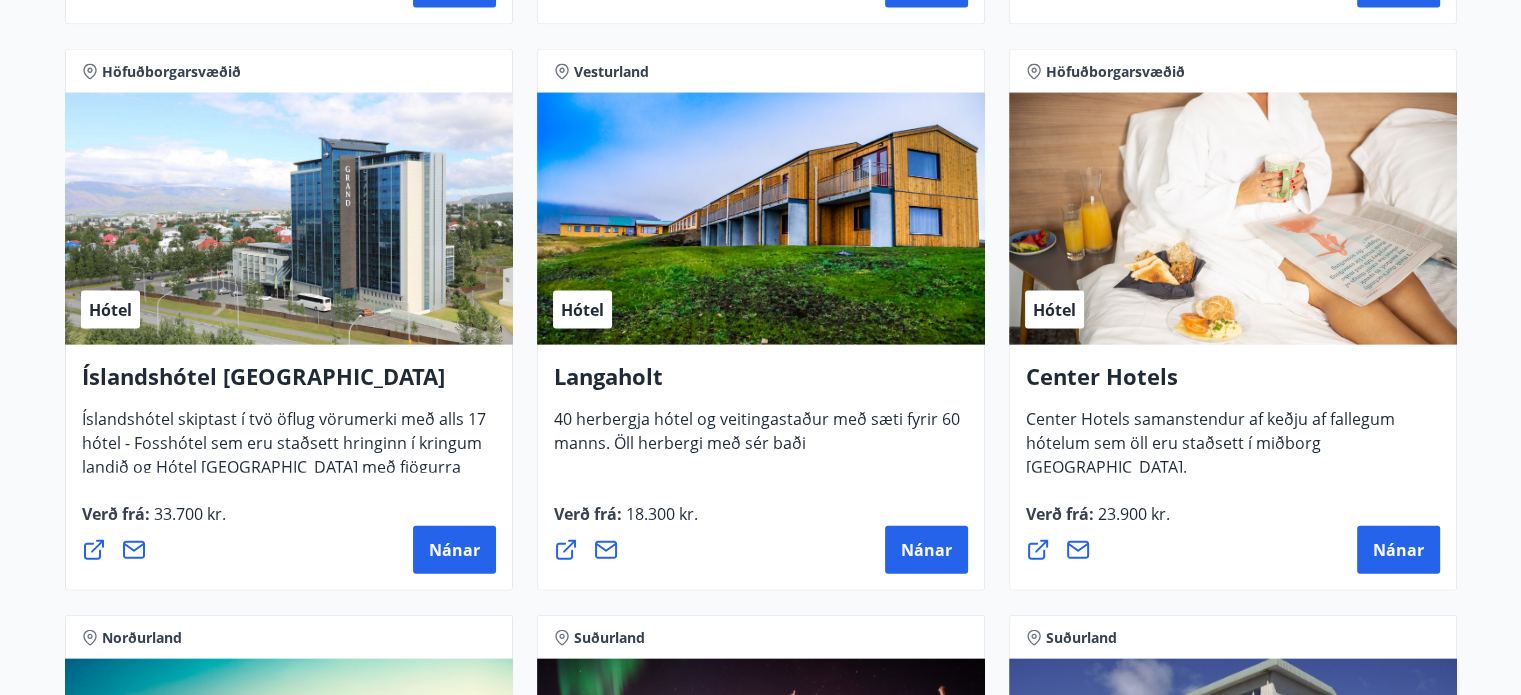 scroll, scrollTop: 4300, scrollLeft: 0, axis: vertical 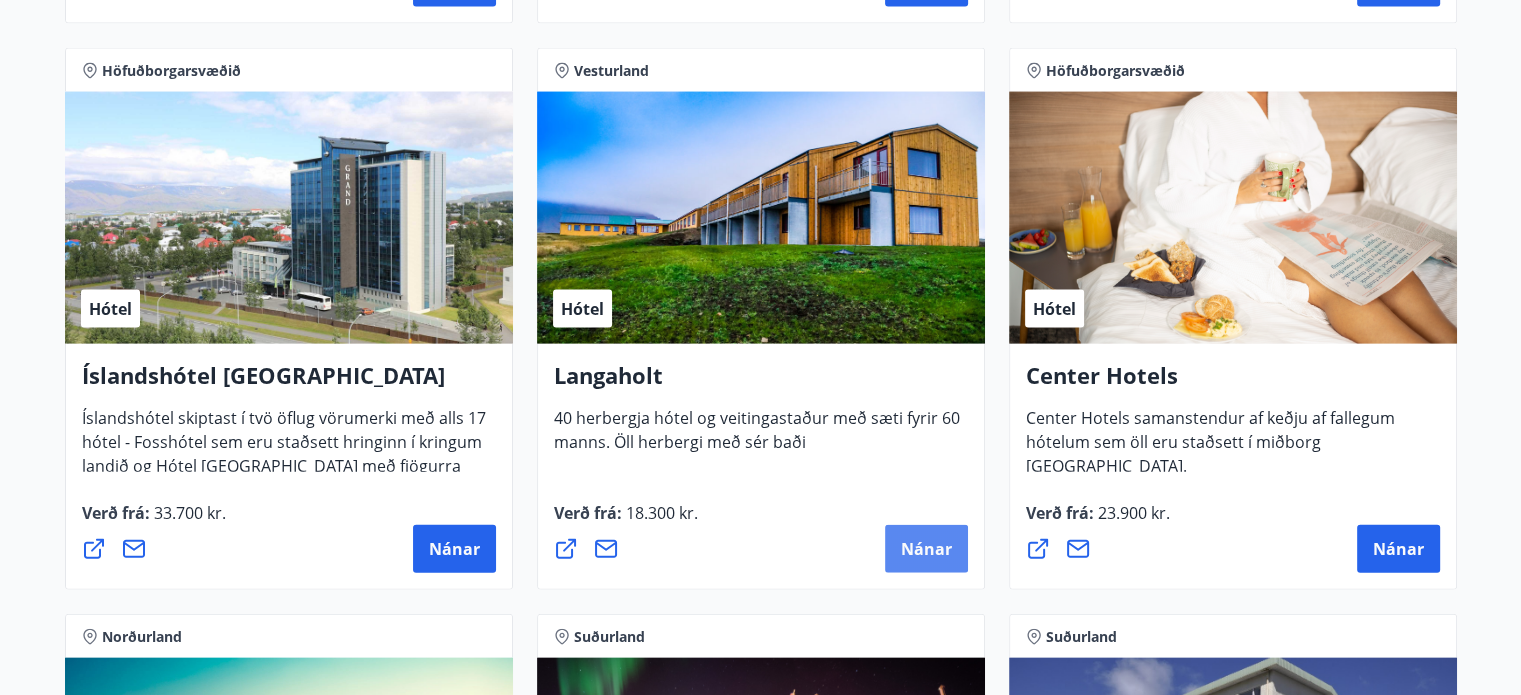 click on "Langaholt 40 herbergja hótel og veitingastaður með sæti fyrir 60 manns. Öll herbergi með sér baði" at bounding box center (761, 407) 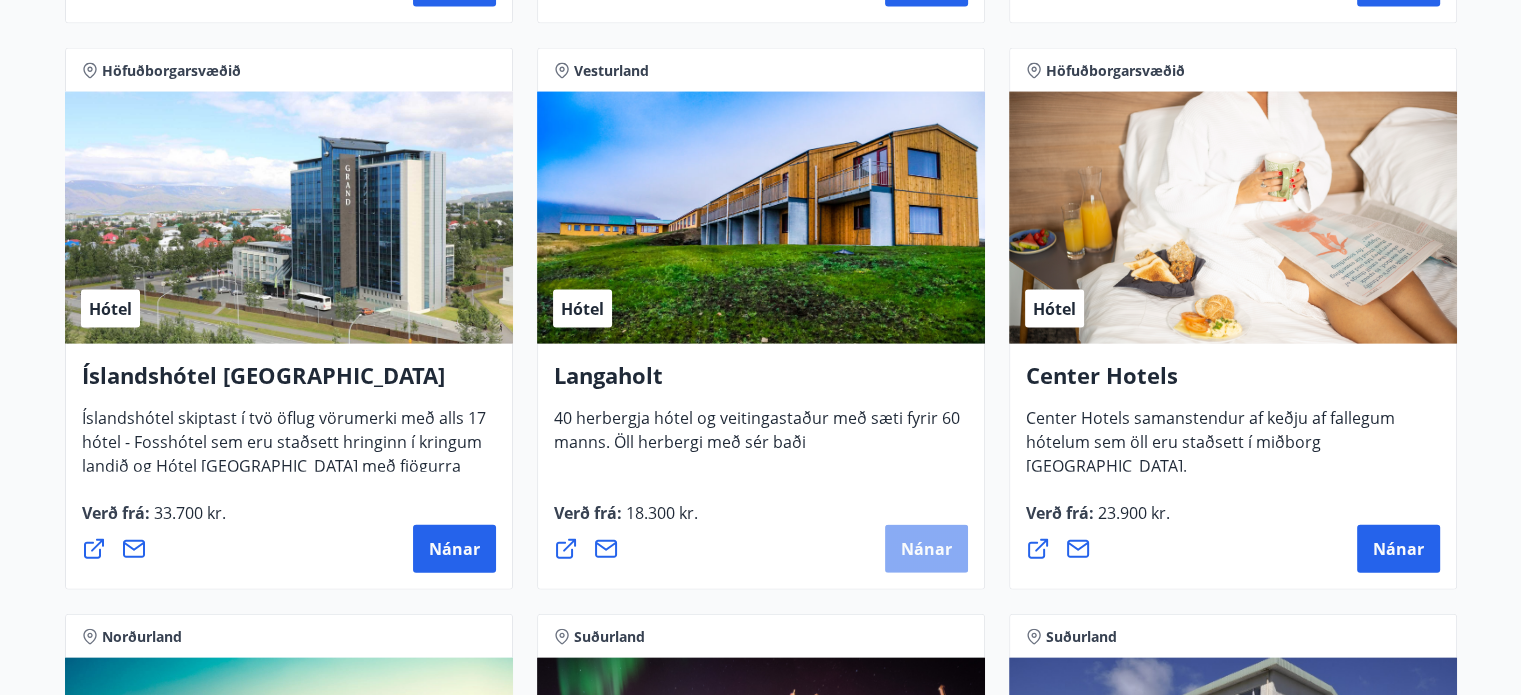 click on "Nánar" at bounding box center (926, 549) 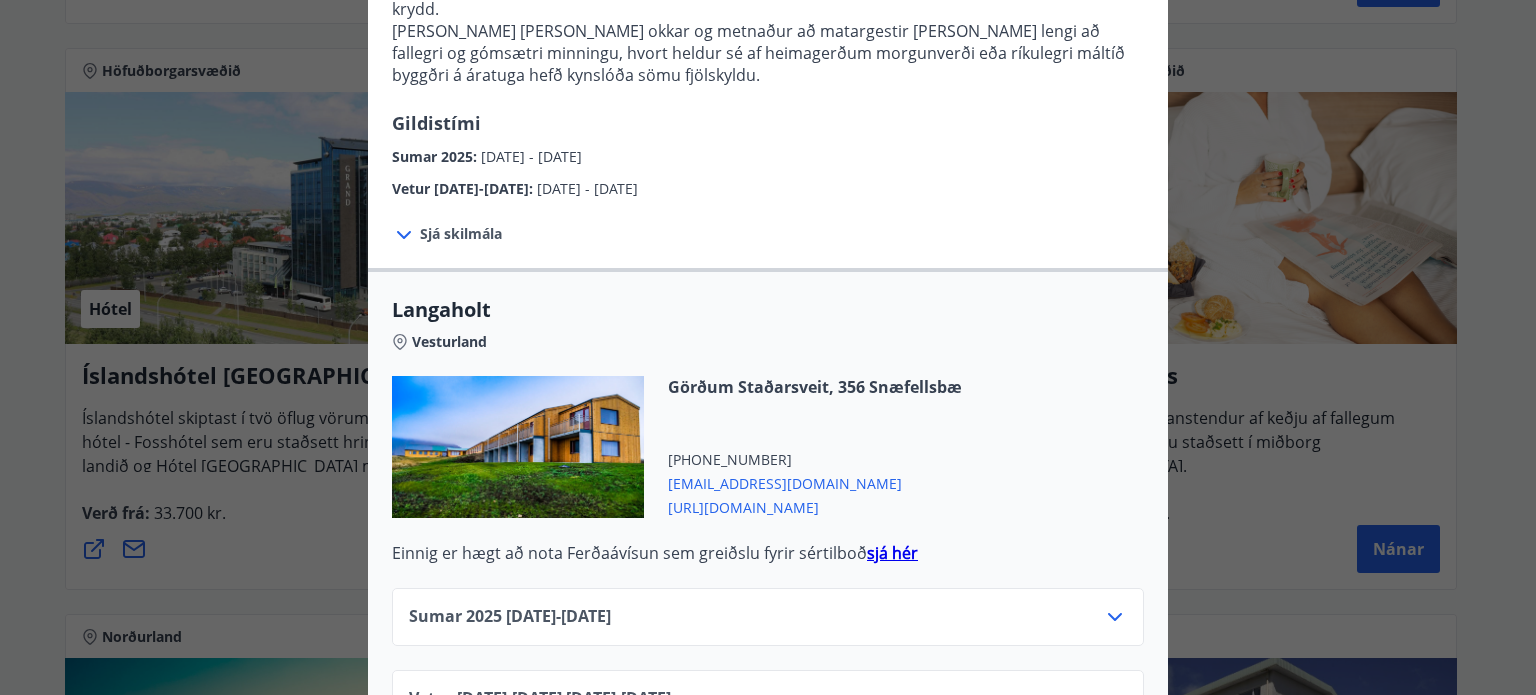 scroll, scrollTop: 599, scrollLeft: 0, axis: vertical 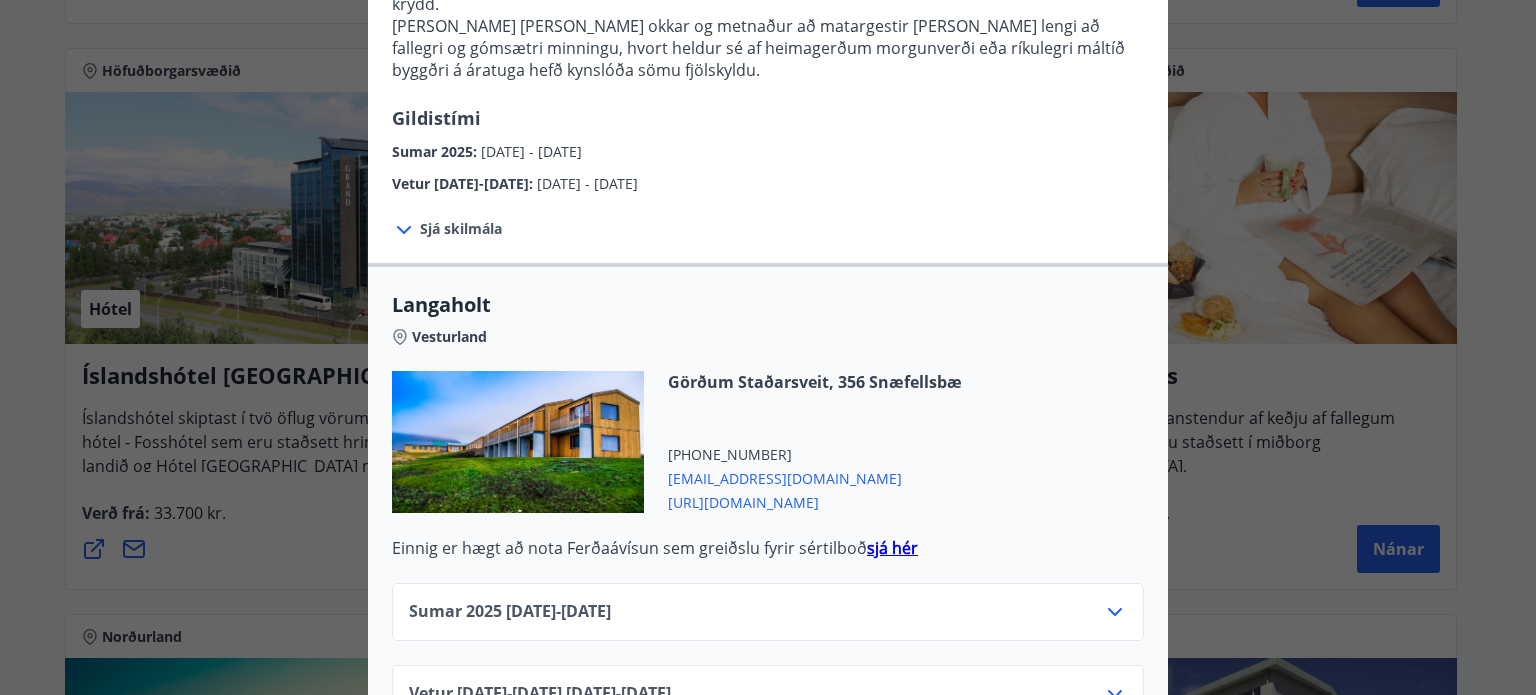 click 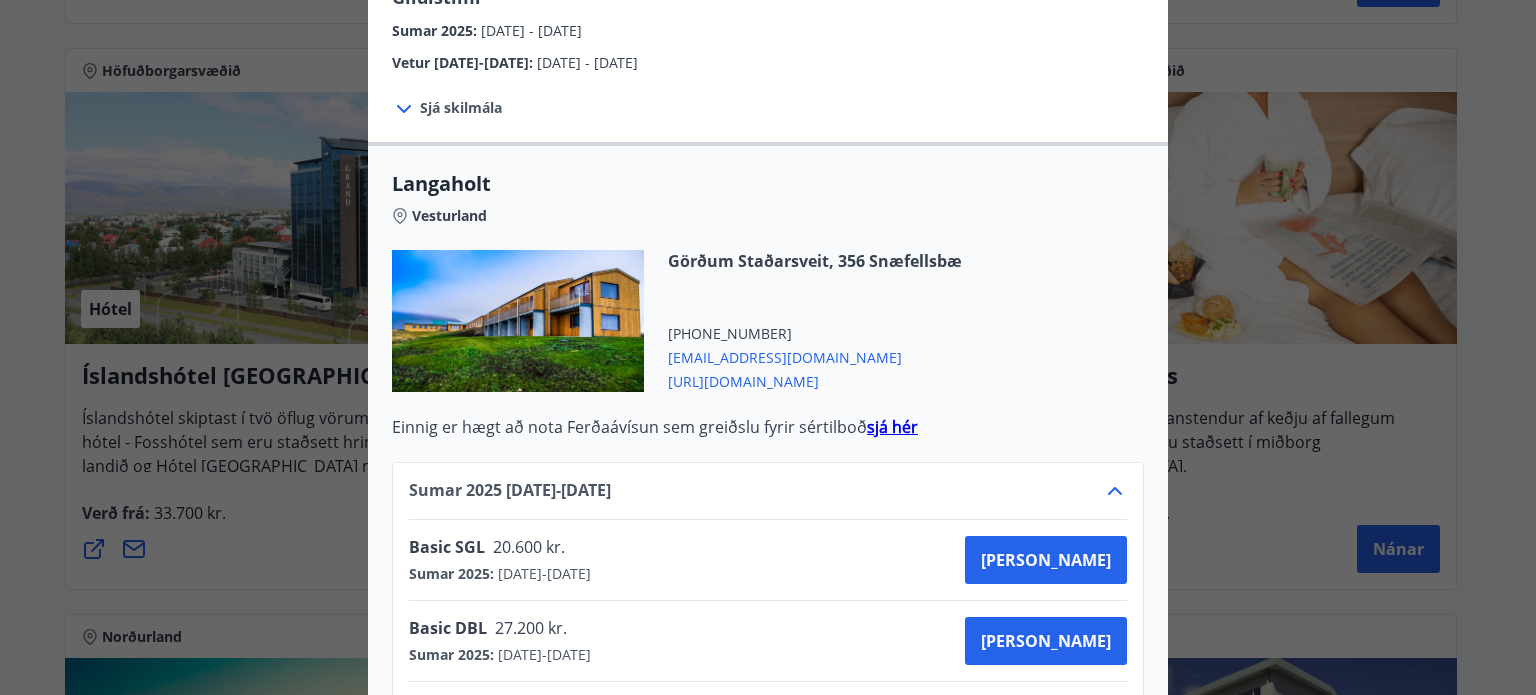 scroll, scrollTop: 664, scrollLeft: 0, axis: vertical 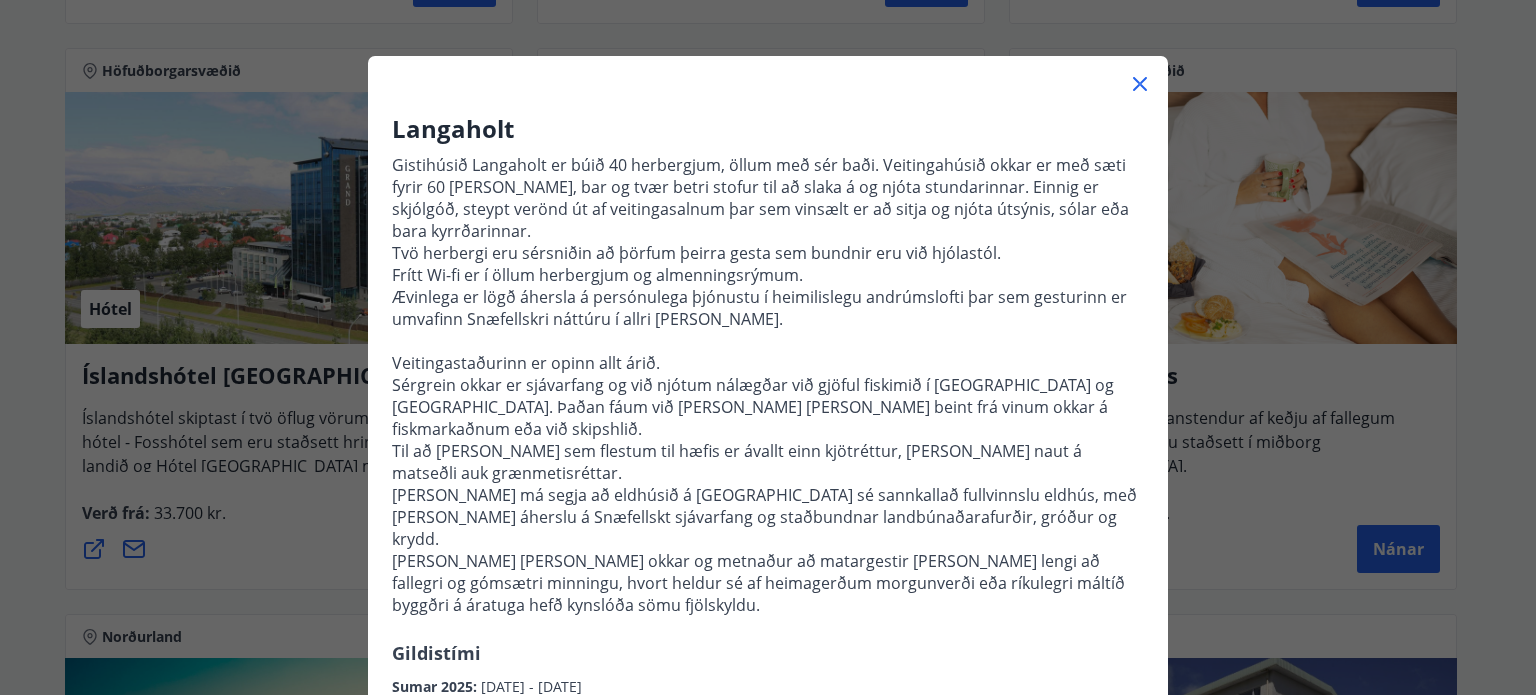 click 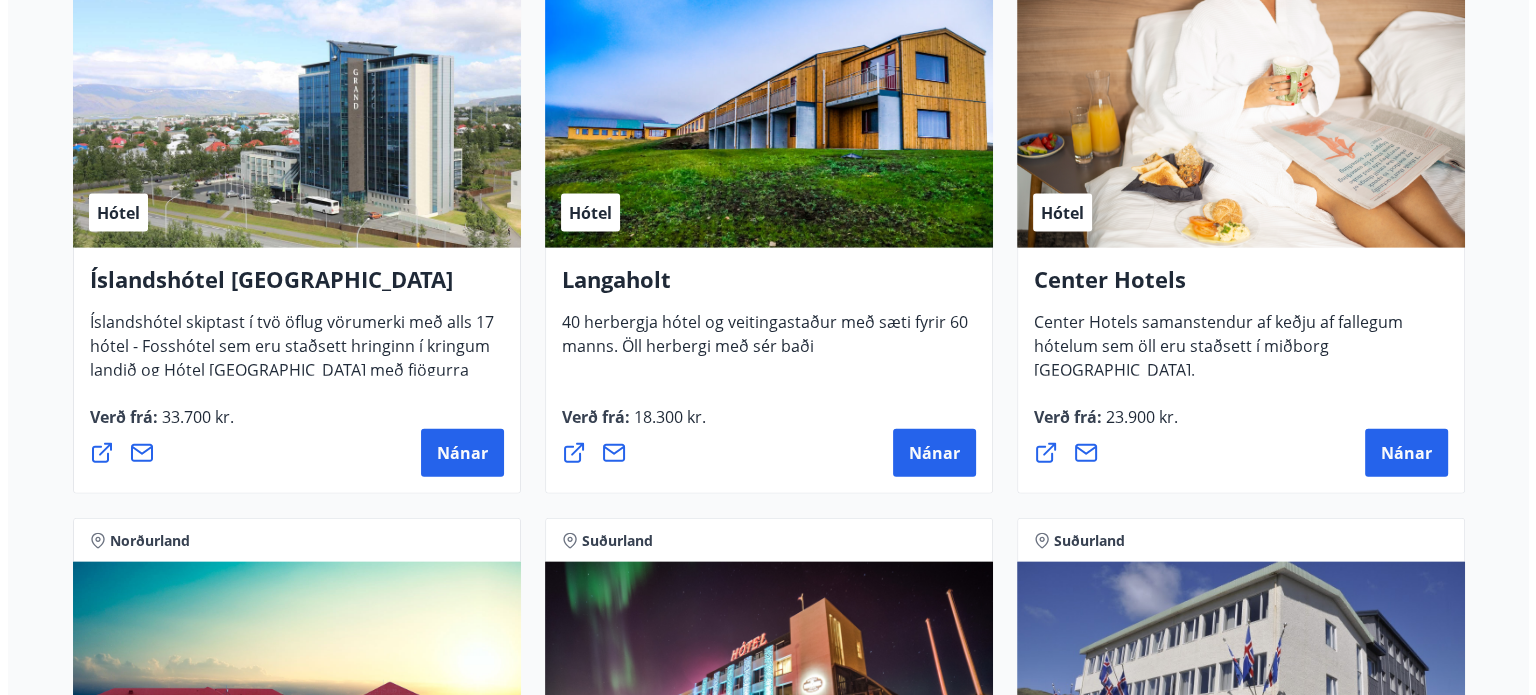 scroll, scrollTop: 4400, scrollLeft: 0, axis: vertical 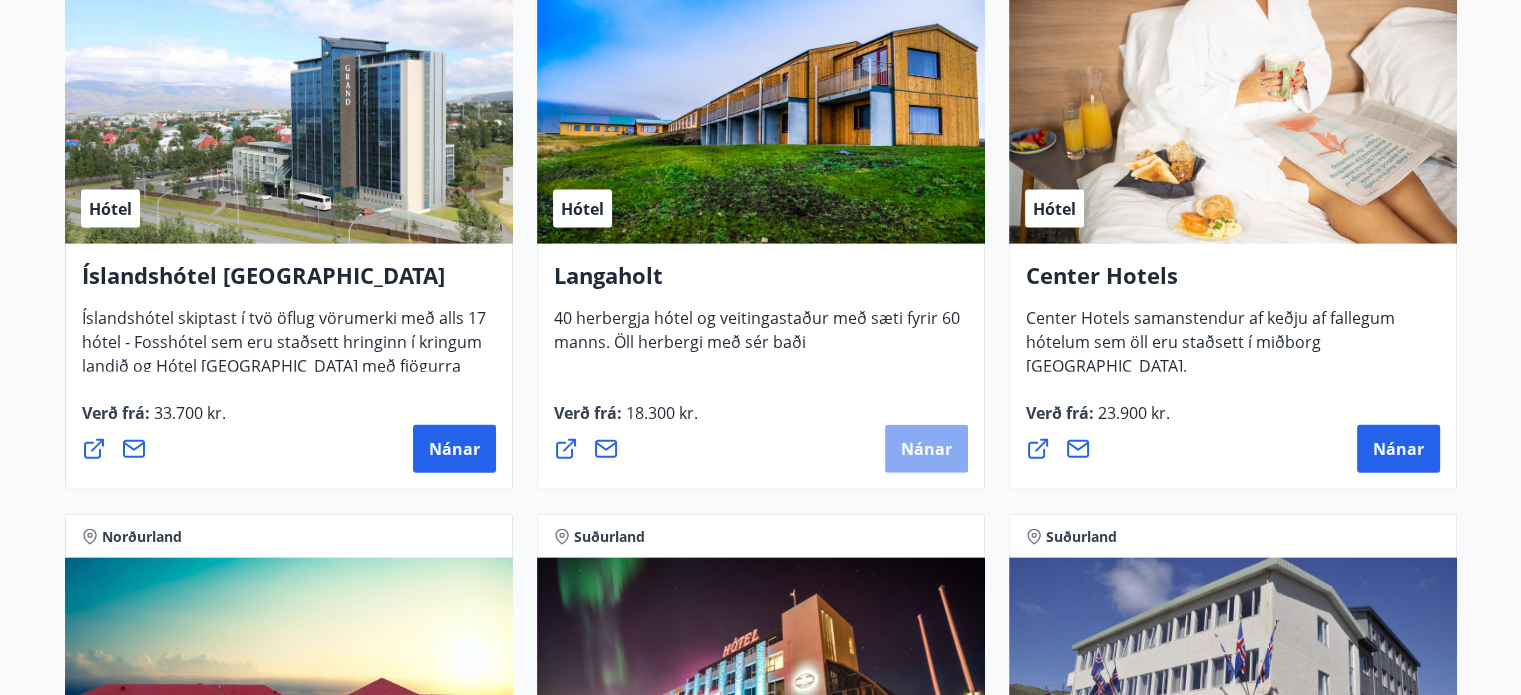 click on "Nánar" at bounding box center [926, 449] 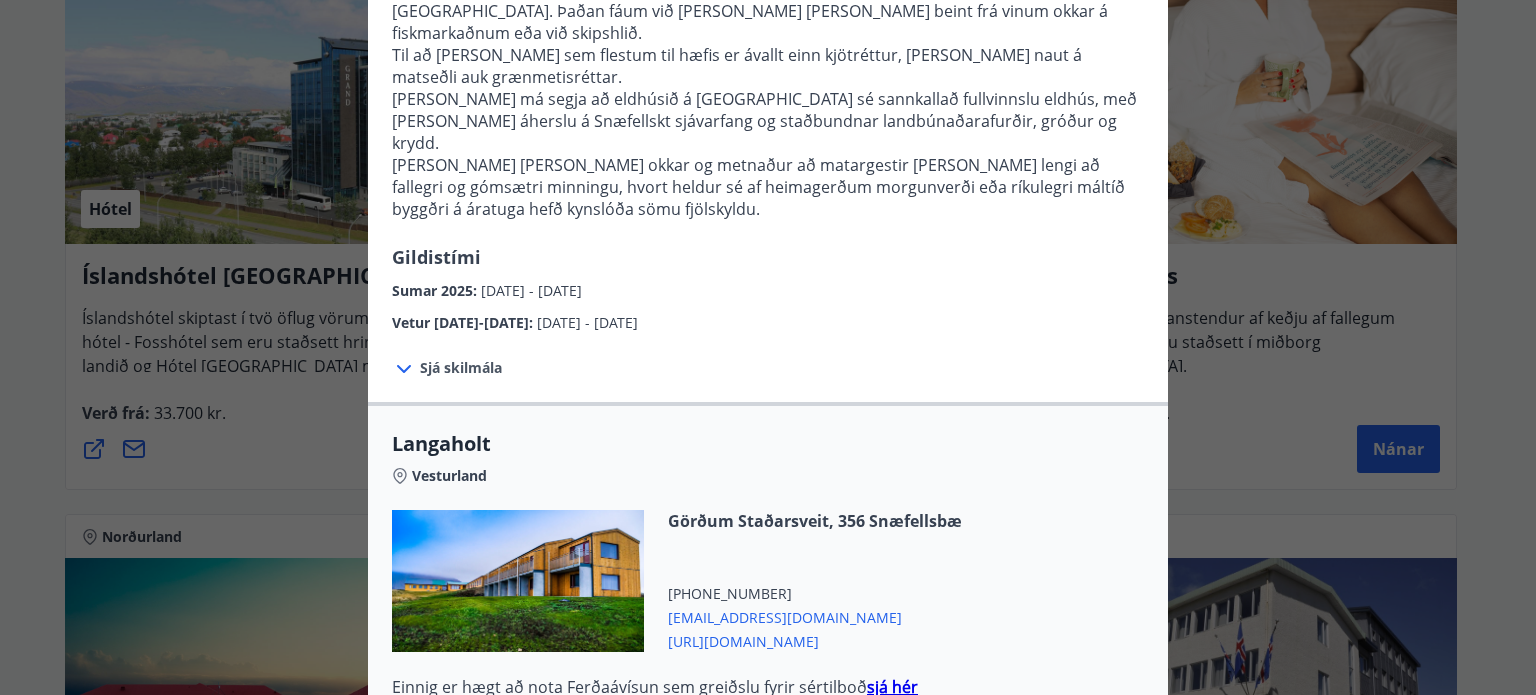 scroll, scrollTop: 599, scrollLeft: 0, axis: vertical 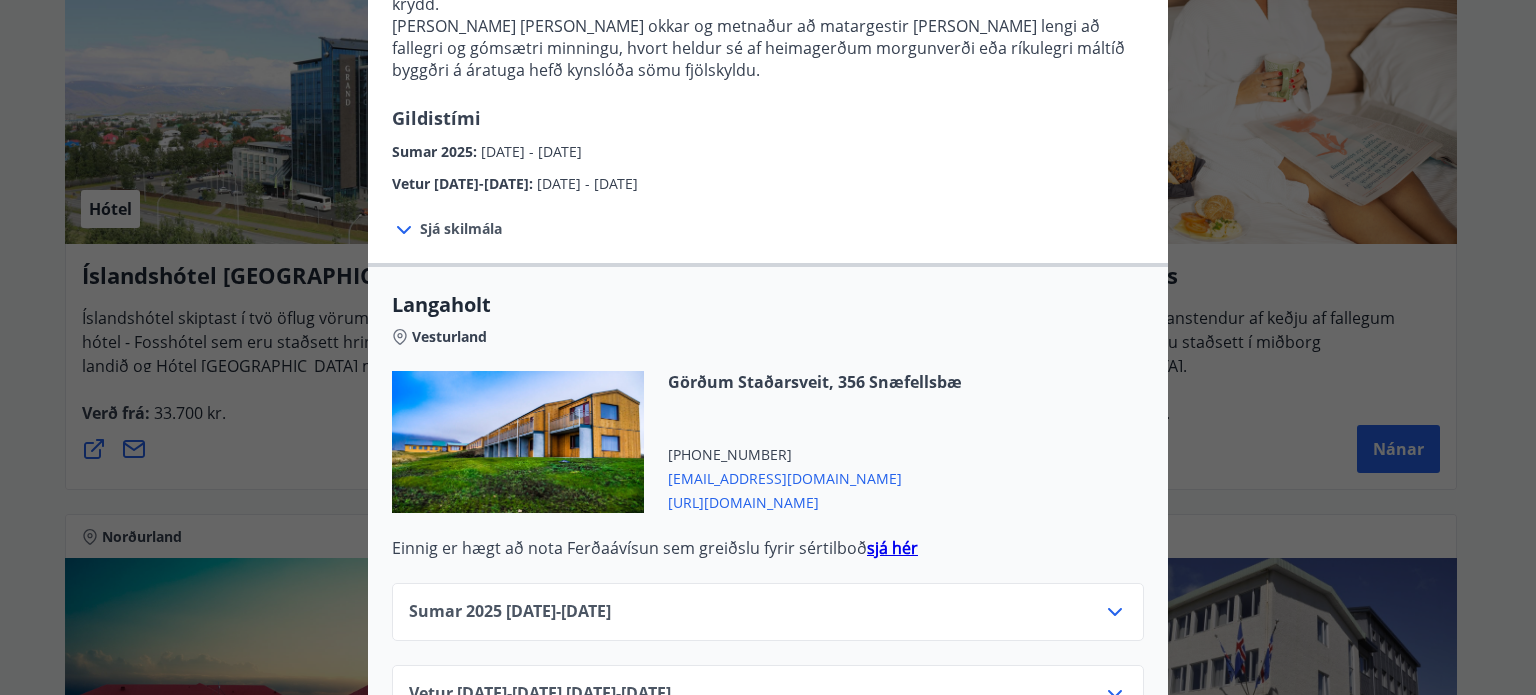 click on "sjá hér" at bounding box center [892, 548] 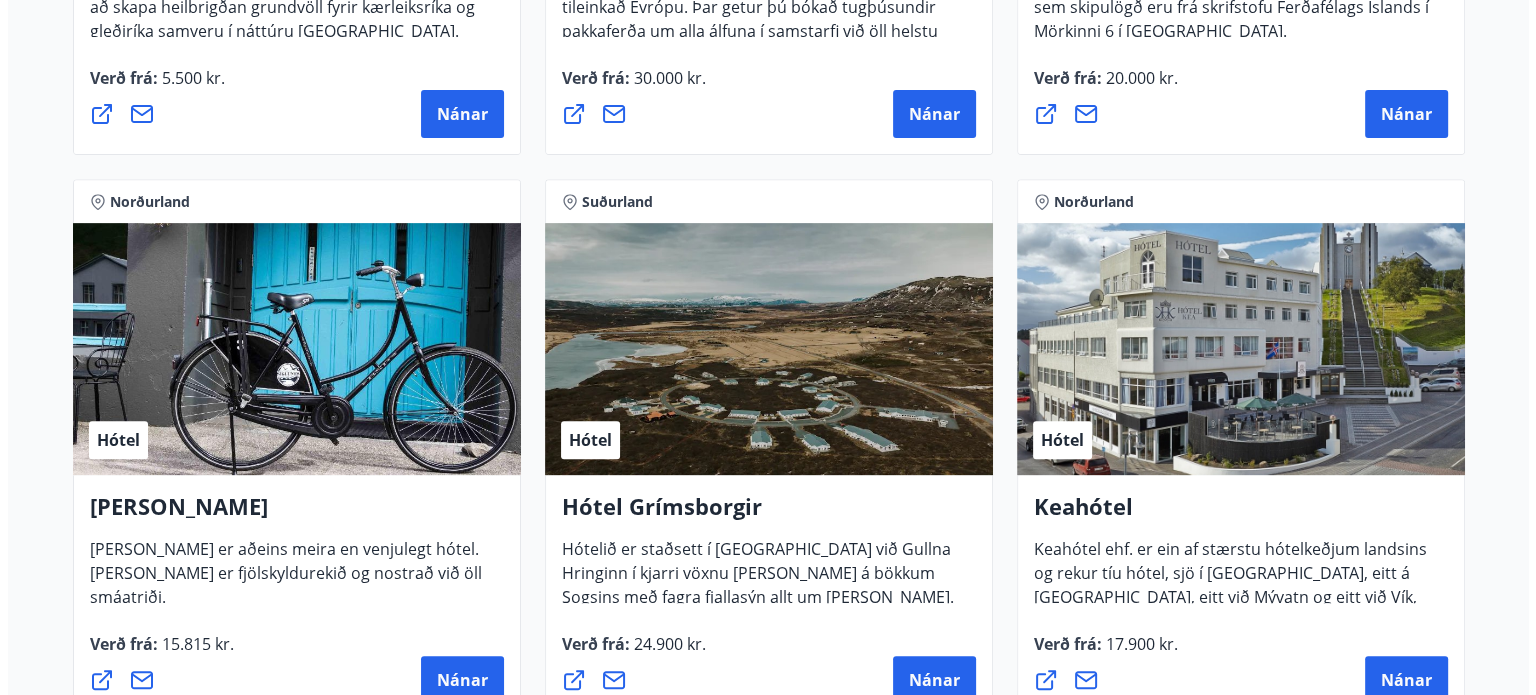 scroll, scrollTop: 1100, scrollLeft: 0, axis: vertical 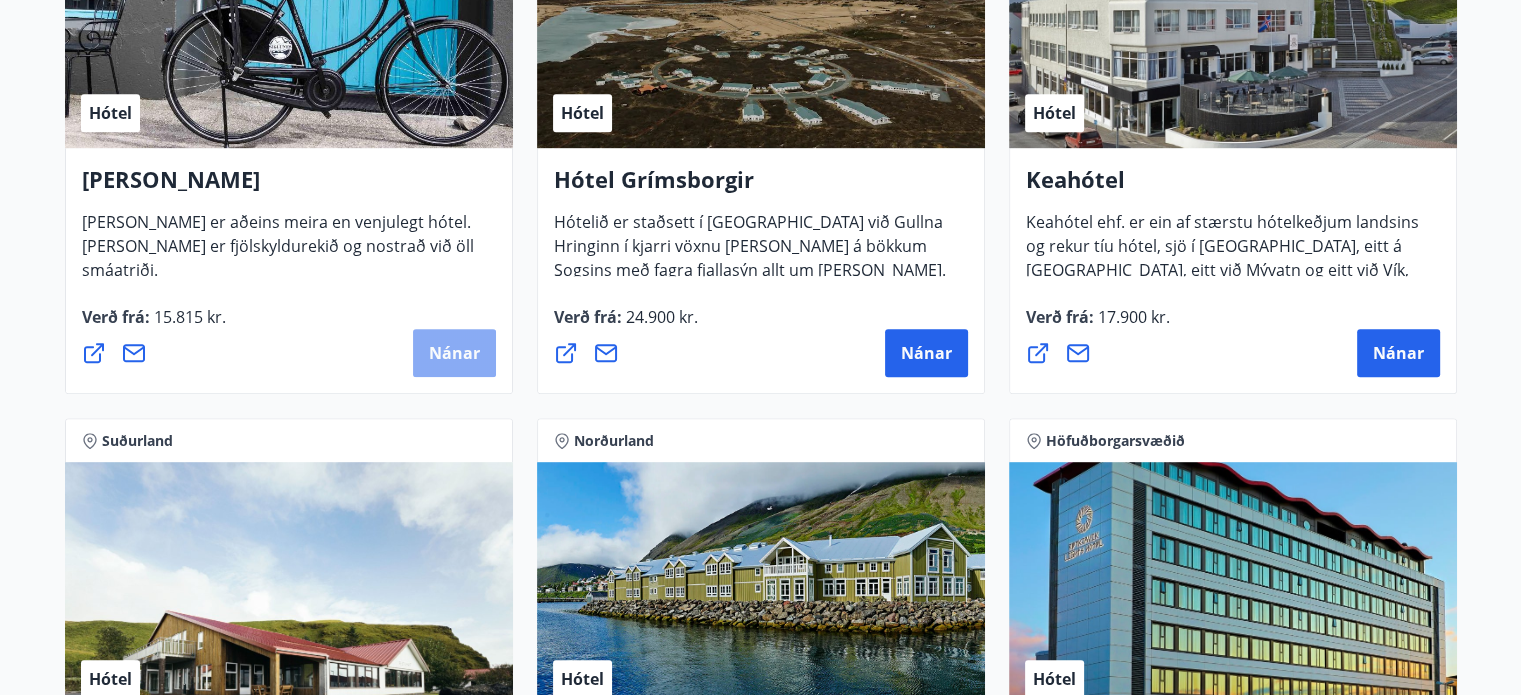 click on "Nánar" at bounding box center [454, 353] 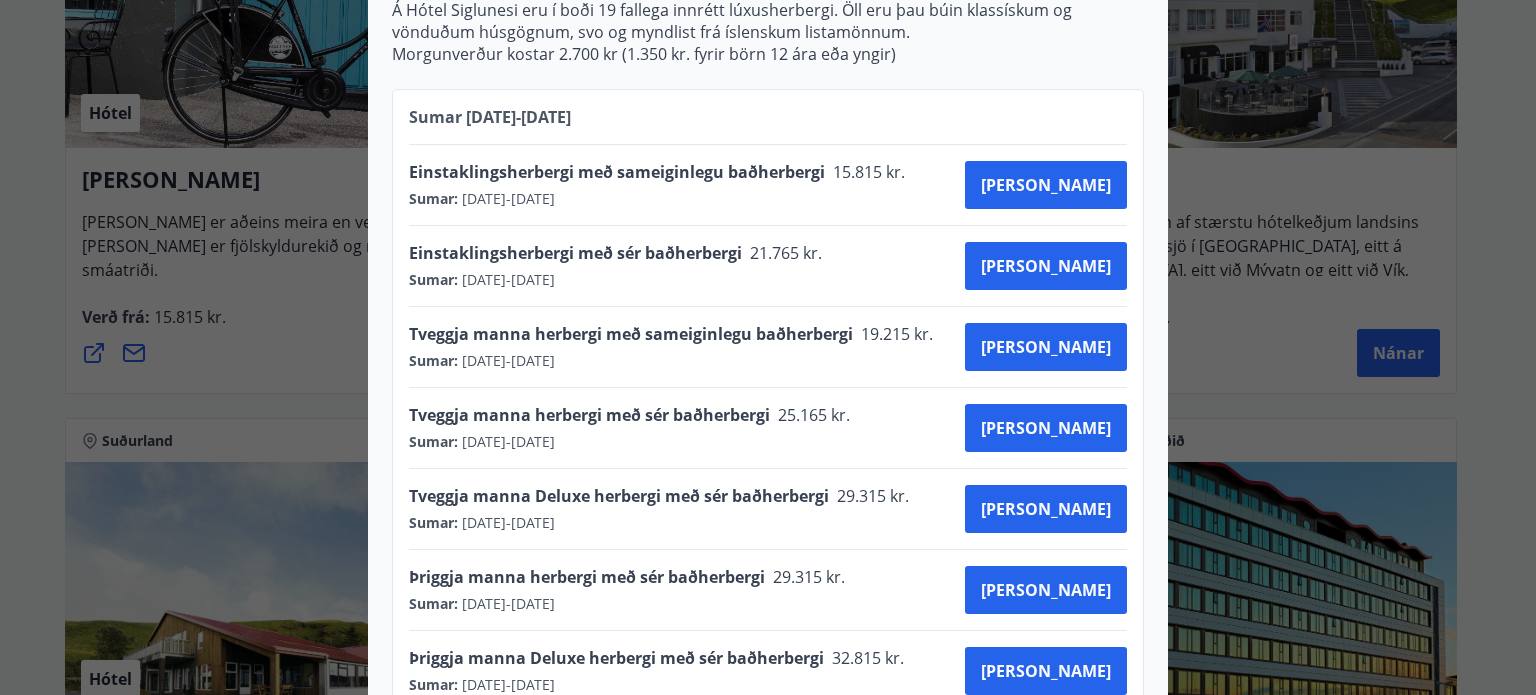 scroll, scrollTop: 876, scrollLeft: 0, axis: vertical 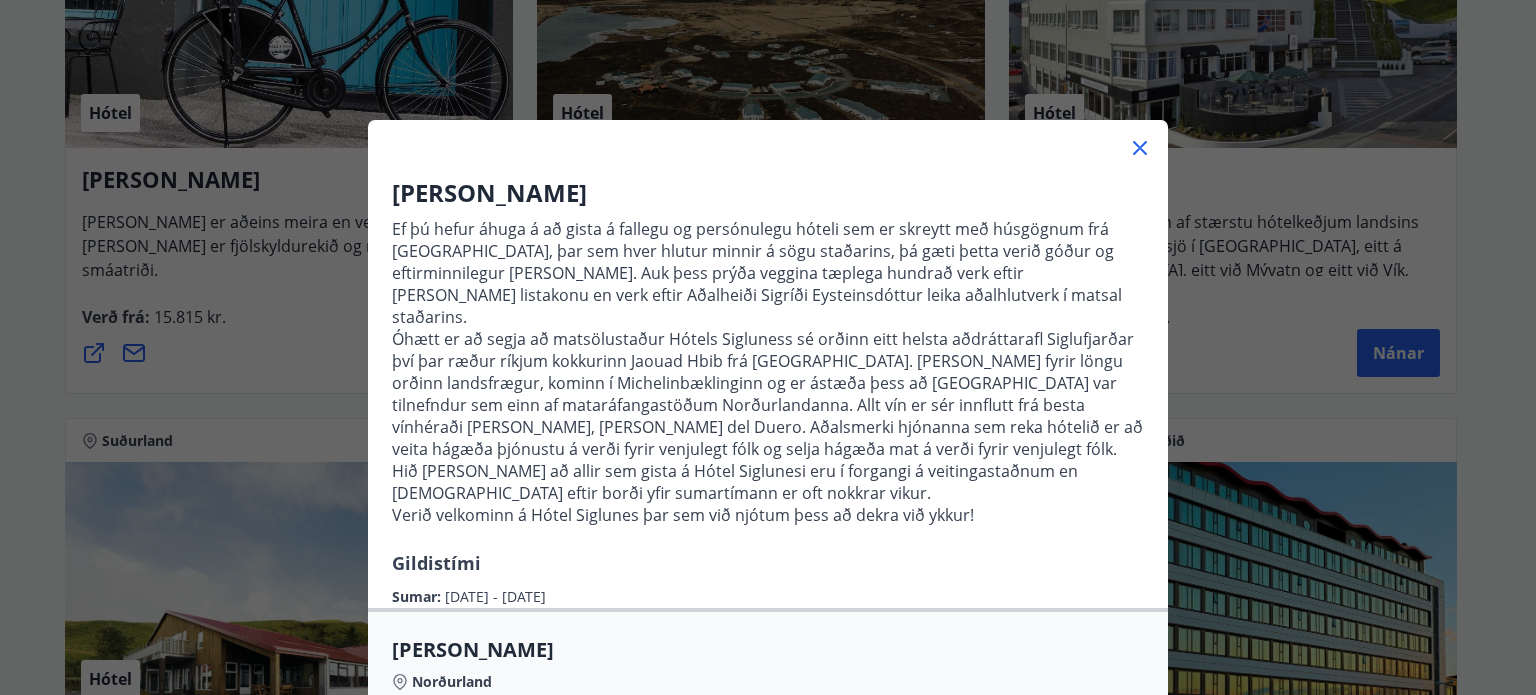 click 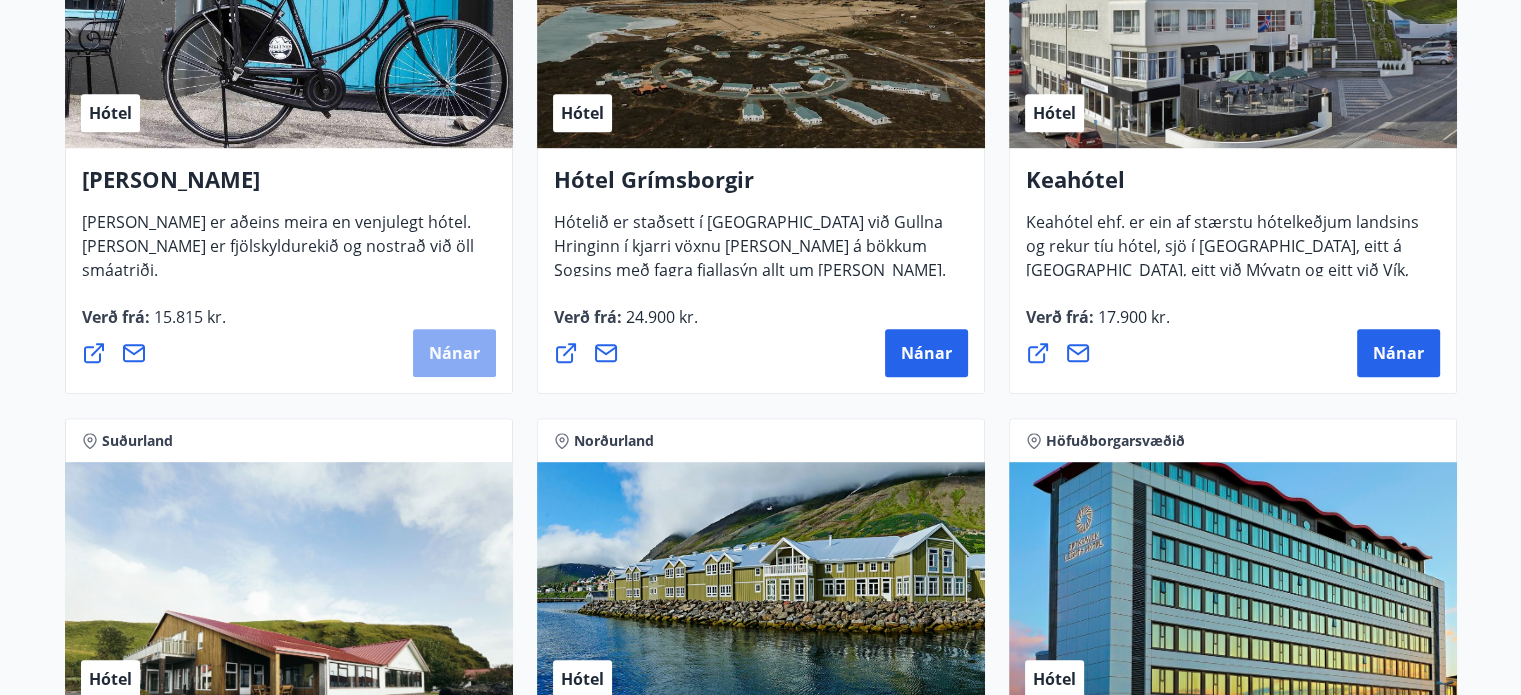 click on "Nánar" at bounding box center [454, 353] 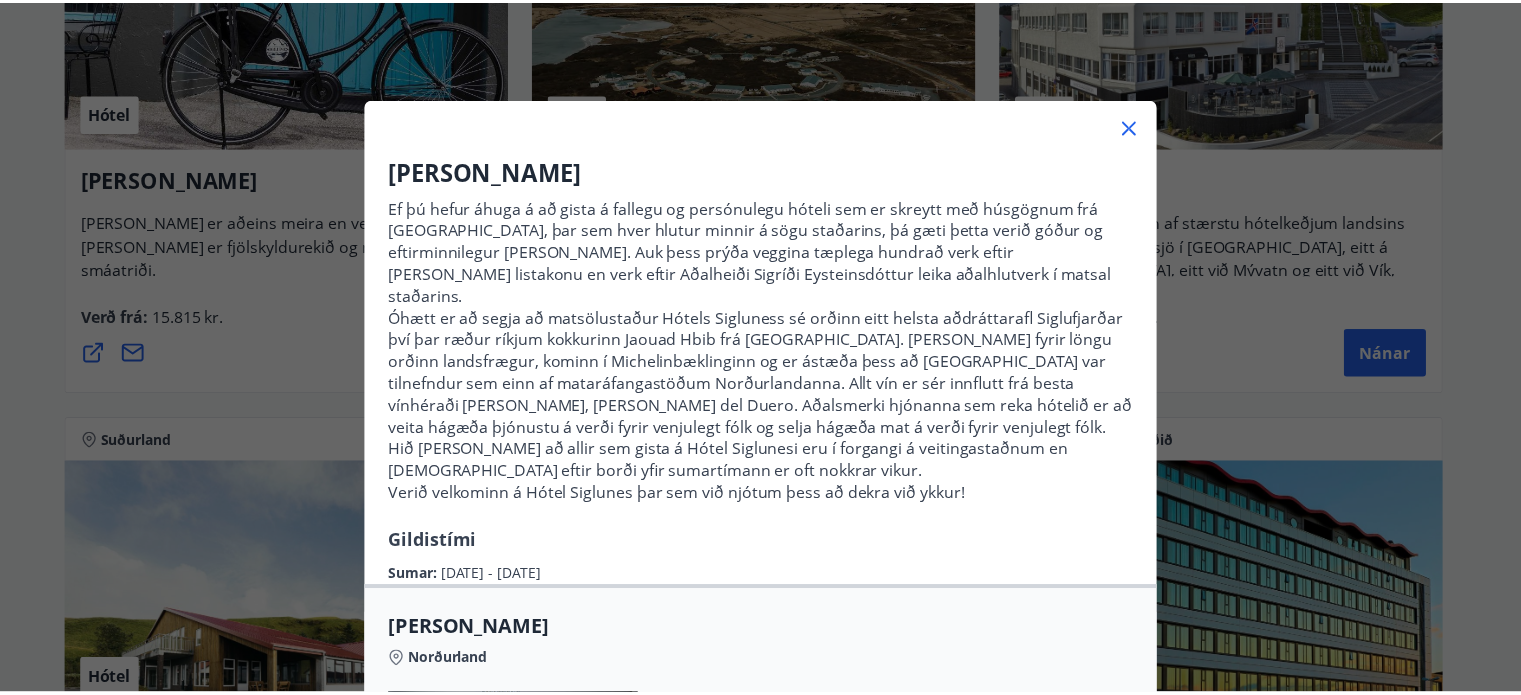 scroll, scrollTop: 0, scrollLeft: 0, axis: both 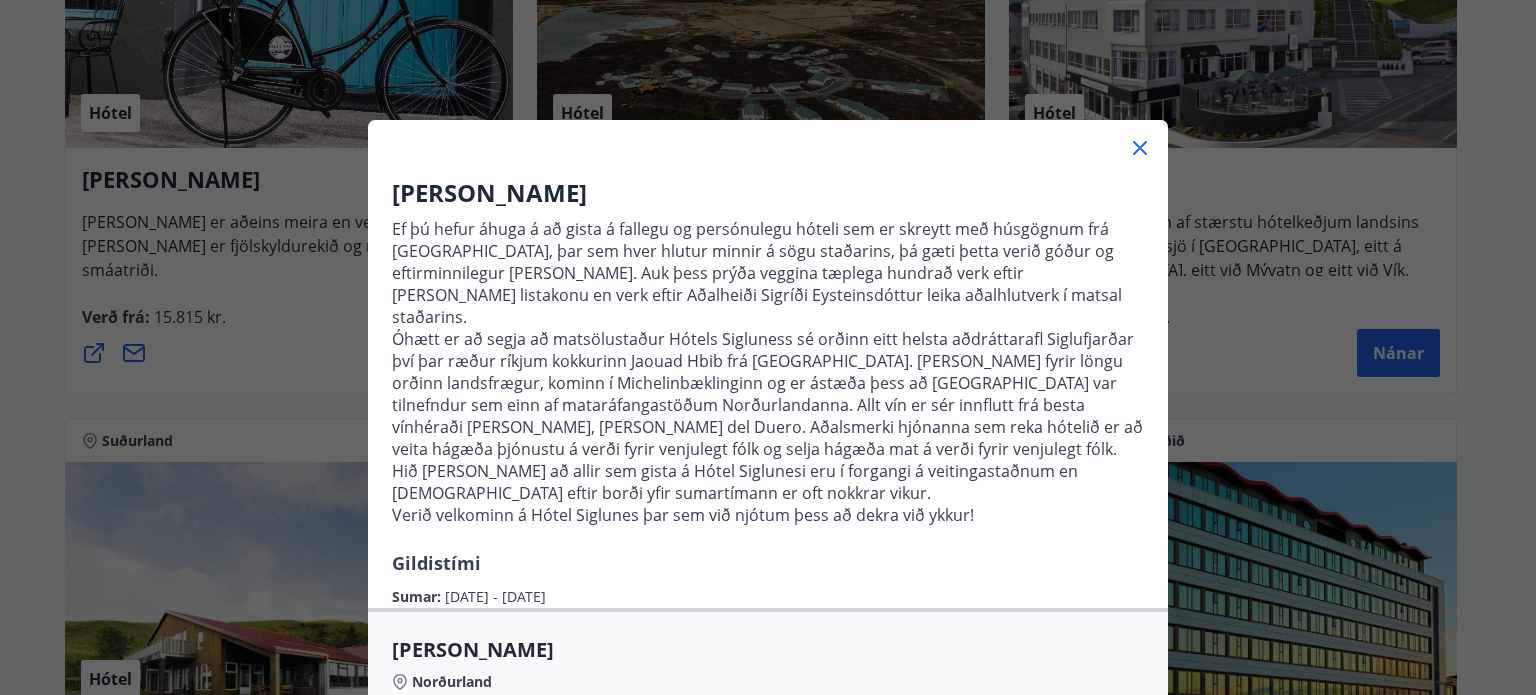 click 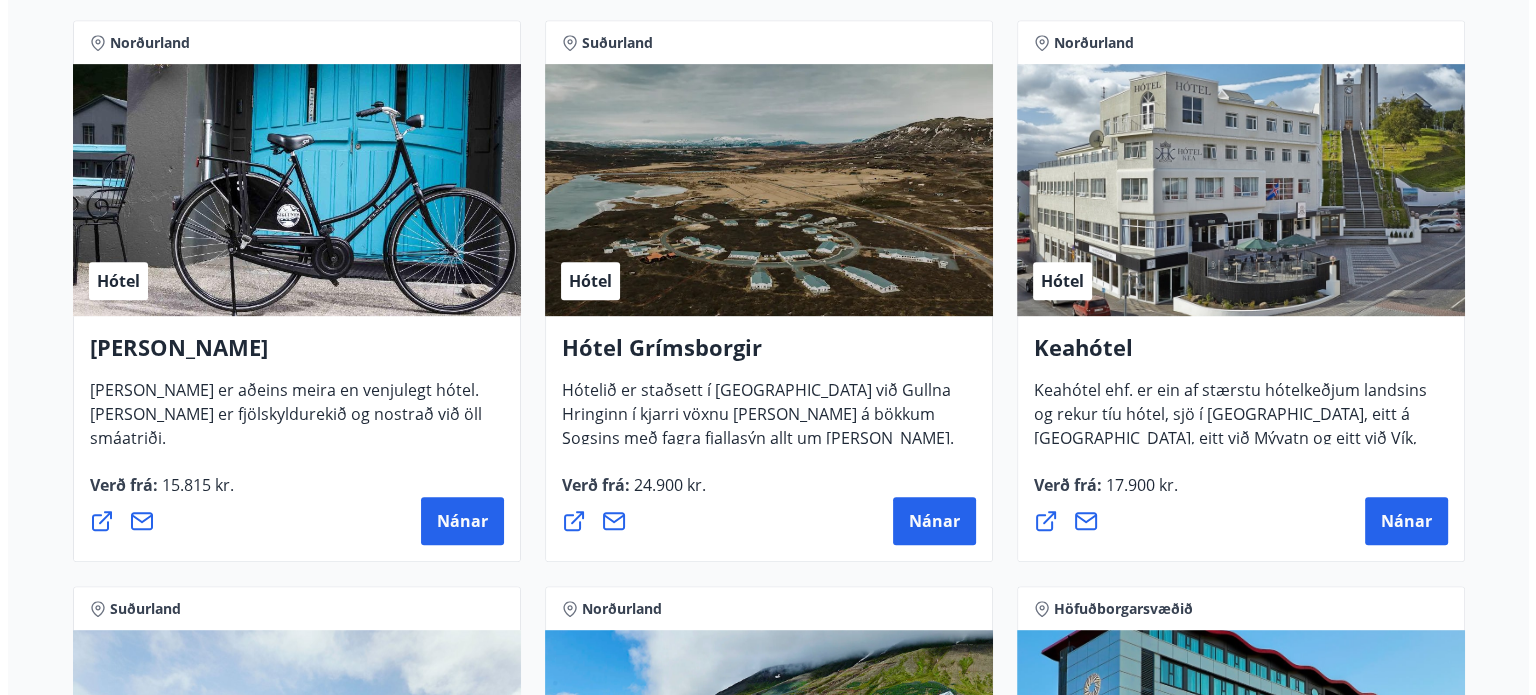 scroll, scrollTop: 900, scrollLeft: 0, axis: vertical 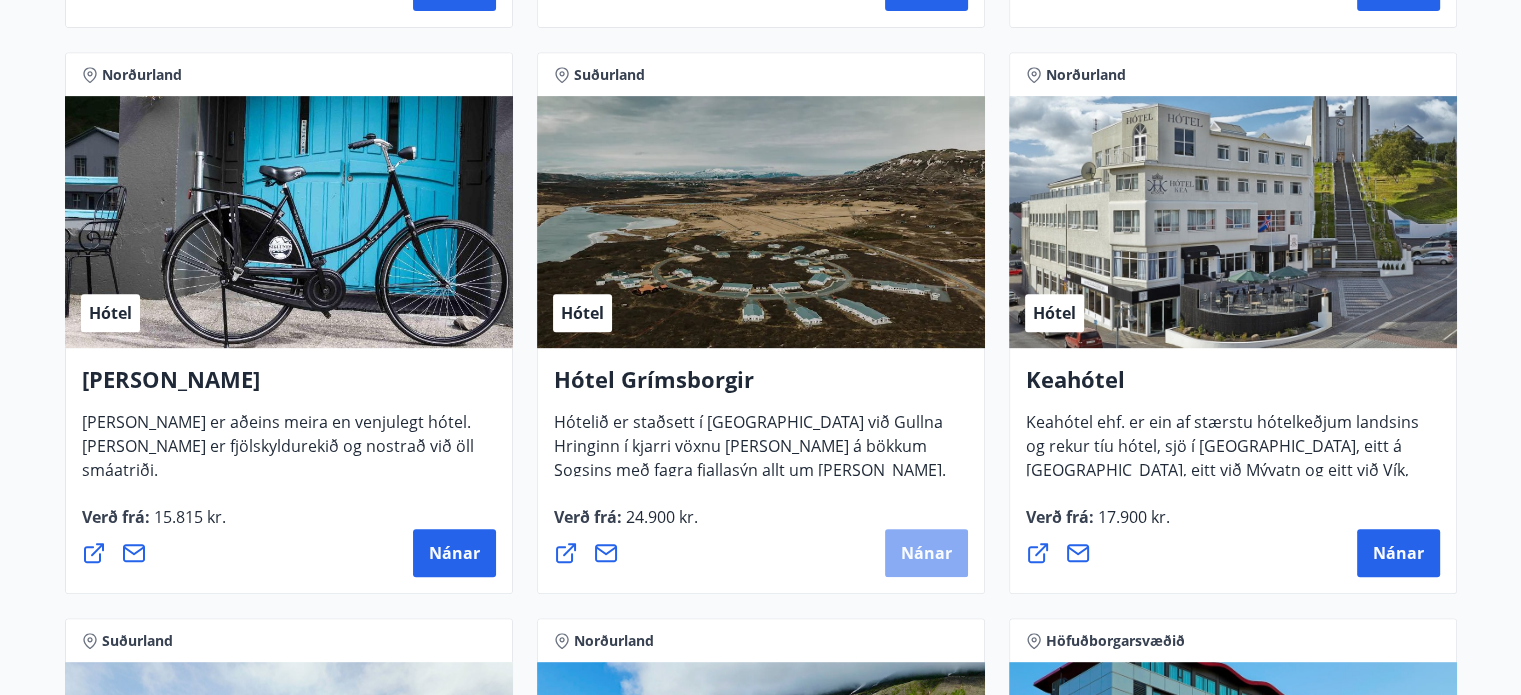 click on "Nánar" at bounding box center [926, 553] 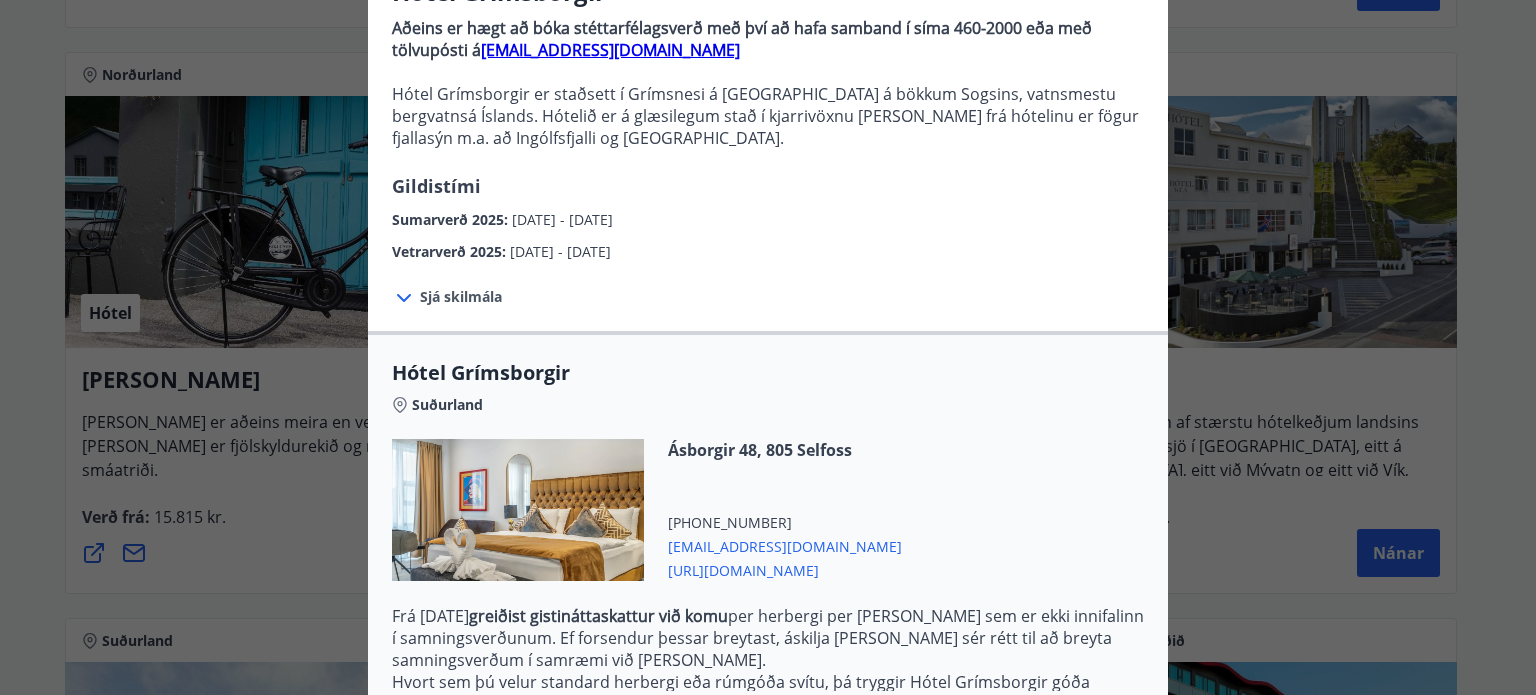 scroll, scrollTop: 0, scrollLeft: 0, axis: both 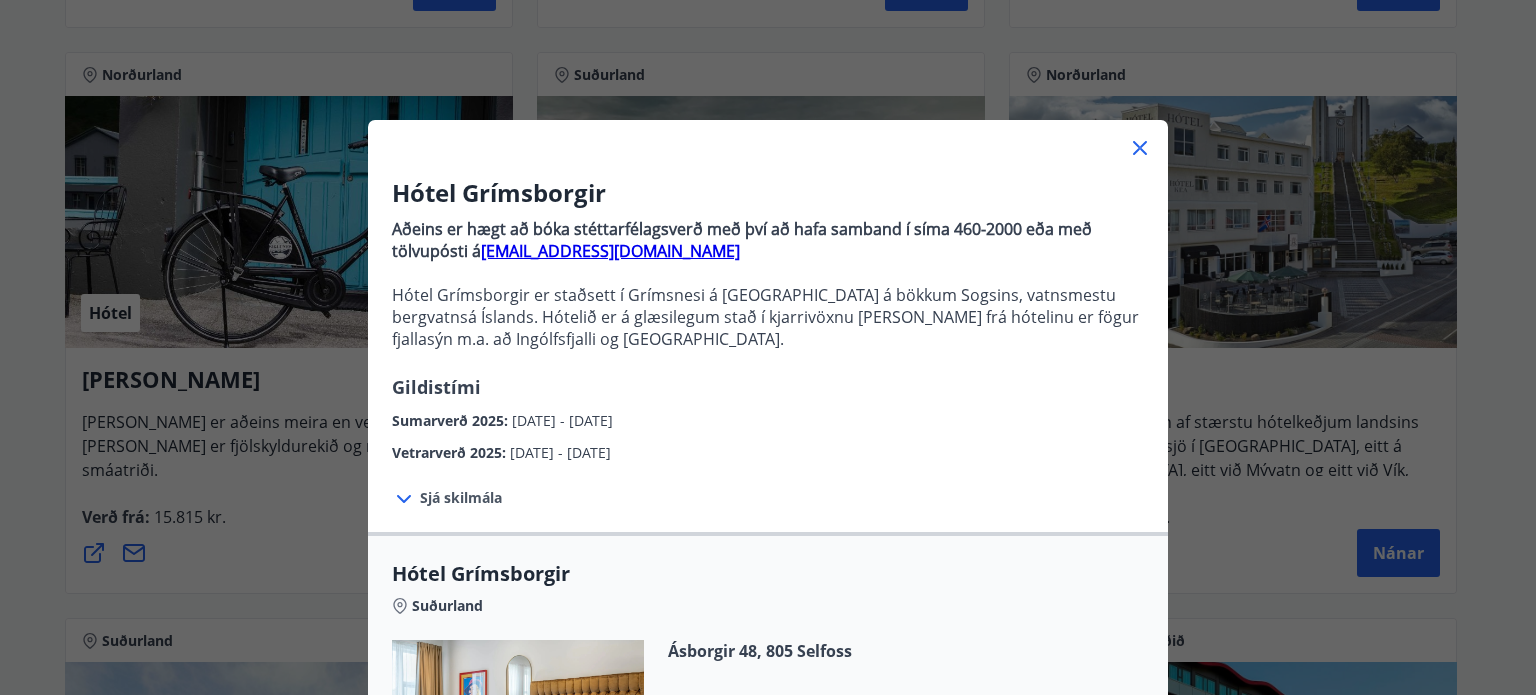 click 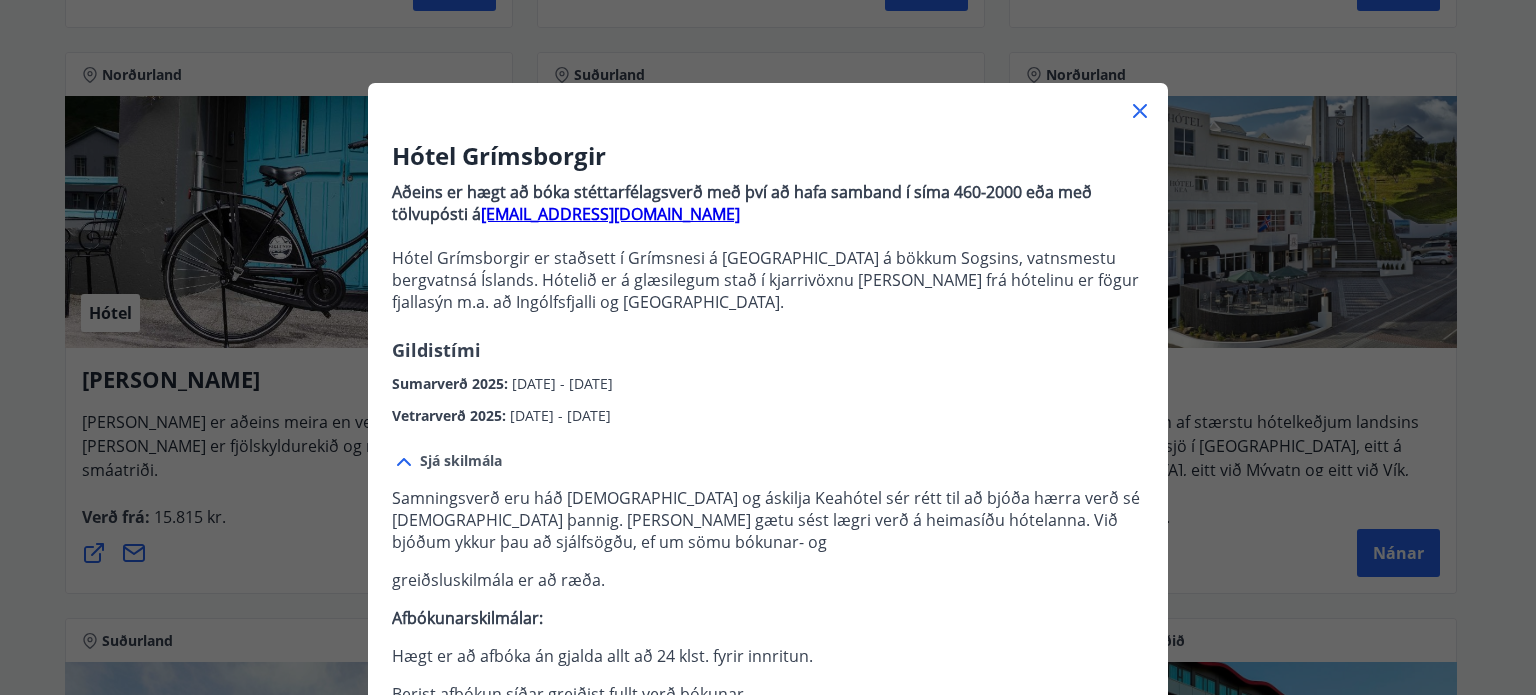 scroll, scrollTop: 0, scrollLeft: 0, axis: both 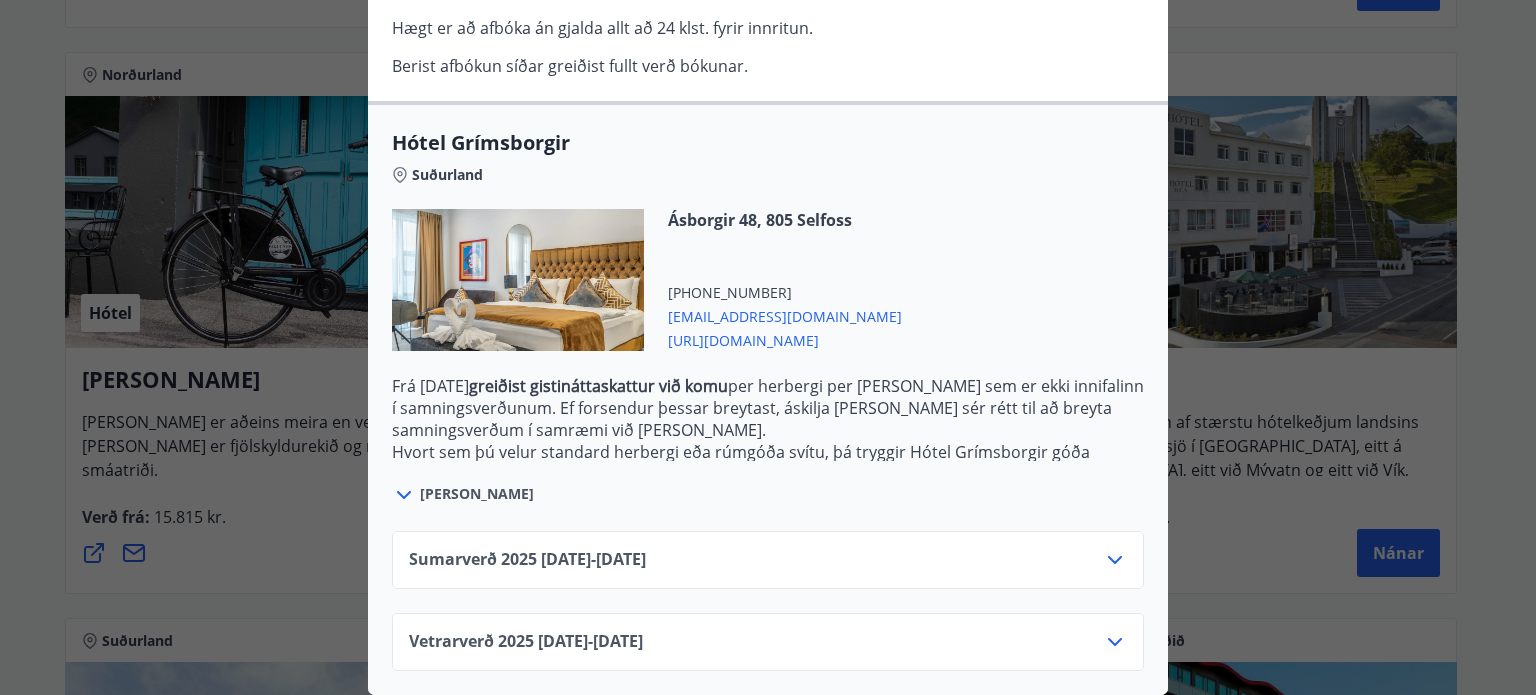 click 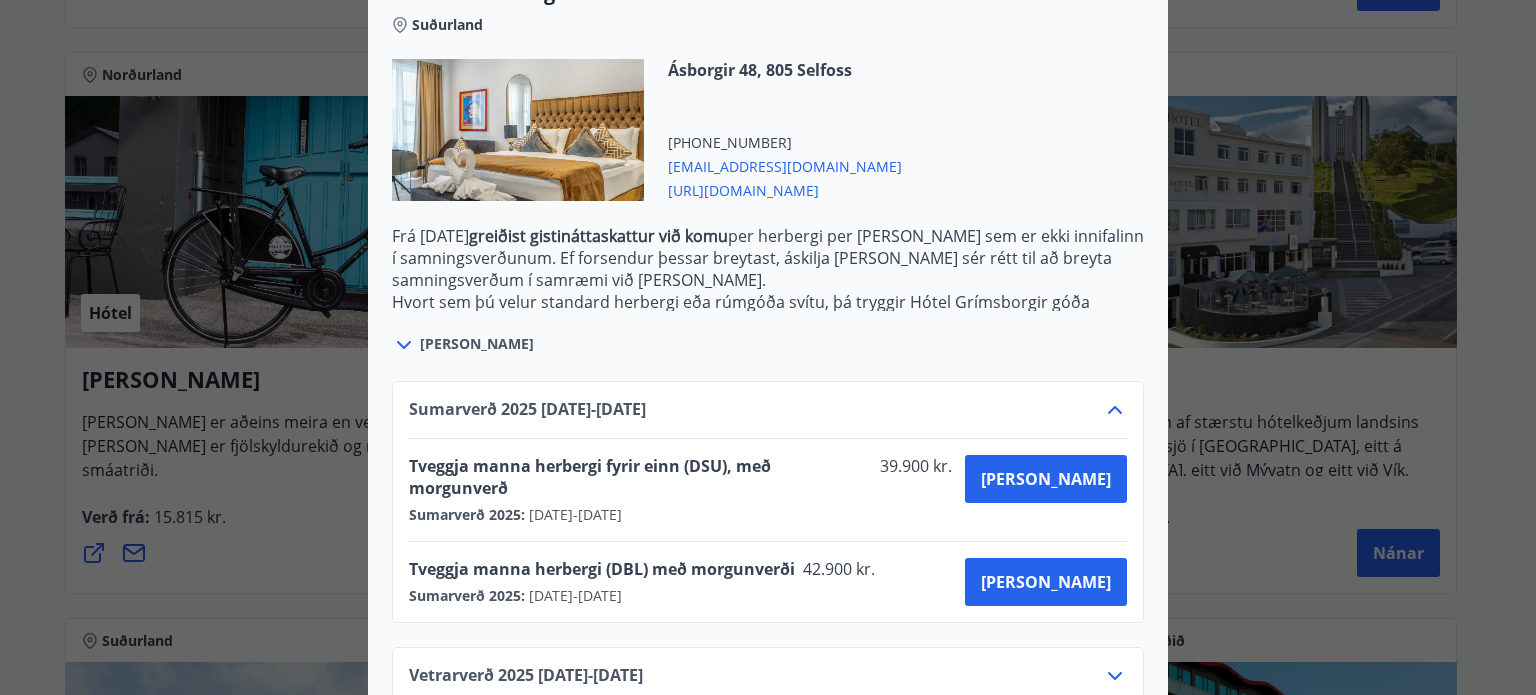 scroll, scrollTop: 840, scrollLeft: 0, axis: vertical 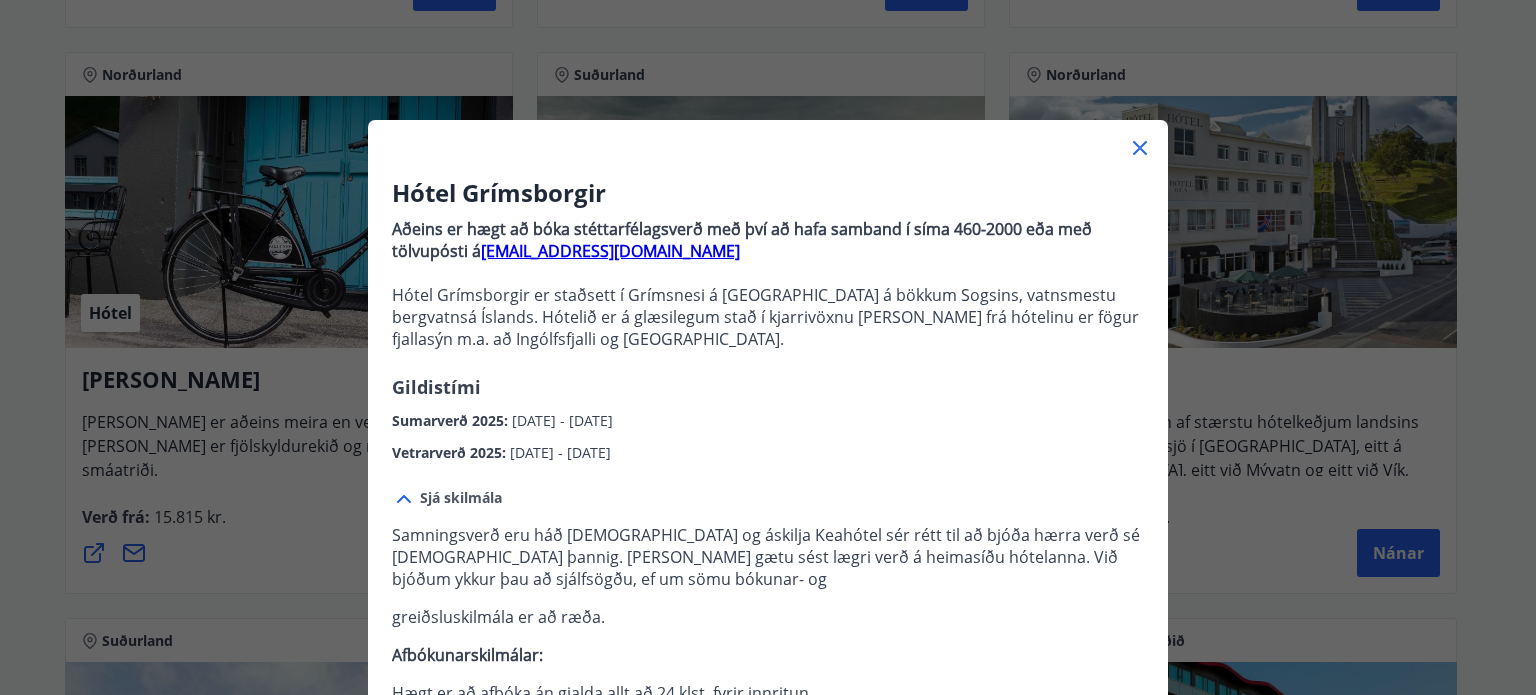click 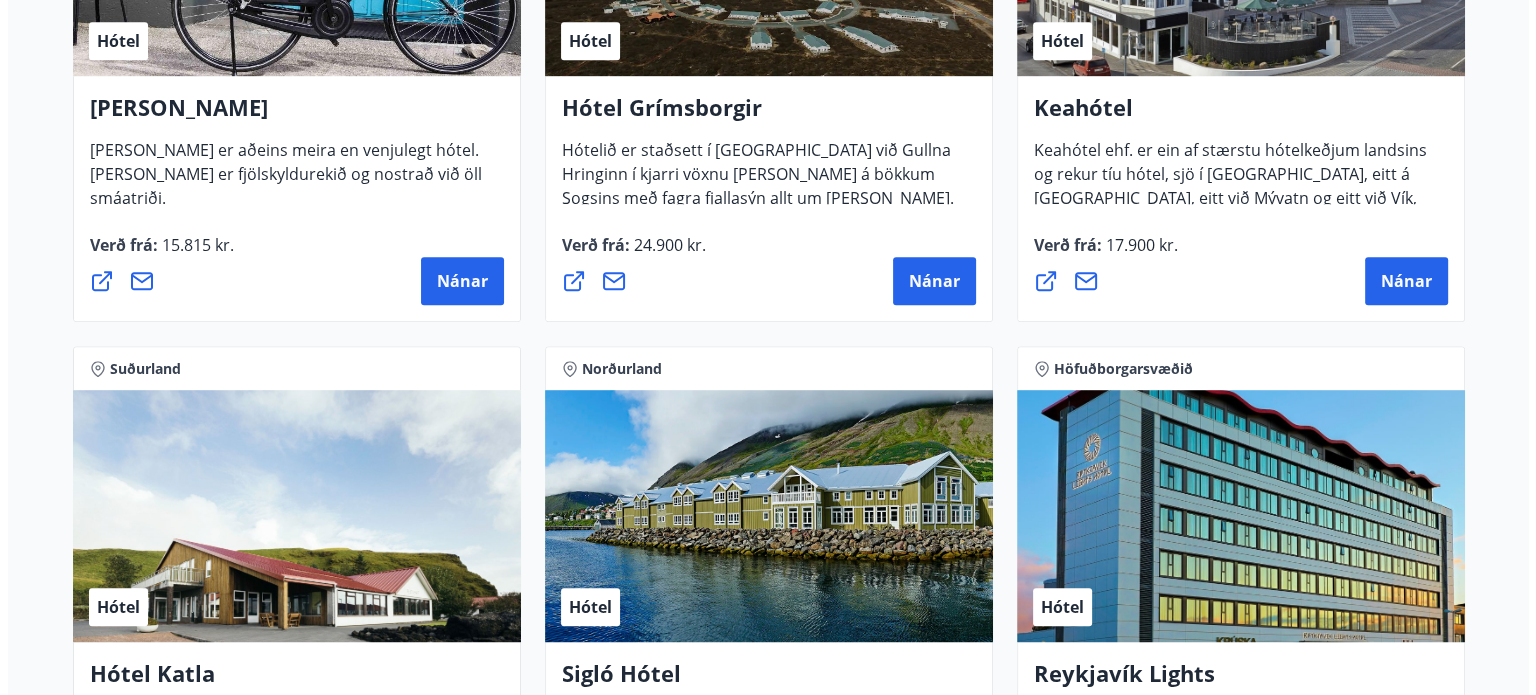 scroll, scrollTop: 1400, scrollLeft: 0, axis: vertical 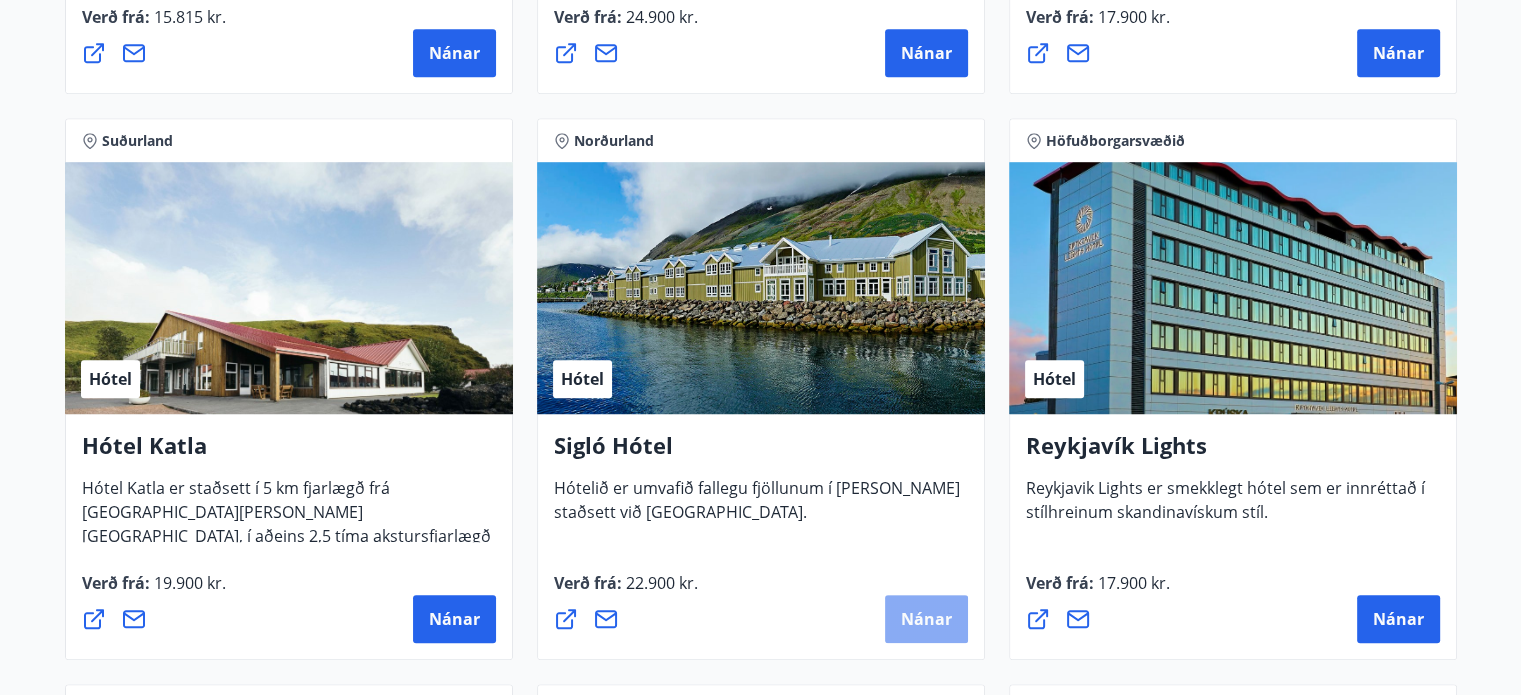 click on "Nánar" at bounding box center [926, 619] 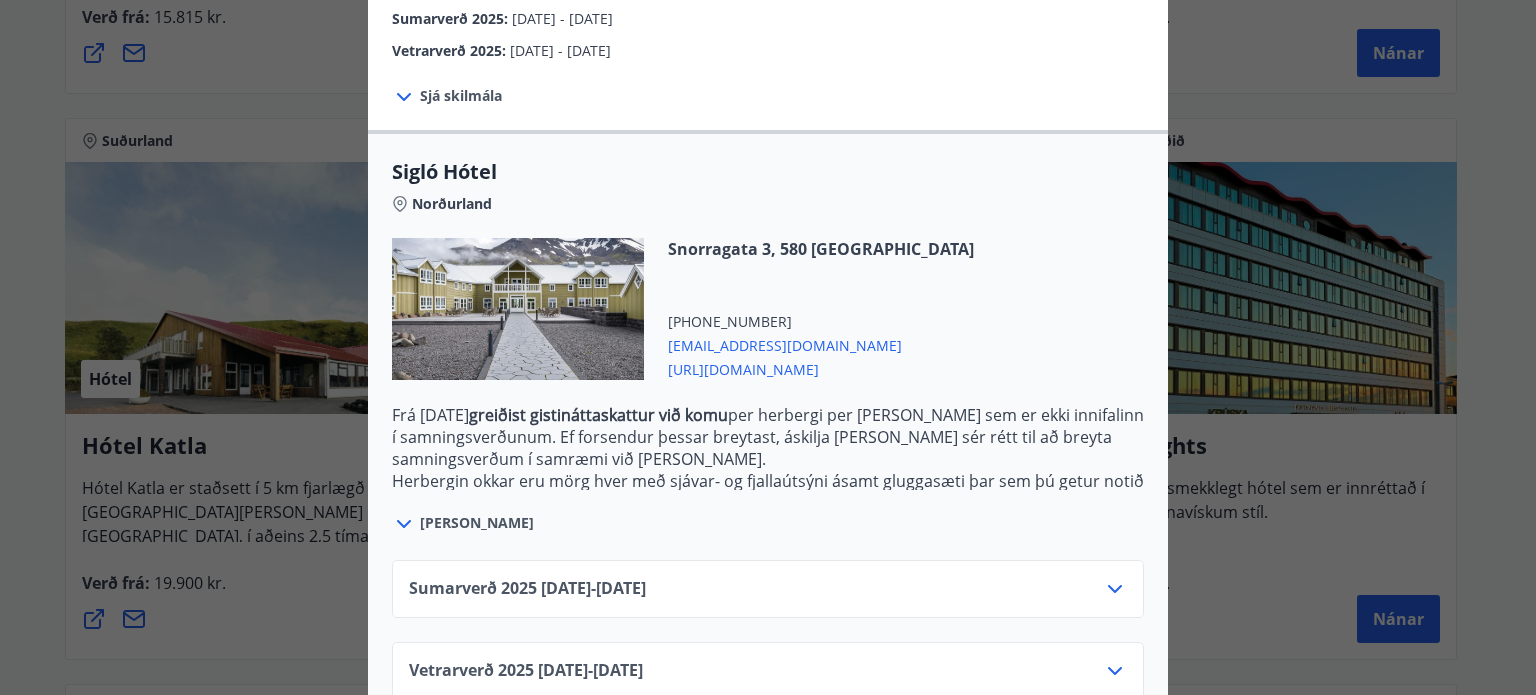scroll, scrollTop: 444, scrollLeft: 0, axis: vertical 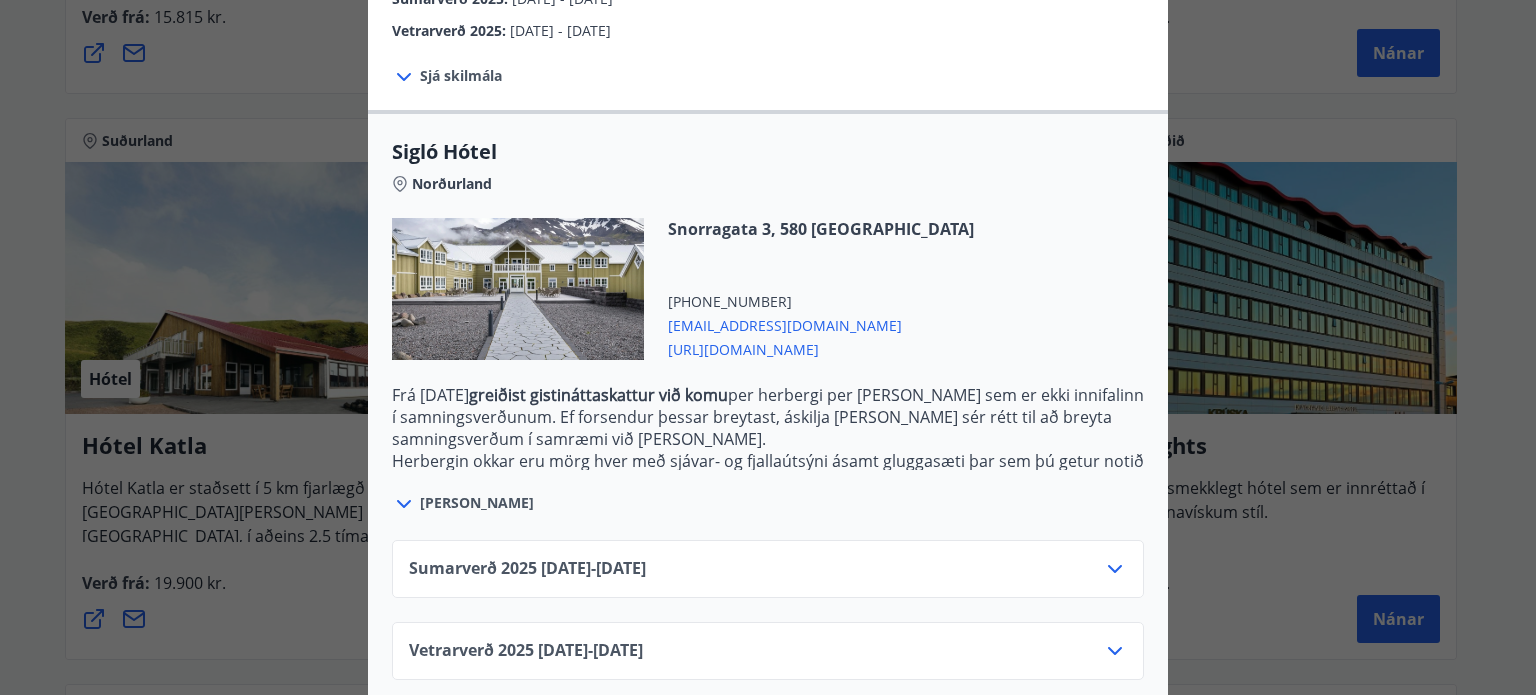 click 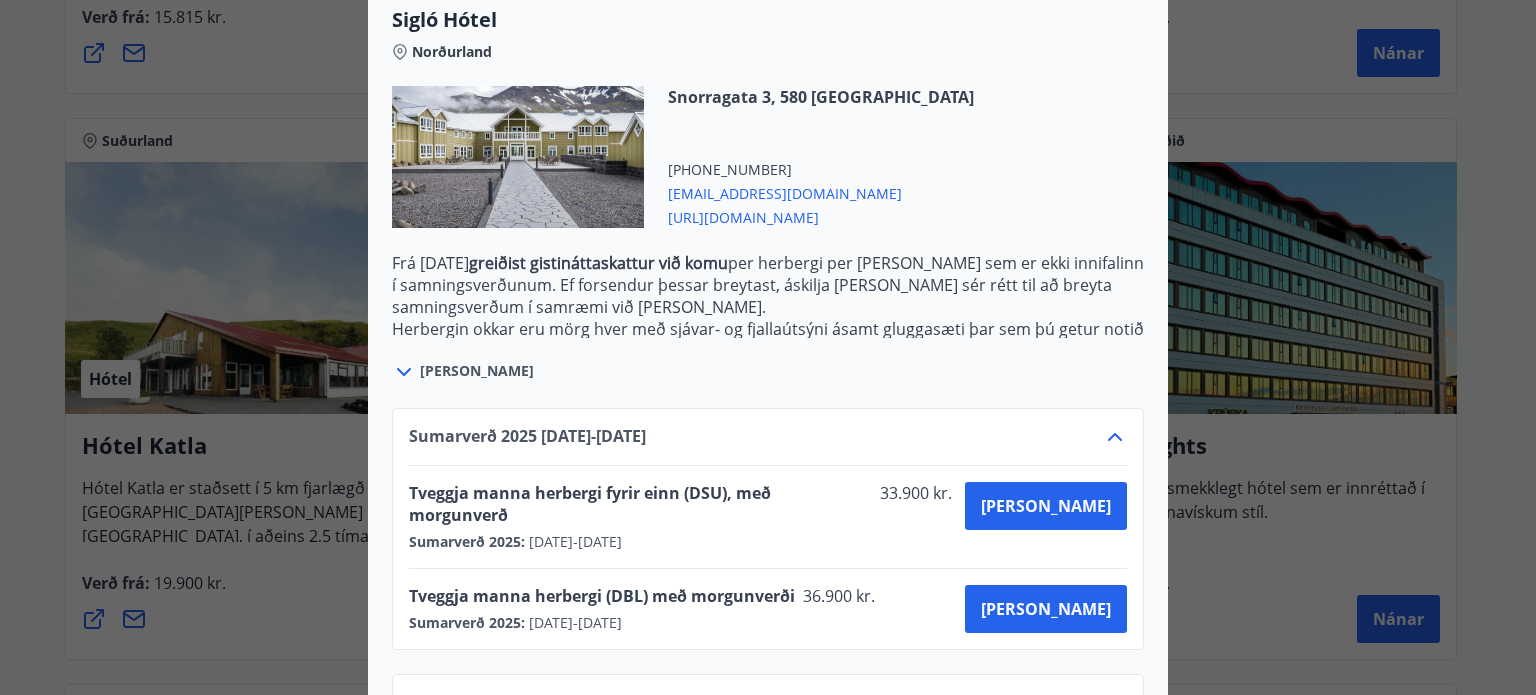 scroll, scrollTop: 606, scrollLeft: 0, axis: vertical 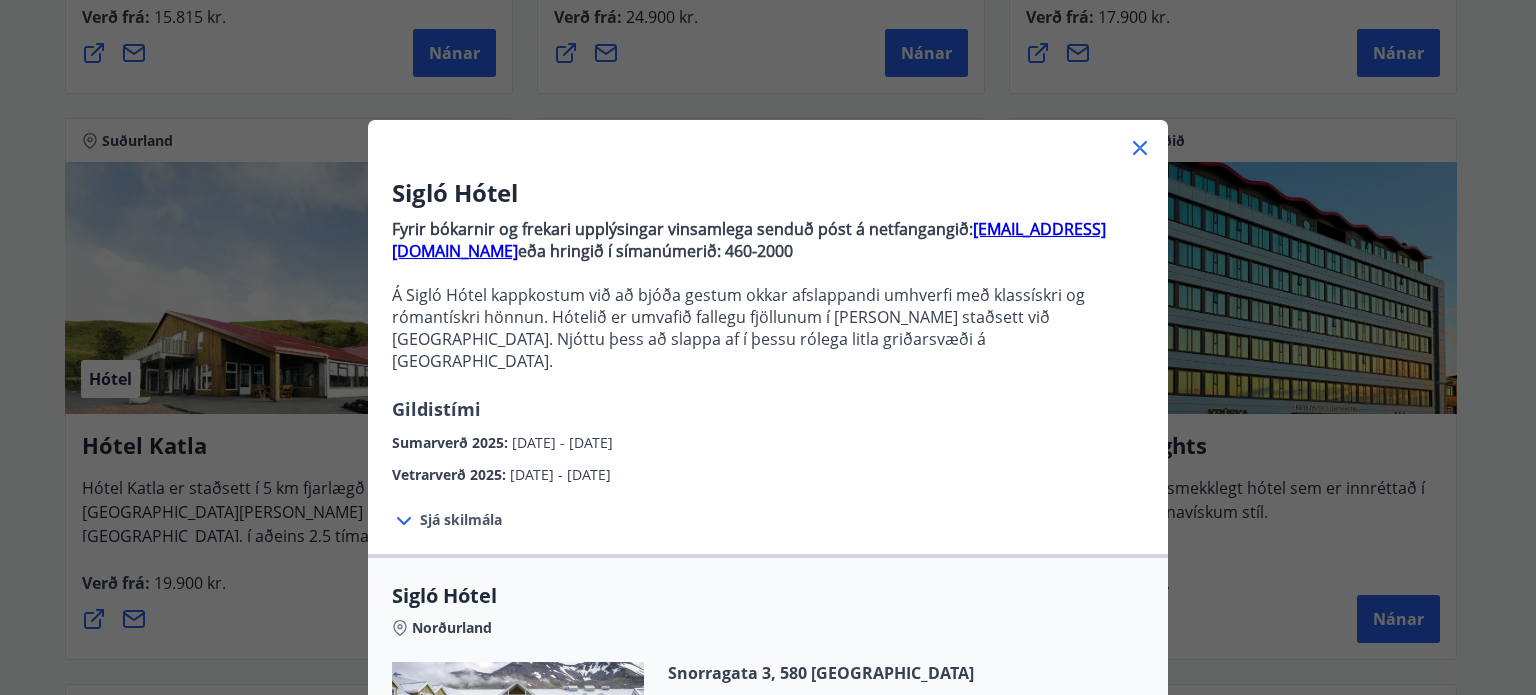 click 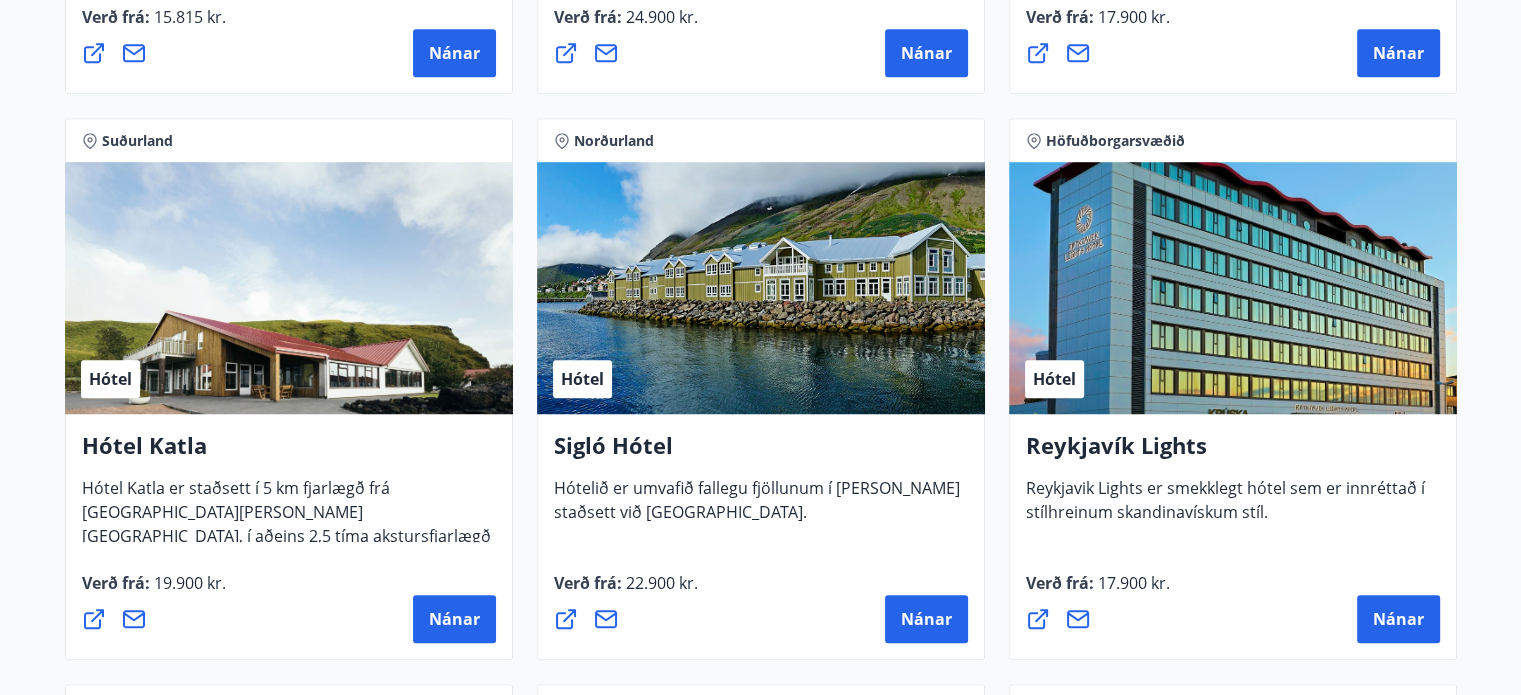 click on "Hótel" at bounding box center (289, 288) 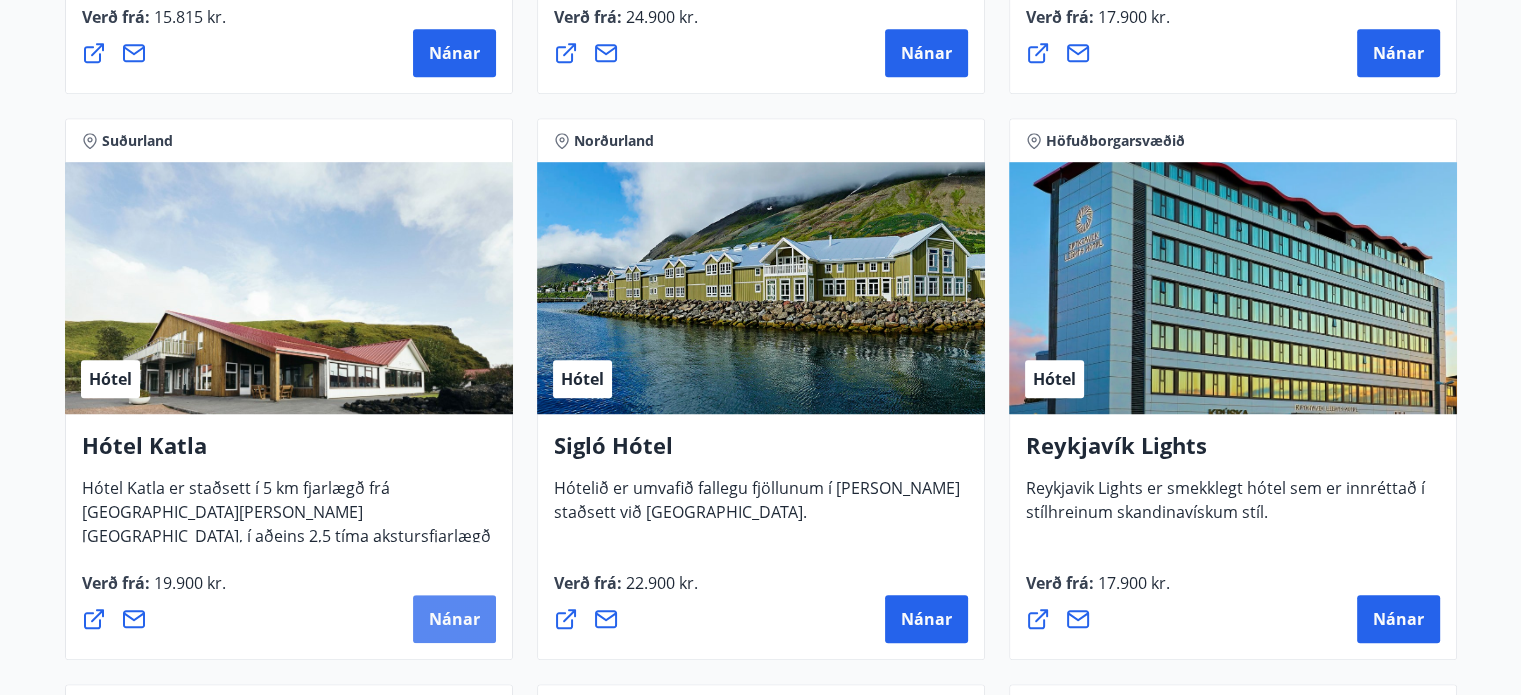 click on "Nánar" at bounding box center [454, 619] 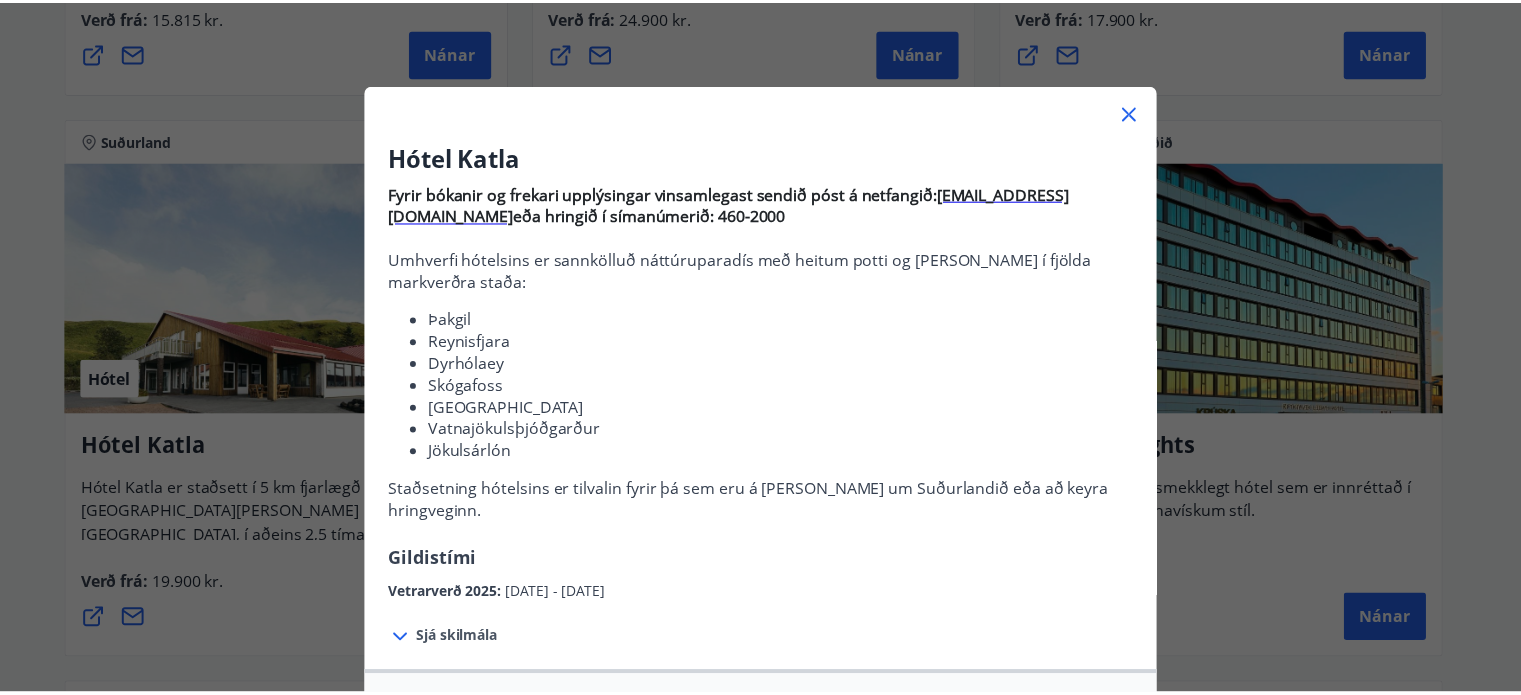 scroll, scrollTop: 0, scrollLeft: 0, axis: both 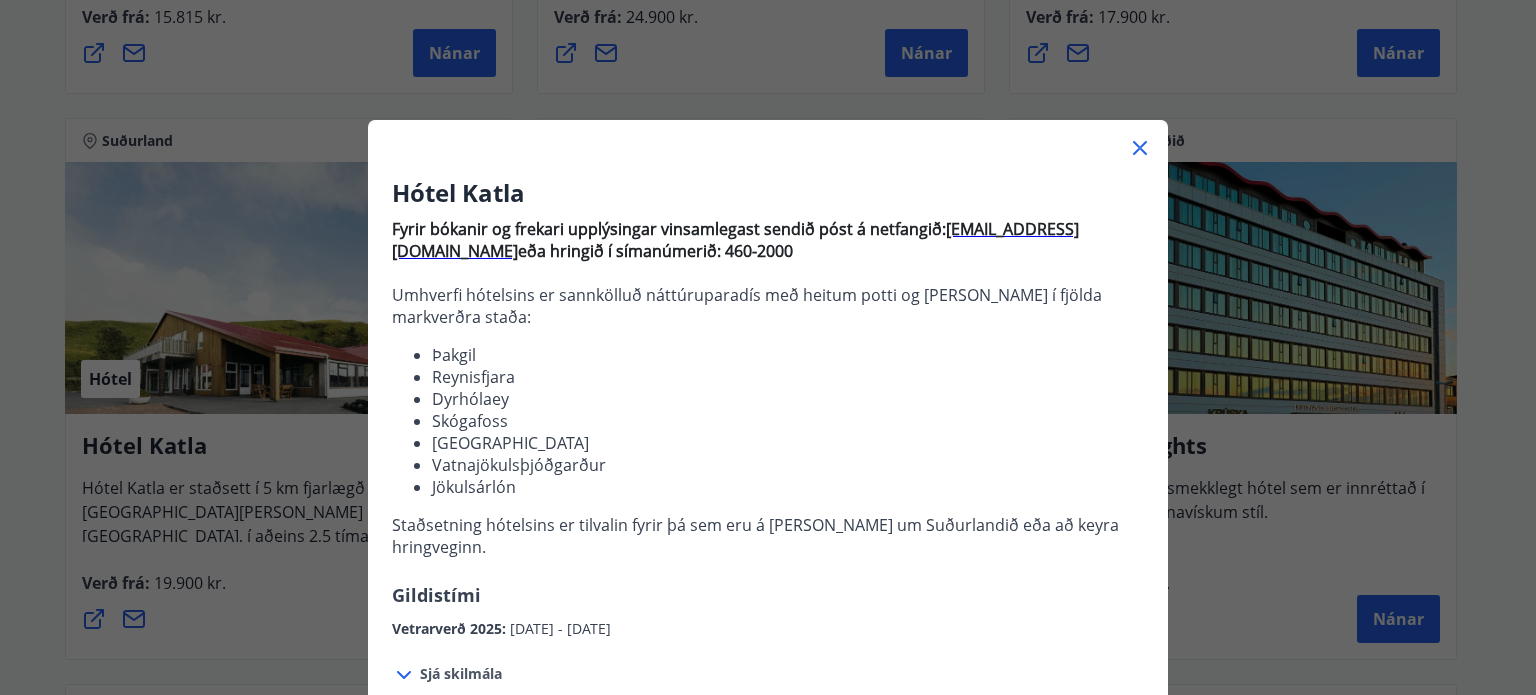 click 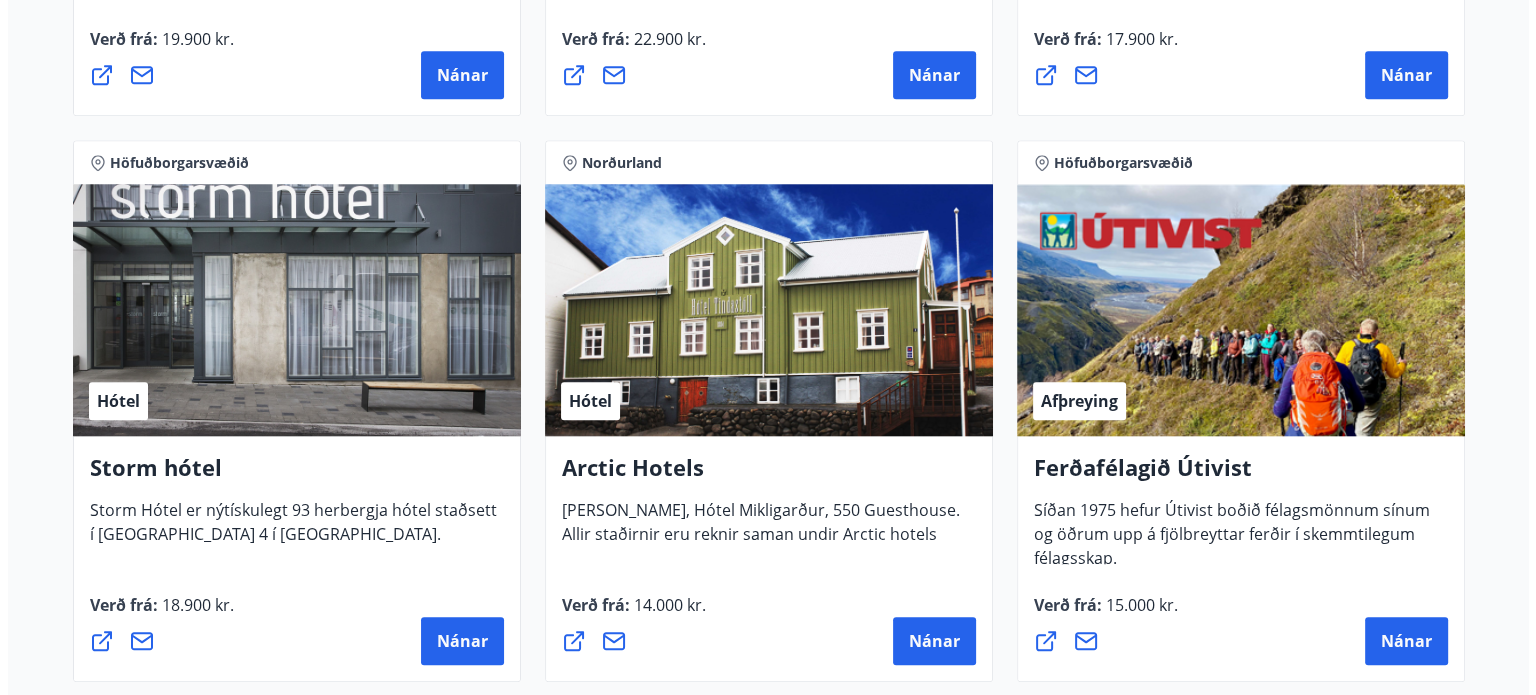 scroll, scrollTop: 2000, scrollLeft: 0, axis: vertical 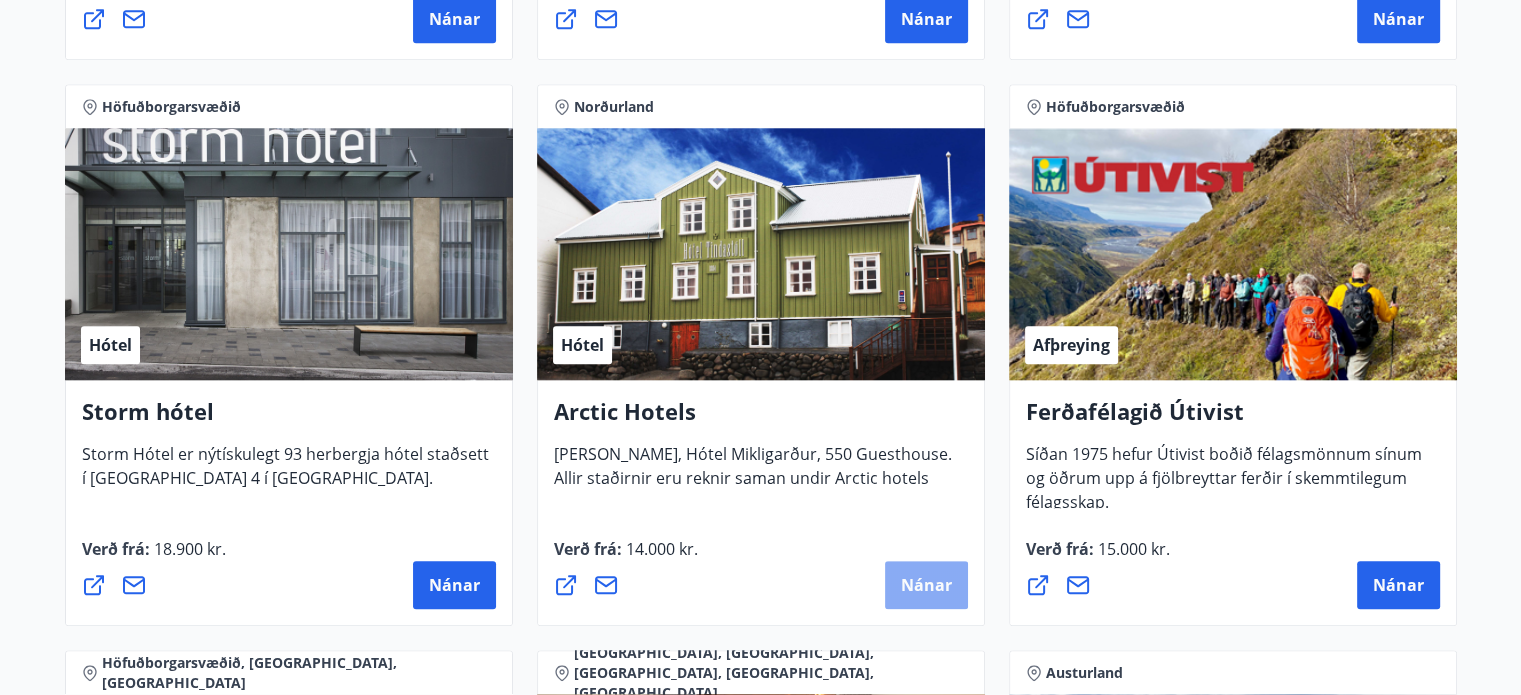 click on "Nánar" at bounding box center [926, 585] 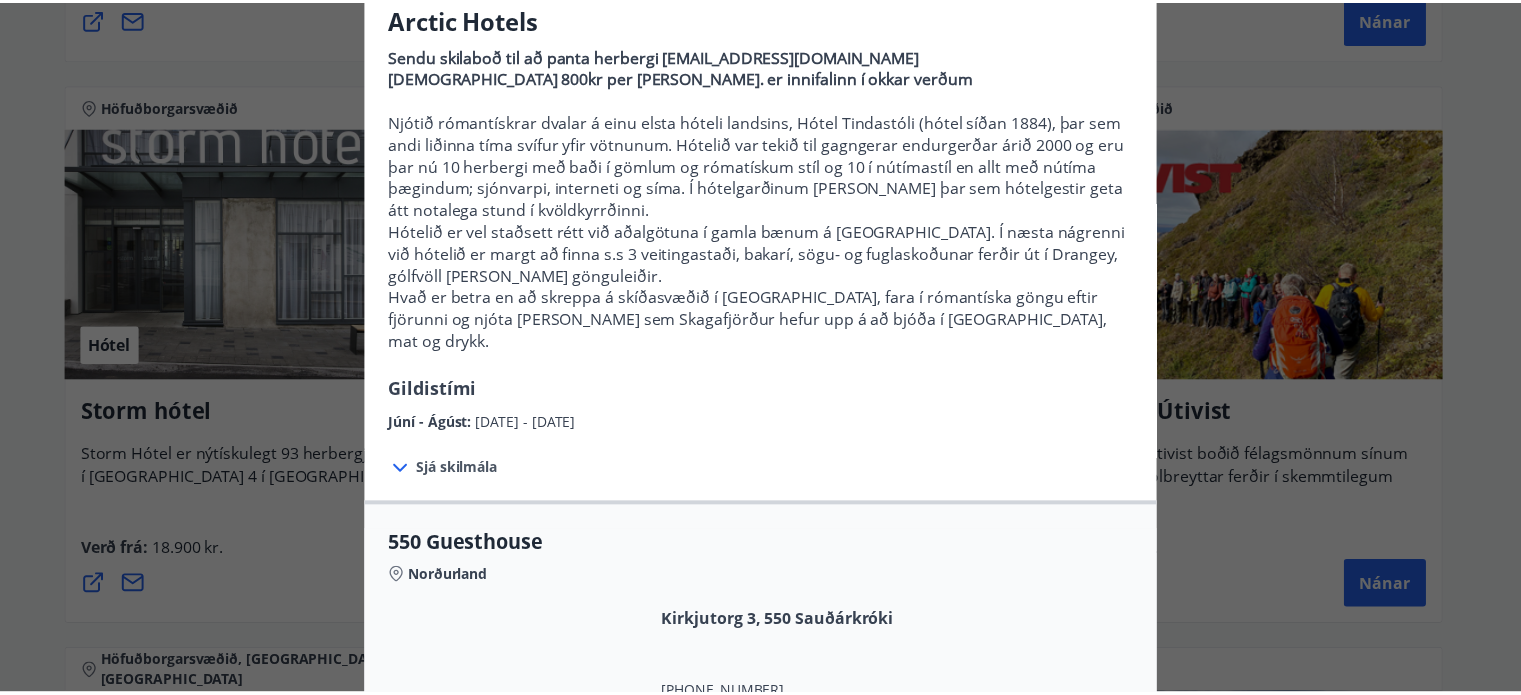 scroll, scrollTop: 0, scrollLeft: 0, axis: both 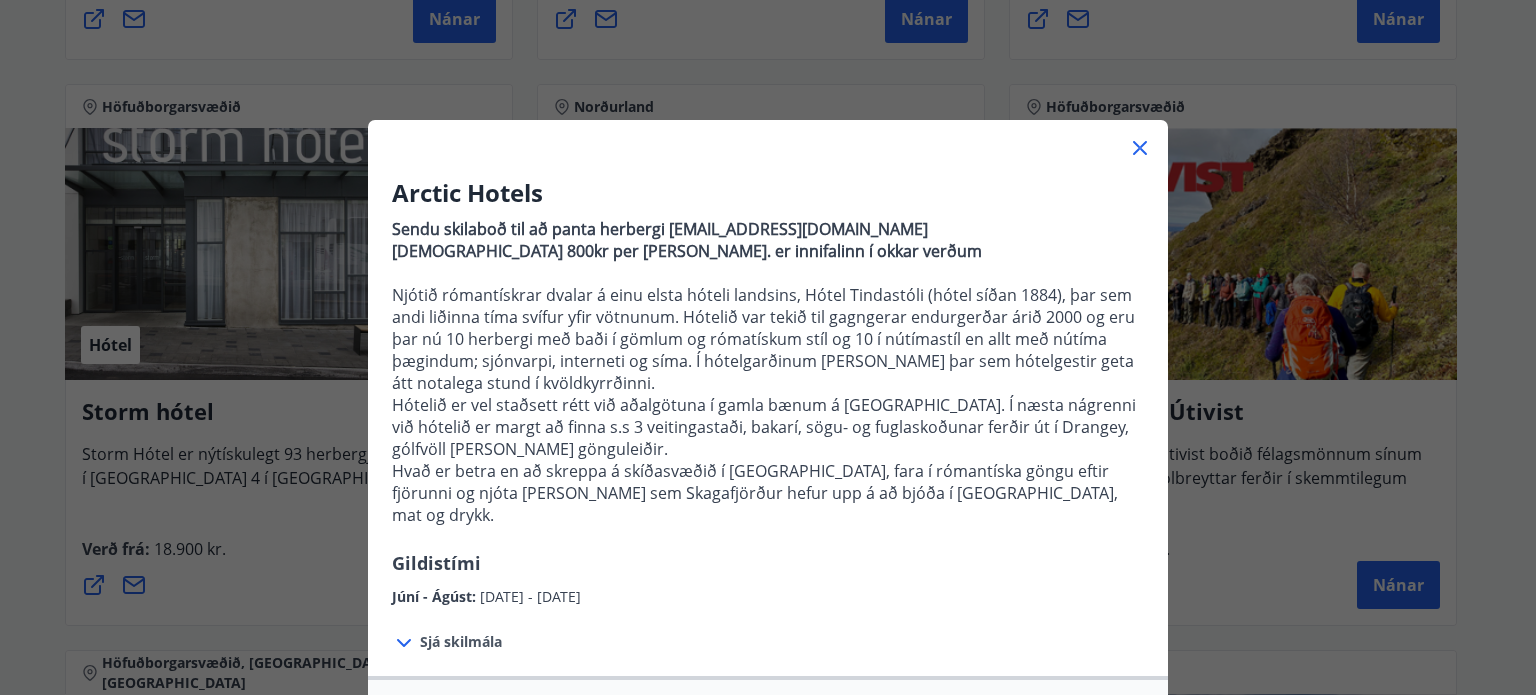click 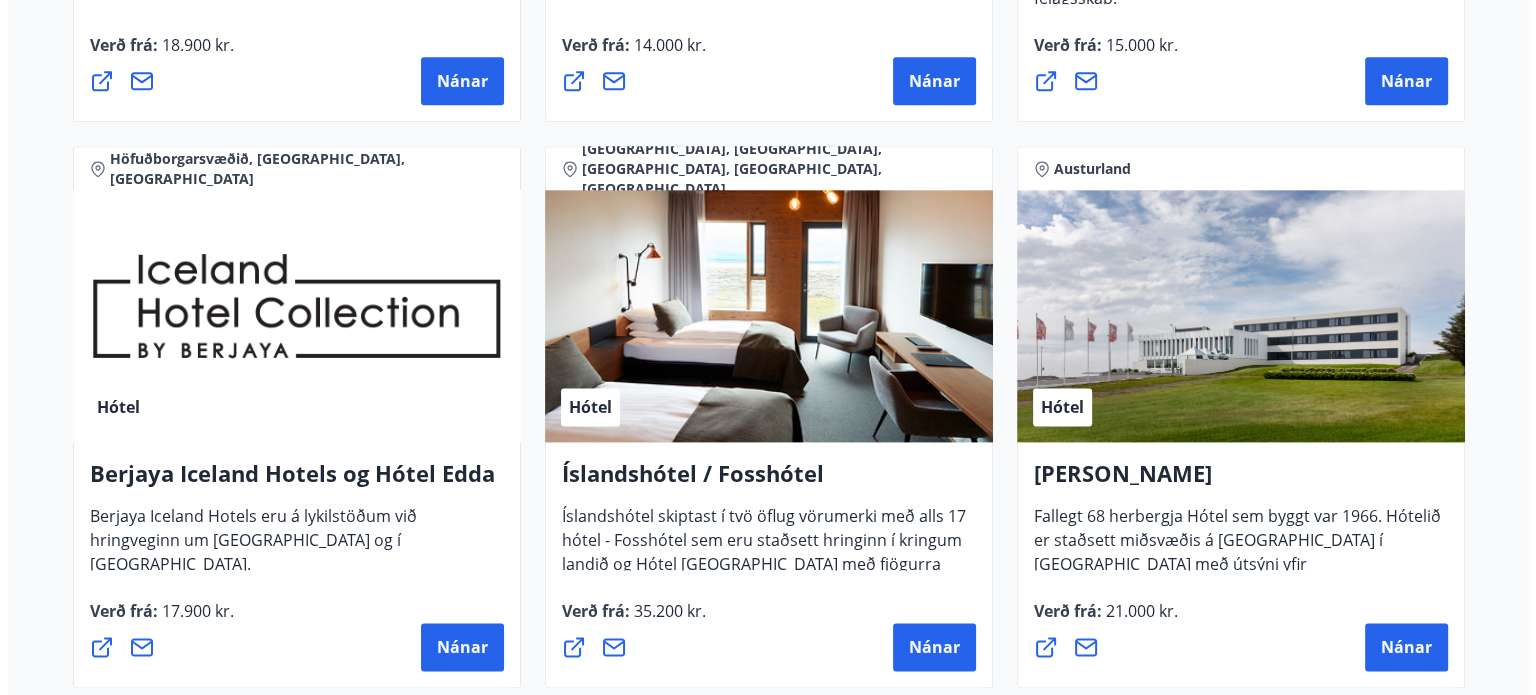 scroll, scrollTop: 2500, scrollLeft: 0, axis: vertical 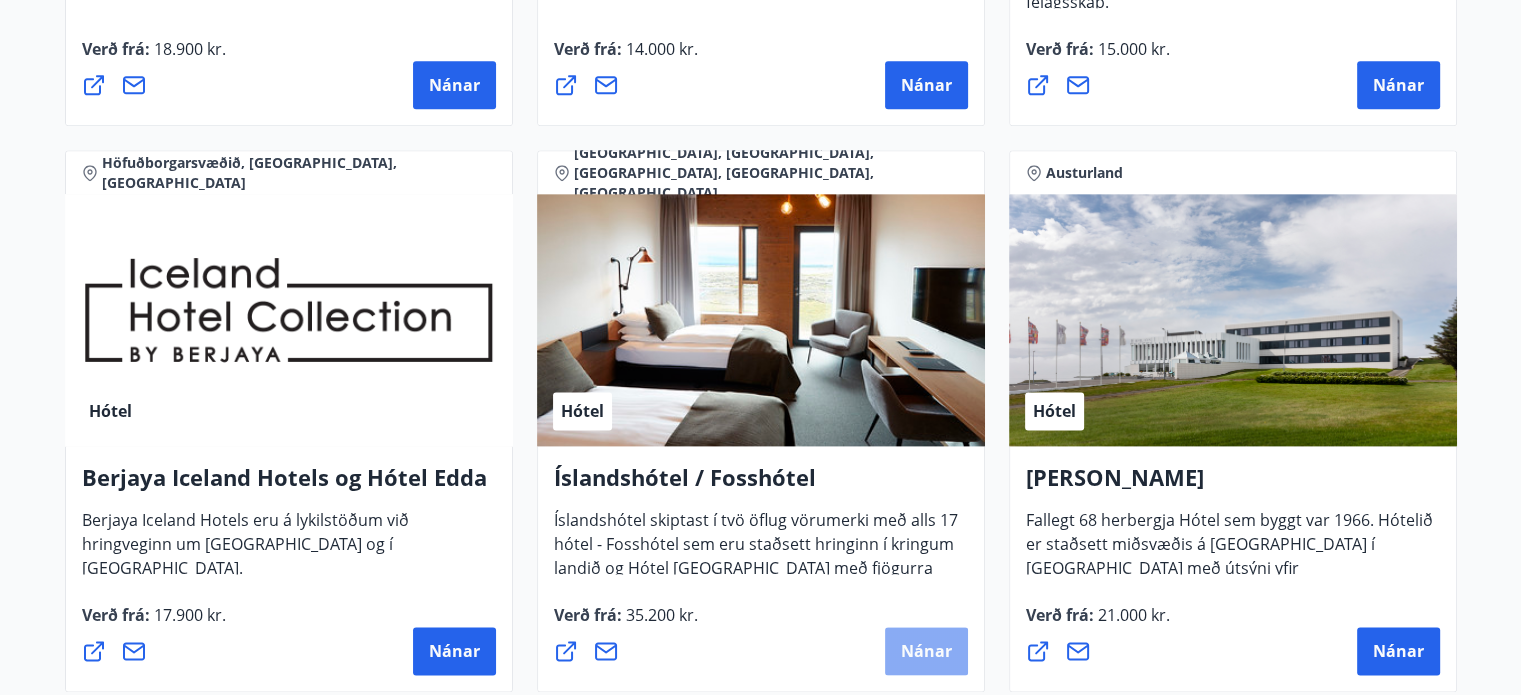 click on "Nánar" at bounding box center (926, 651) 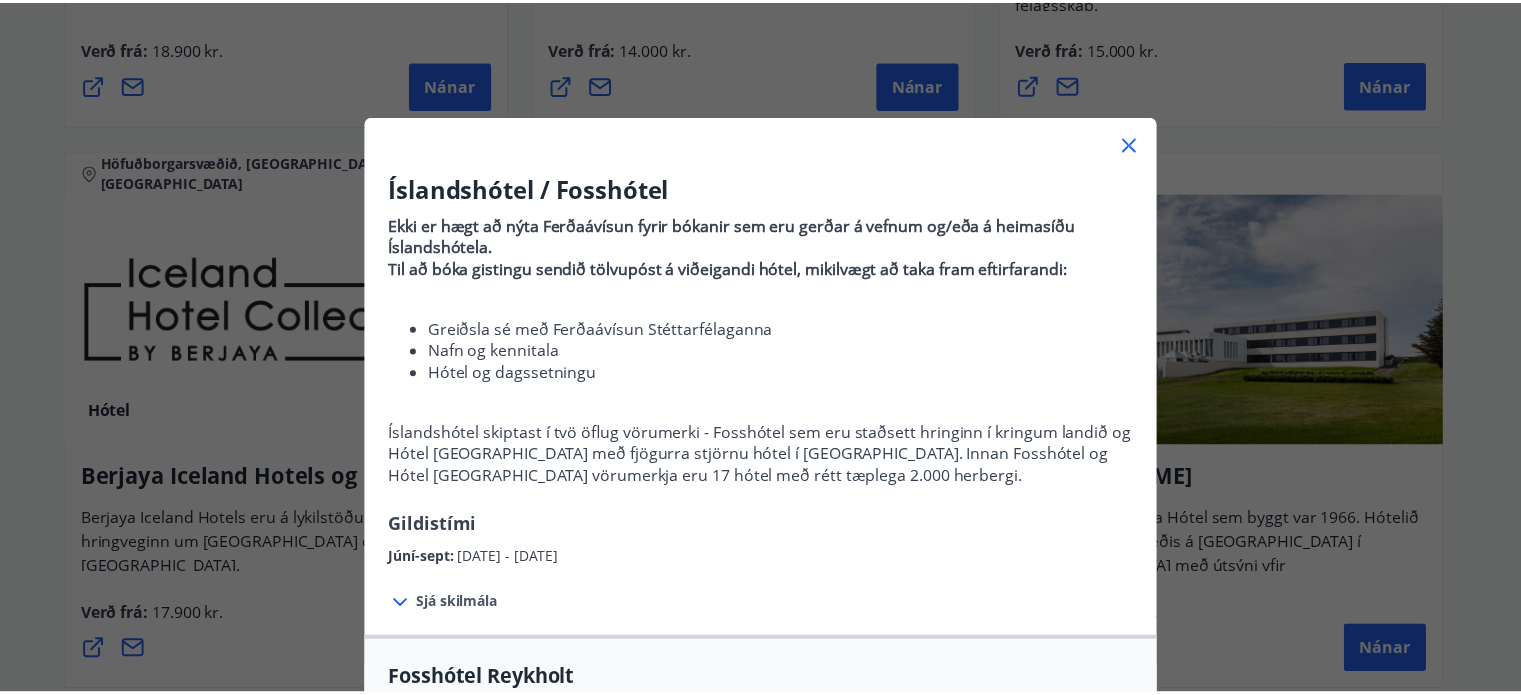 scroll, scrollTop: 0, scrollLeft: 0, axis: both 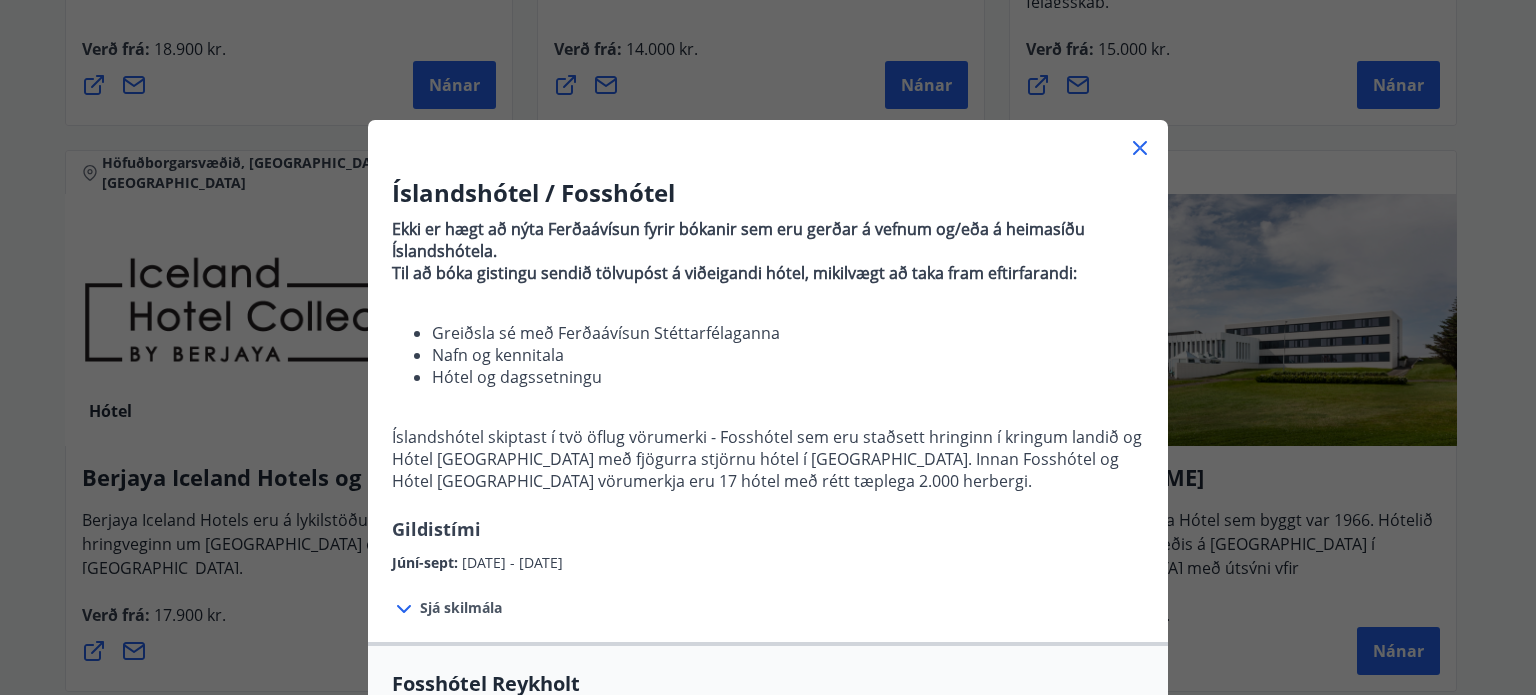 click 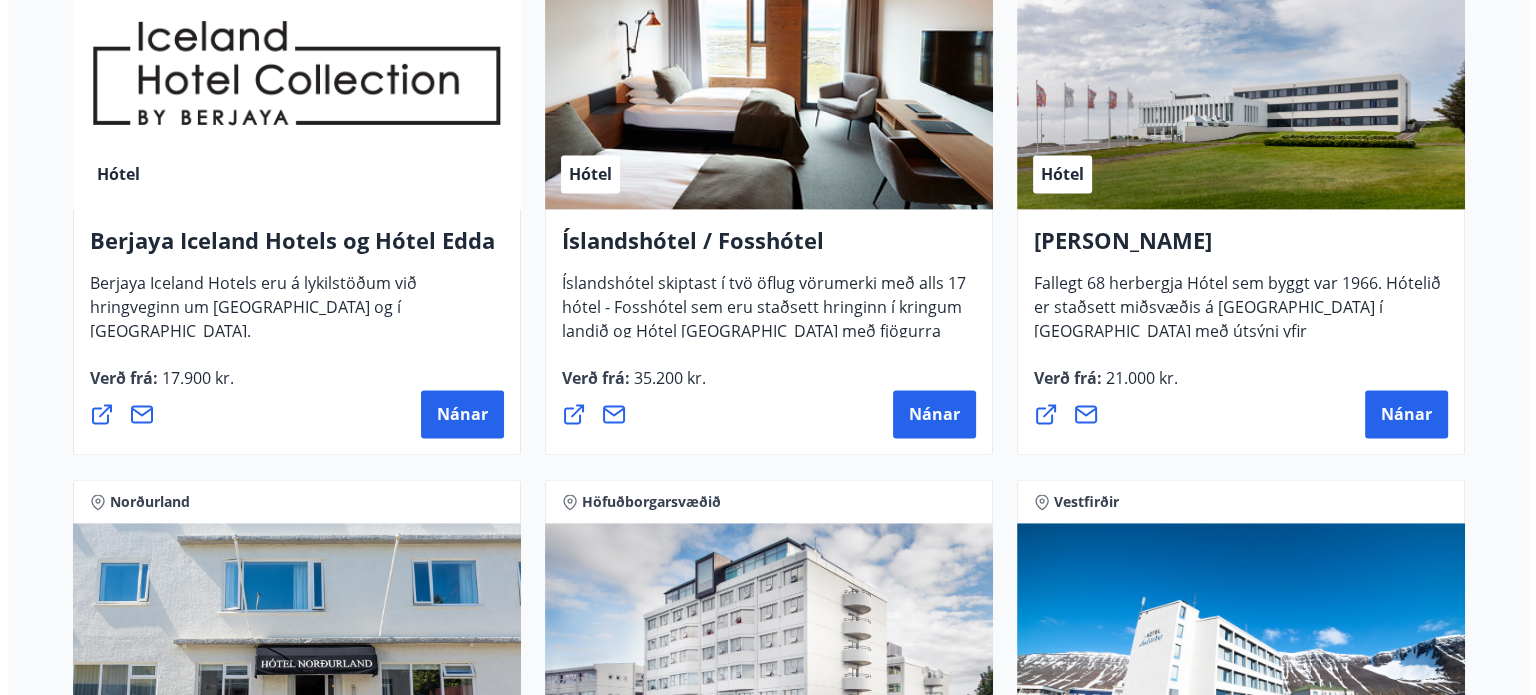 scroll, scrollTop: 2685, scrollLeft: 0, axis: vertical 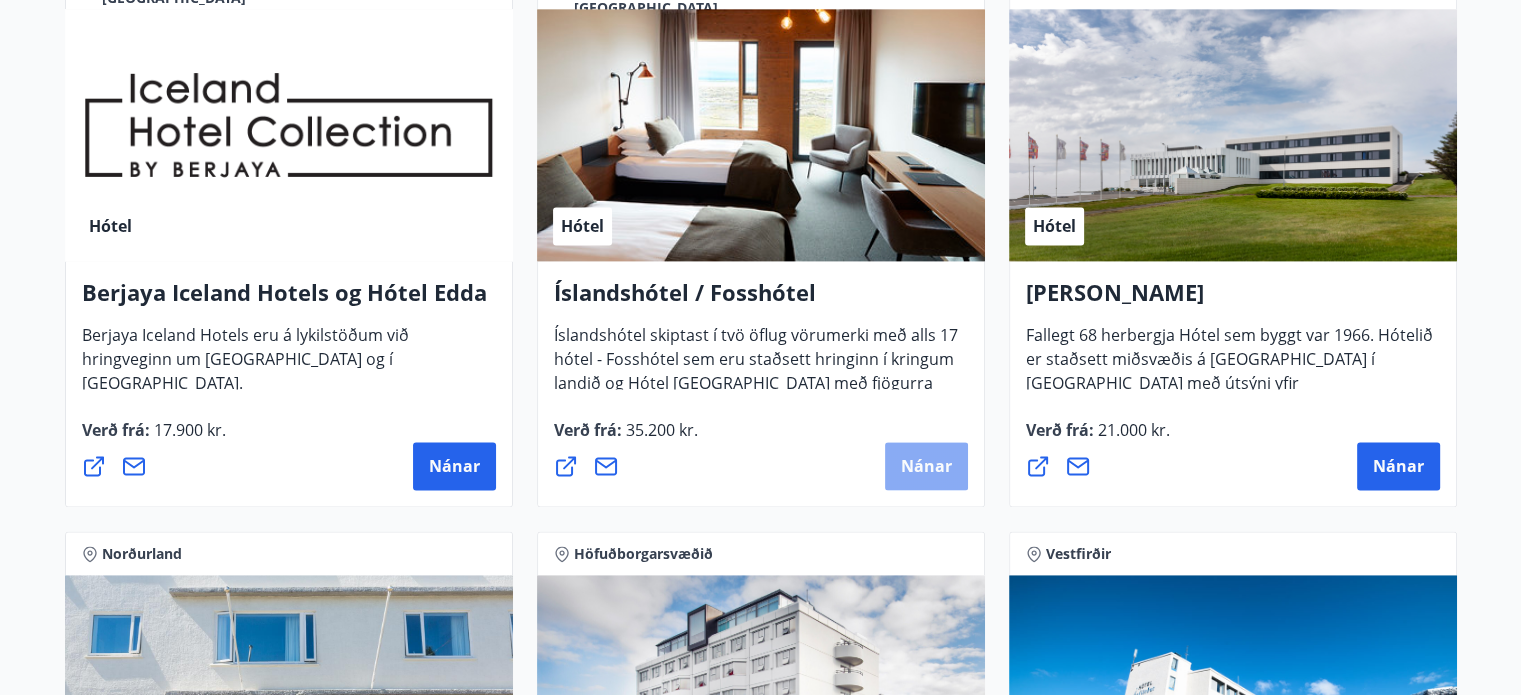 click on "Nánar" at bounding box center (926, 466) 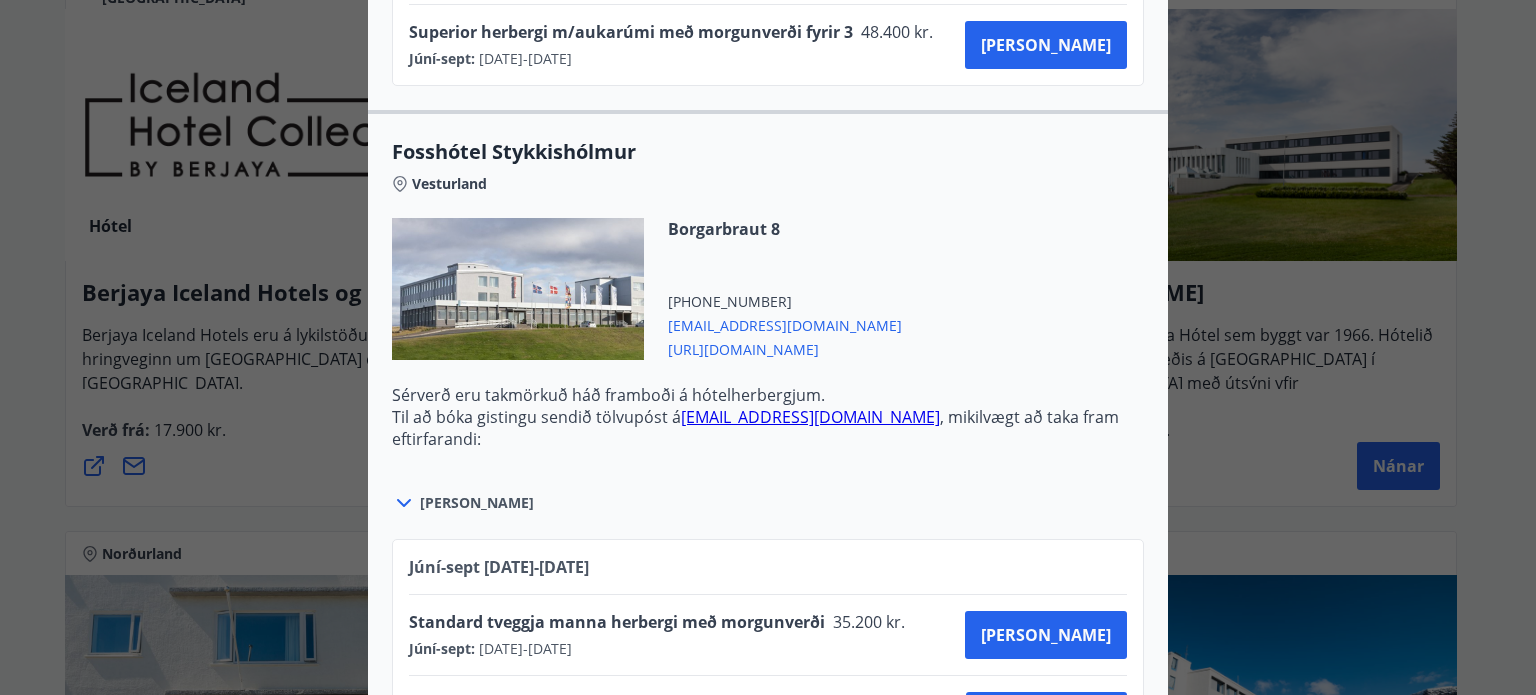 scroll, scrollTop: 1200, scrollLeft: 0, axis: vertical 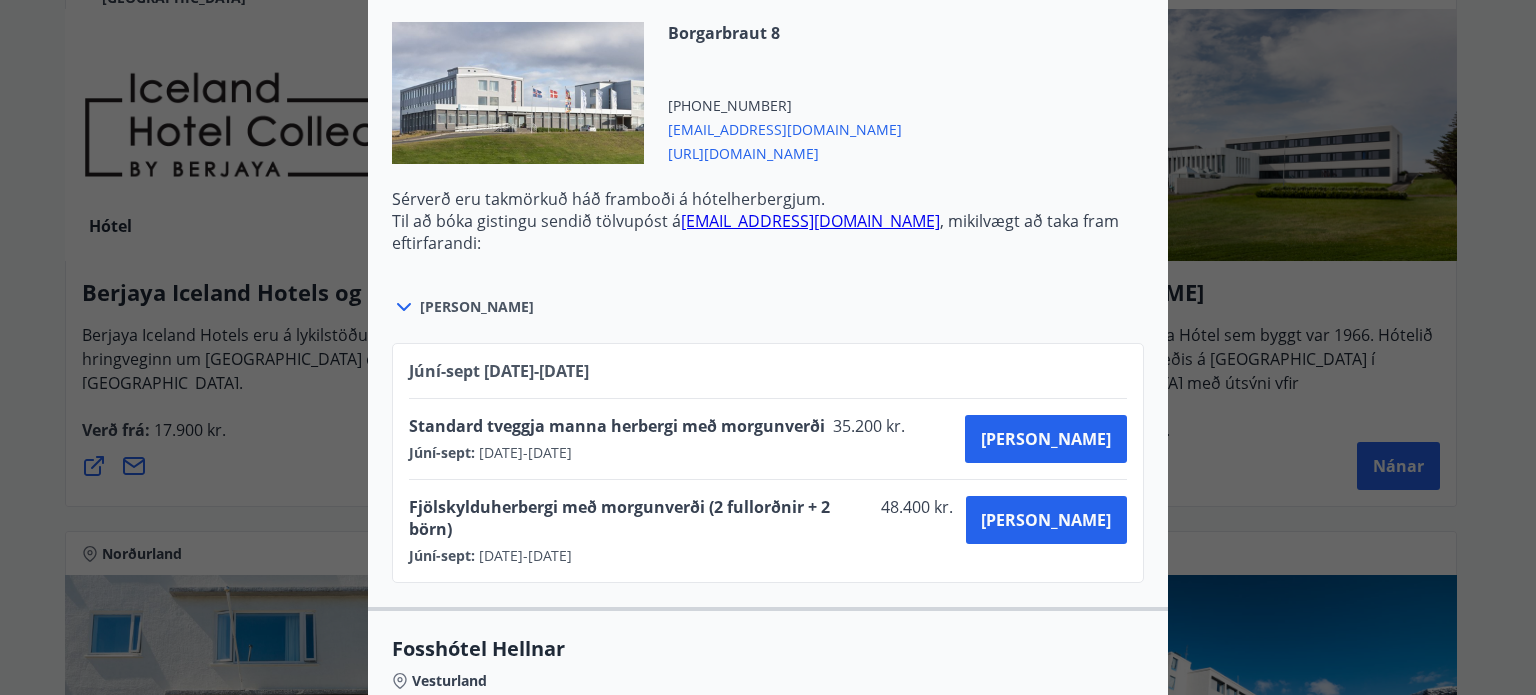 click 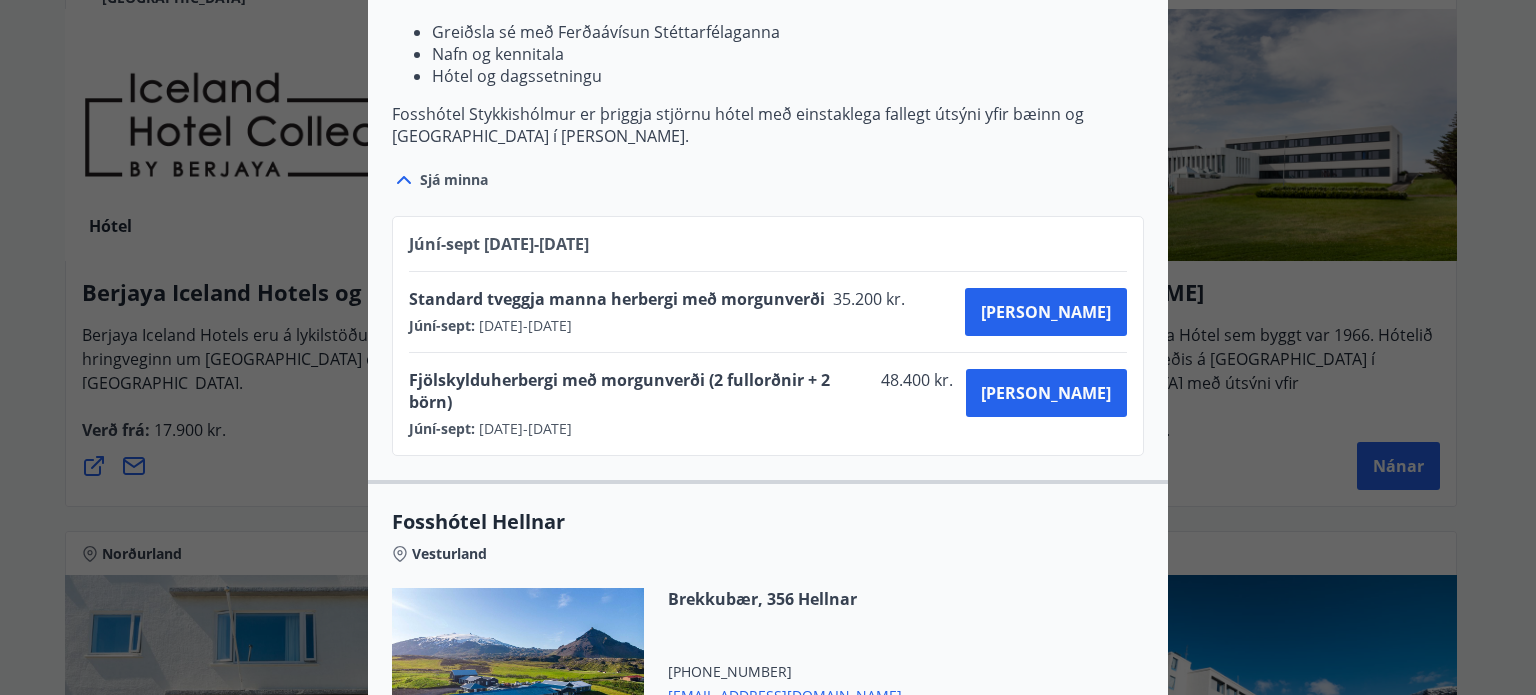 scroll, scrollTop: 1400, scrollLeft: 0, axis: vertical 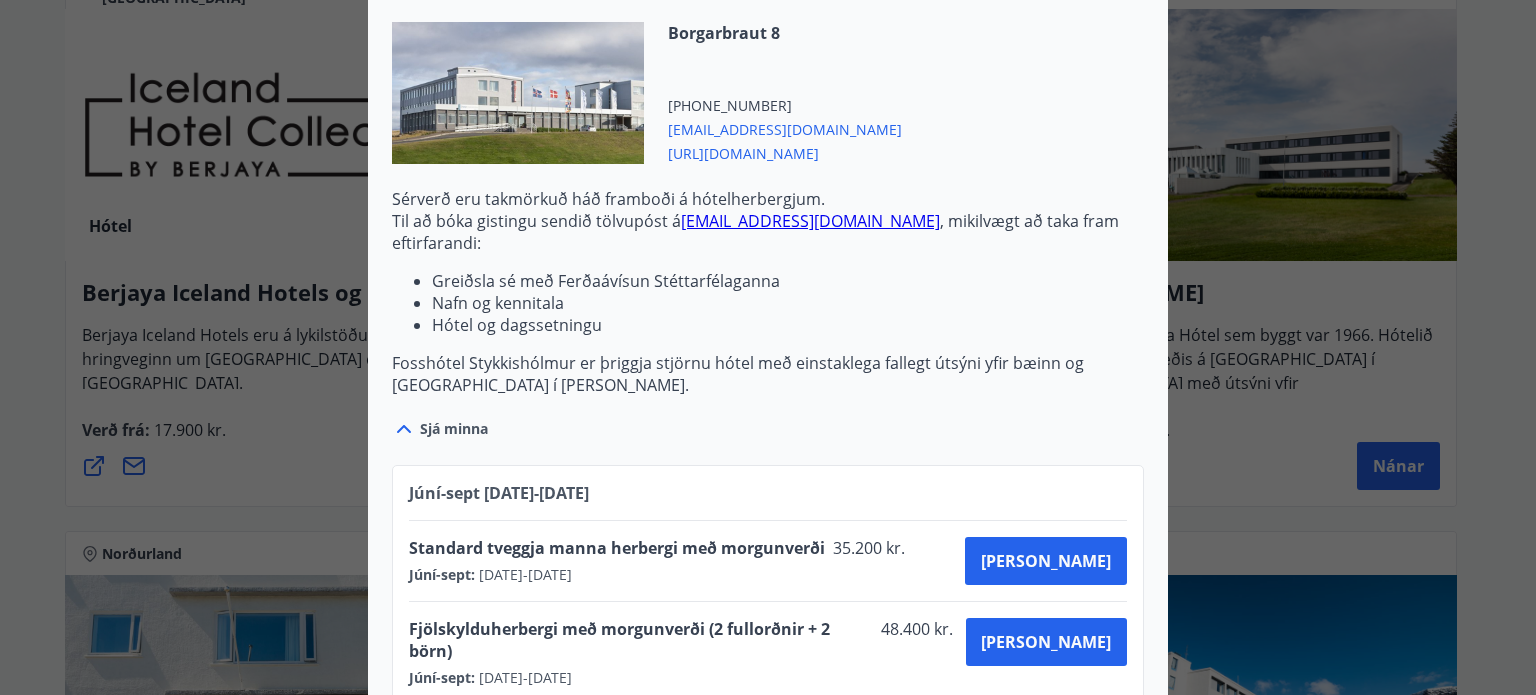 click 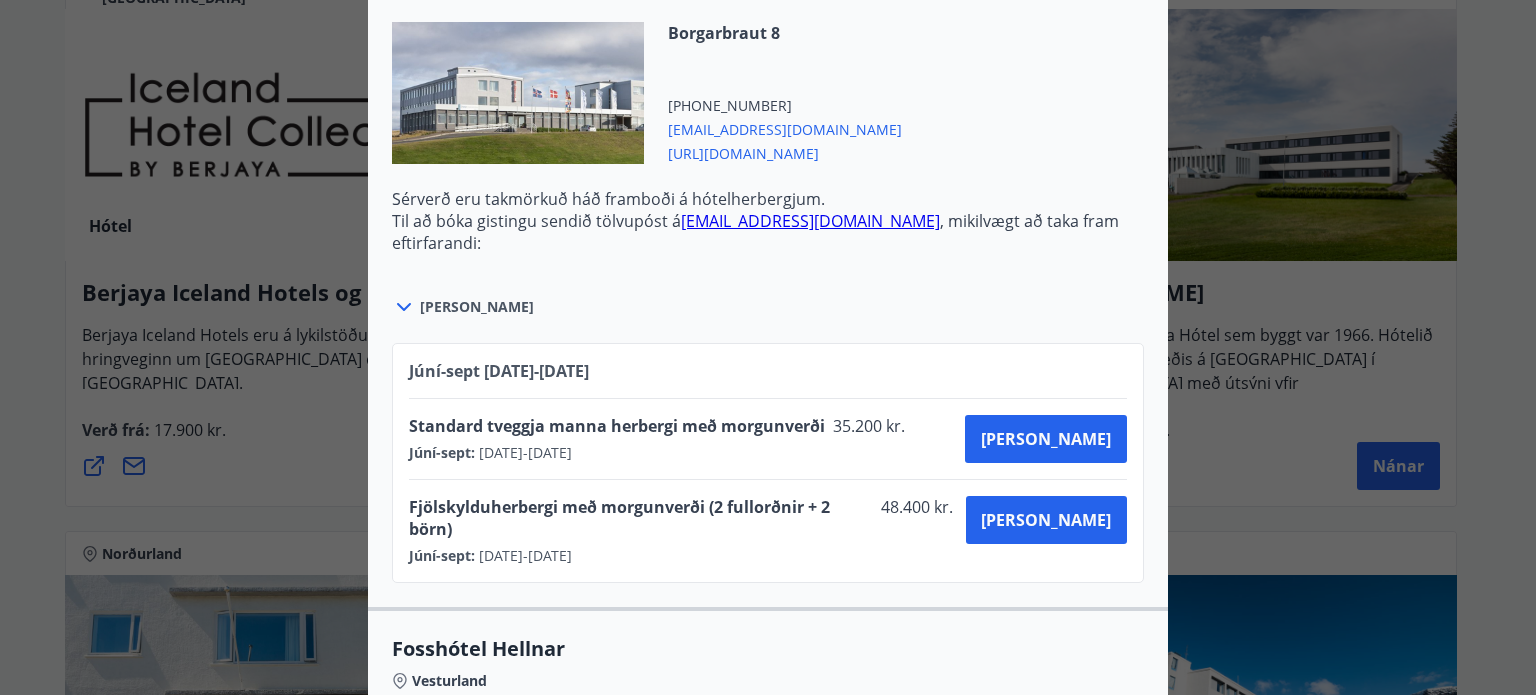 click 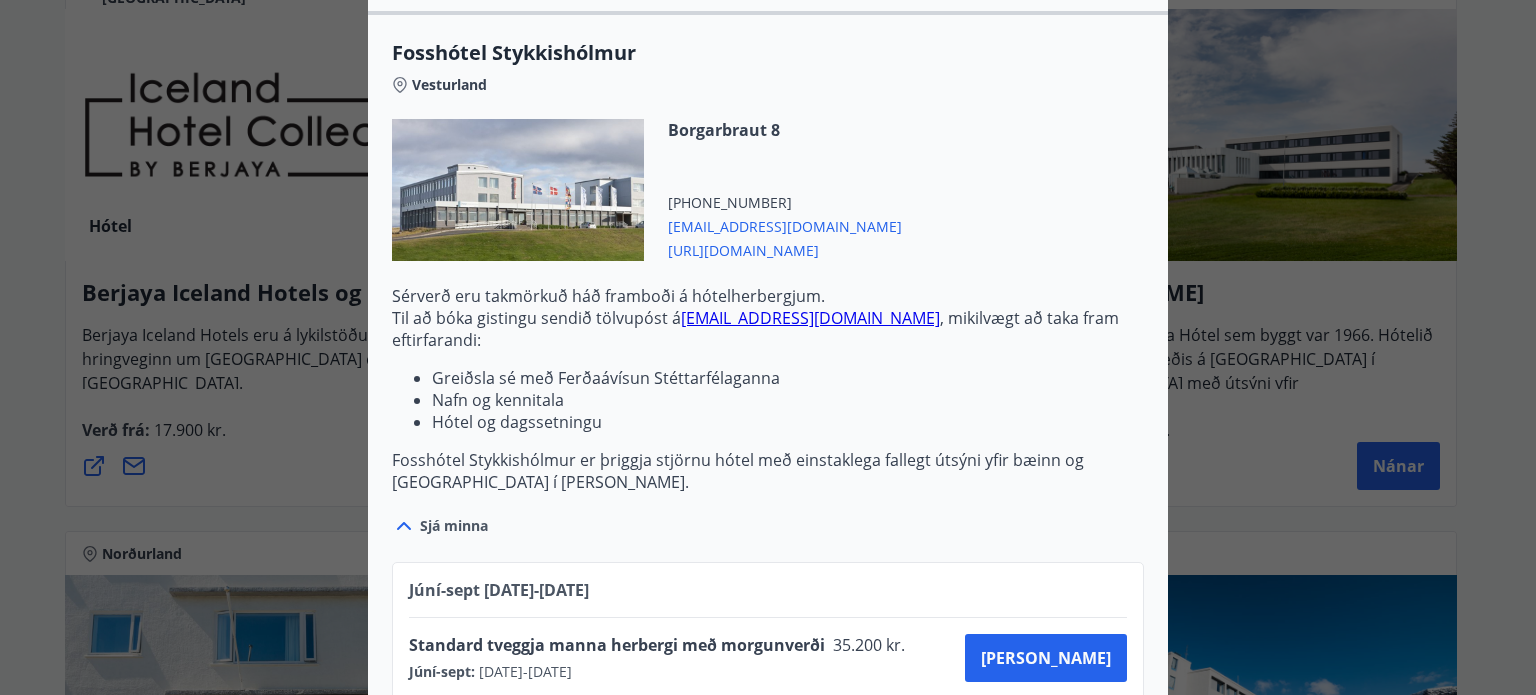 scroll, scrollTop: 1300, scrollLeft: 0, axis: vertical 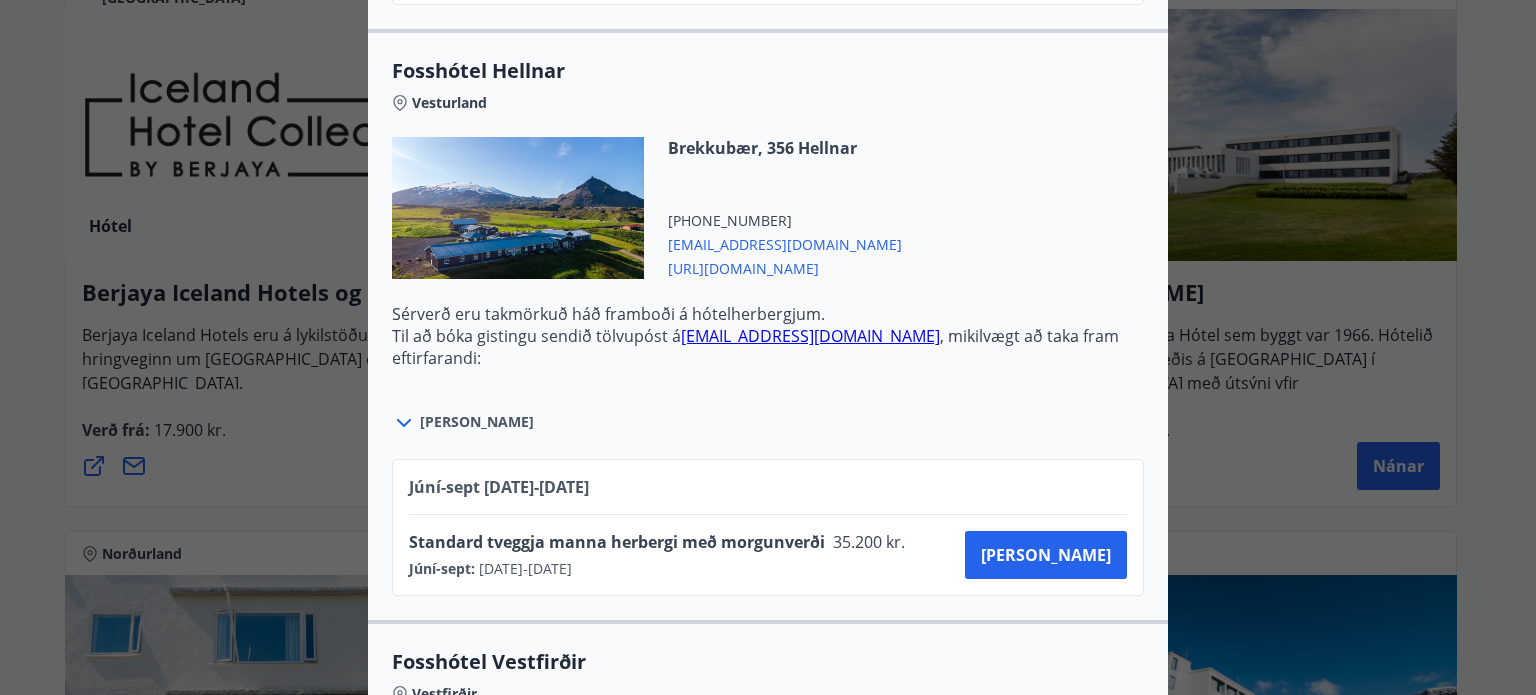 click 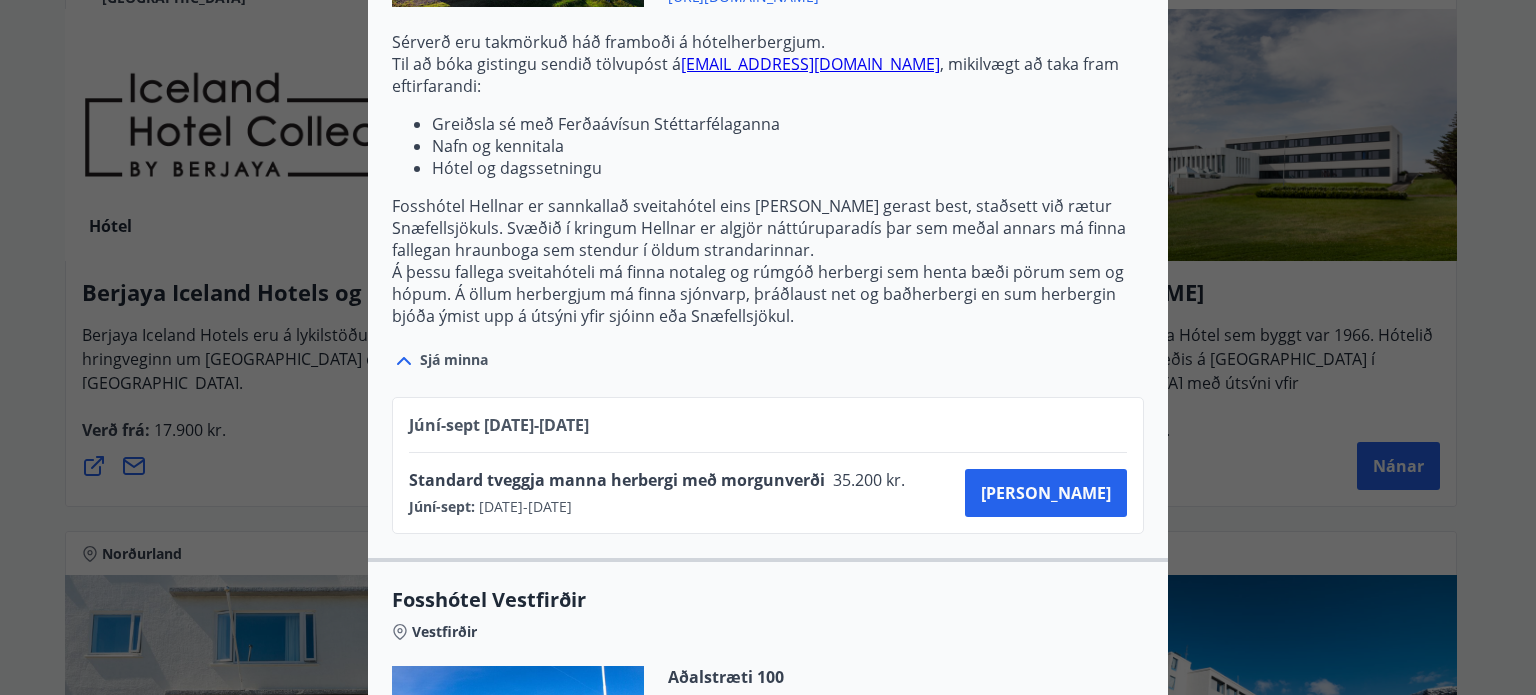 scroll, scrollTop: 2500, scrollLeft: 0, axis: vertical 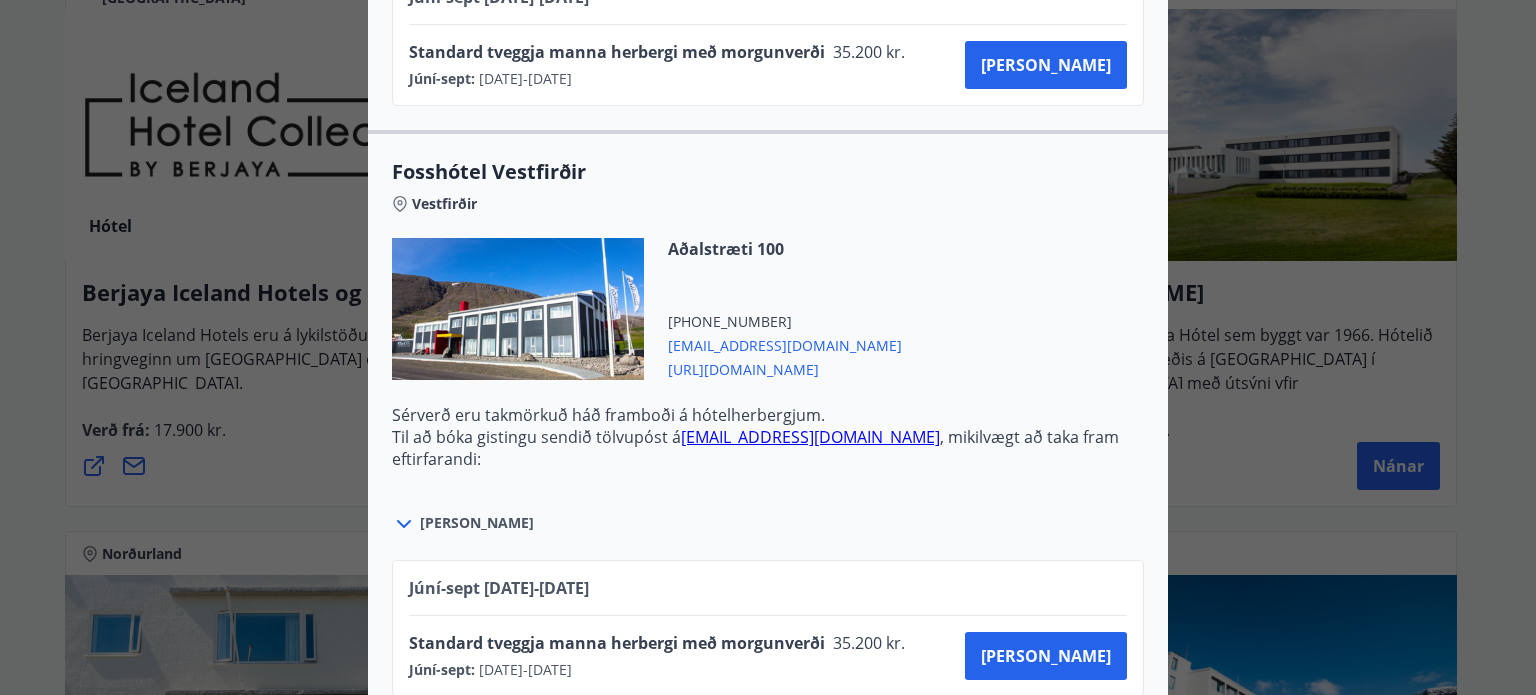 click 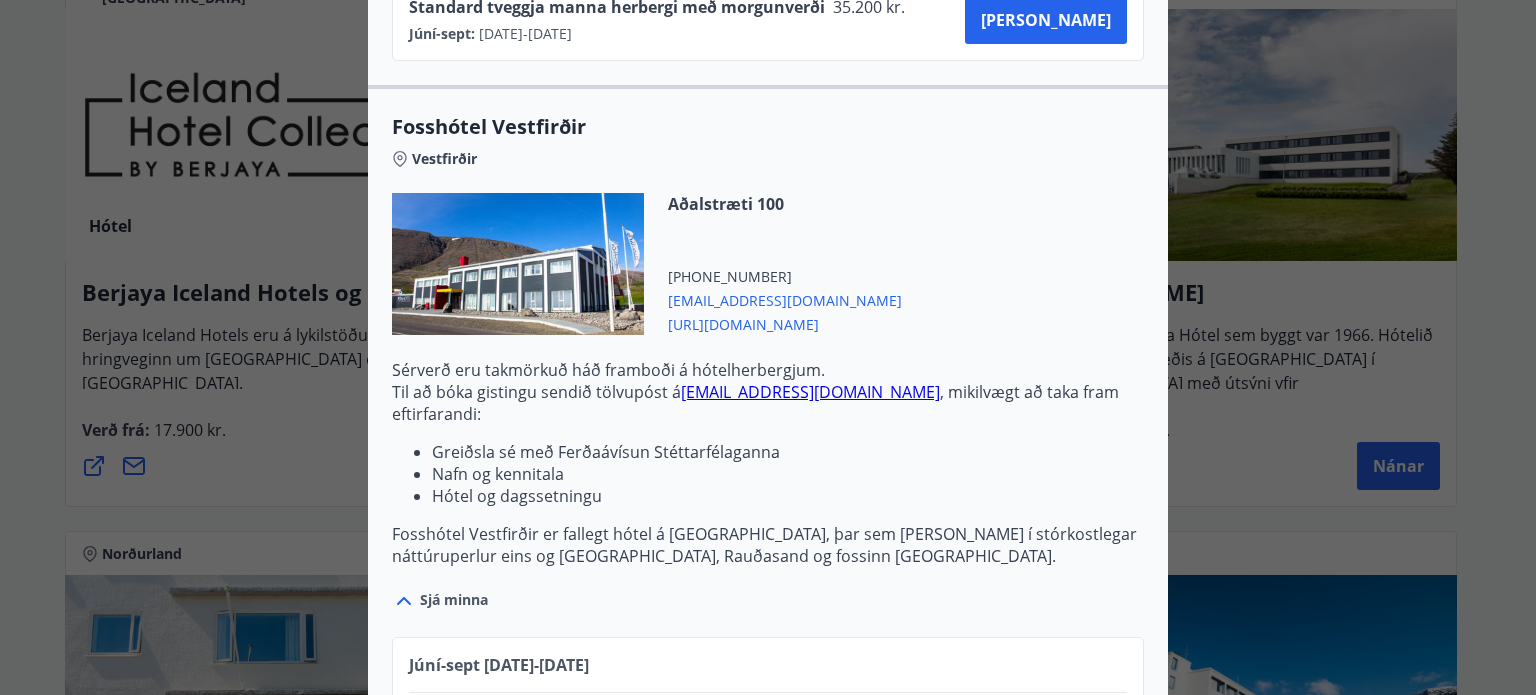 scroll, scrollTop: 3100, scrollLeft: 0, axis: vertical 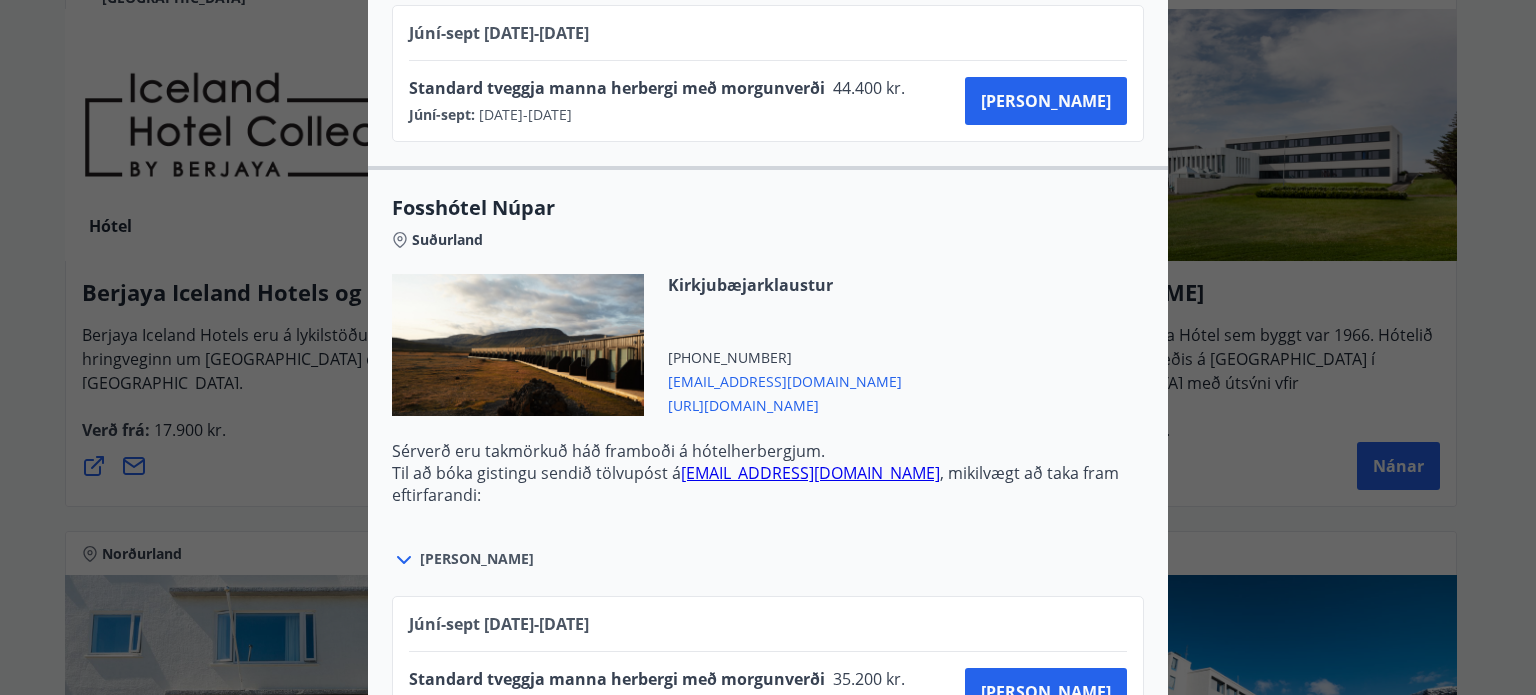 click 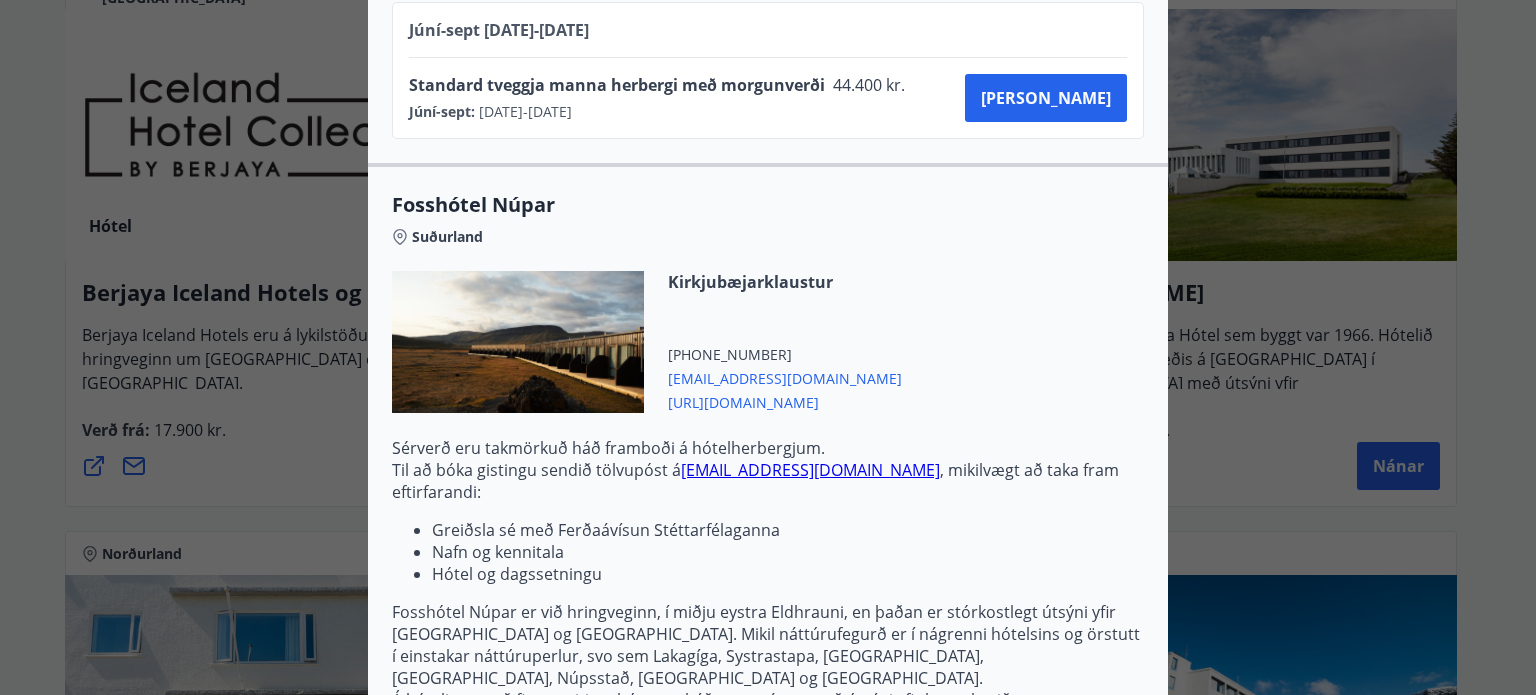 scroll, scrollTop: 6511, scrollLeft: 0, axis: vertical 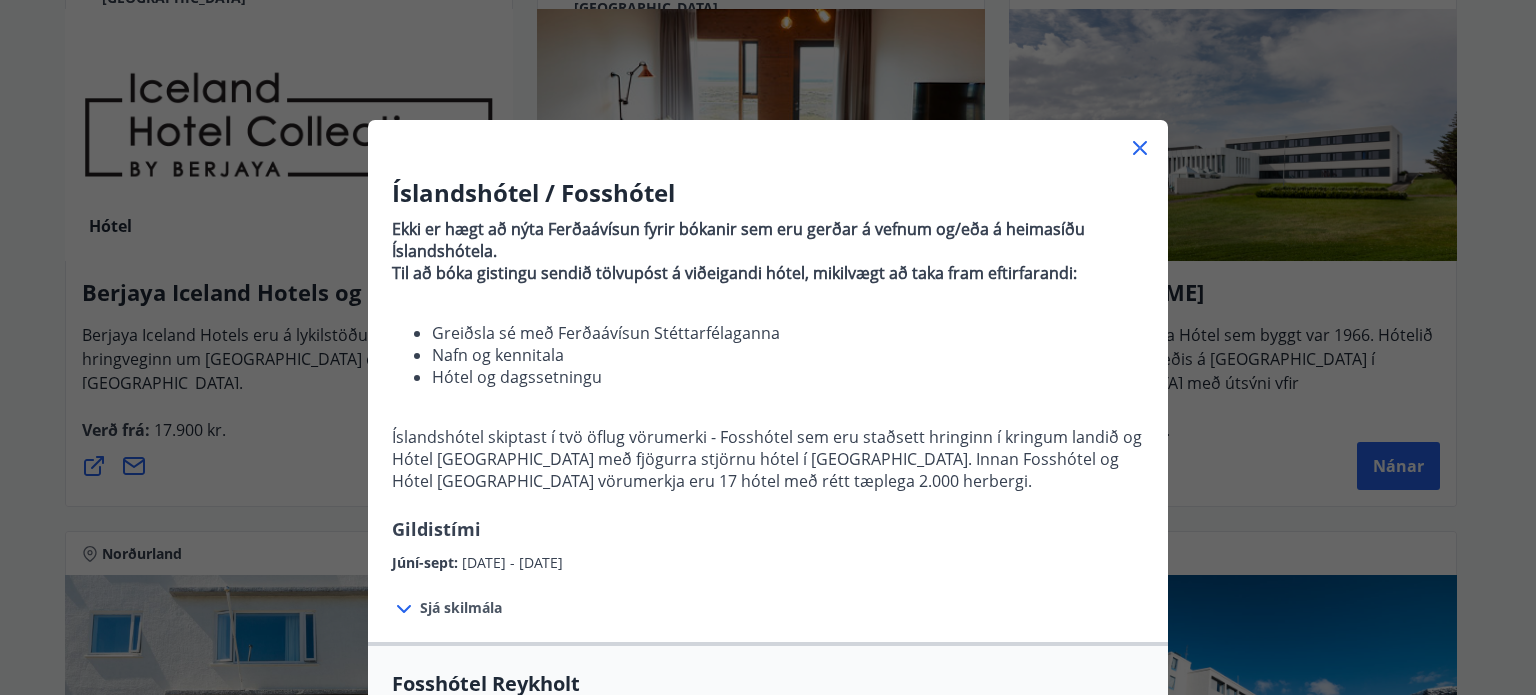 click 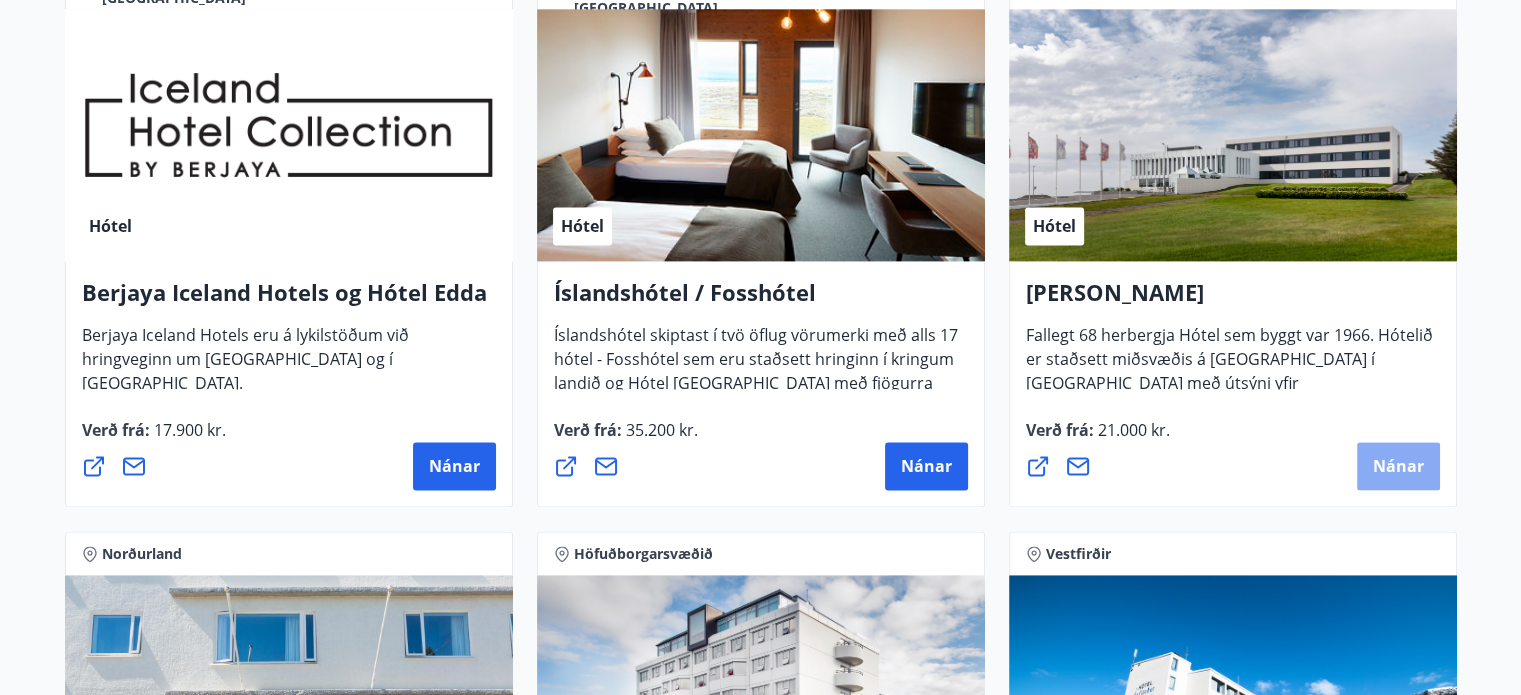 click on "Nánar" at bounding box center [1398, 466] 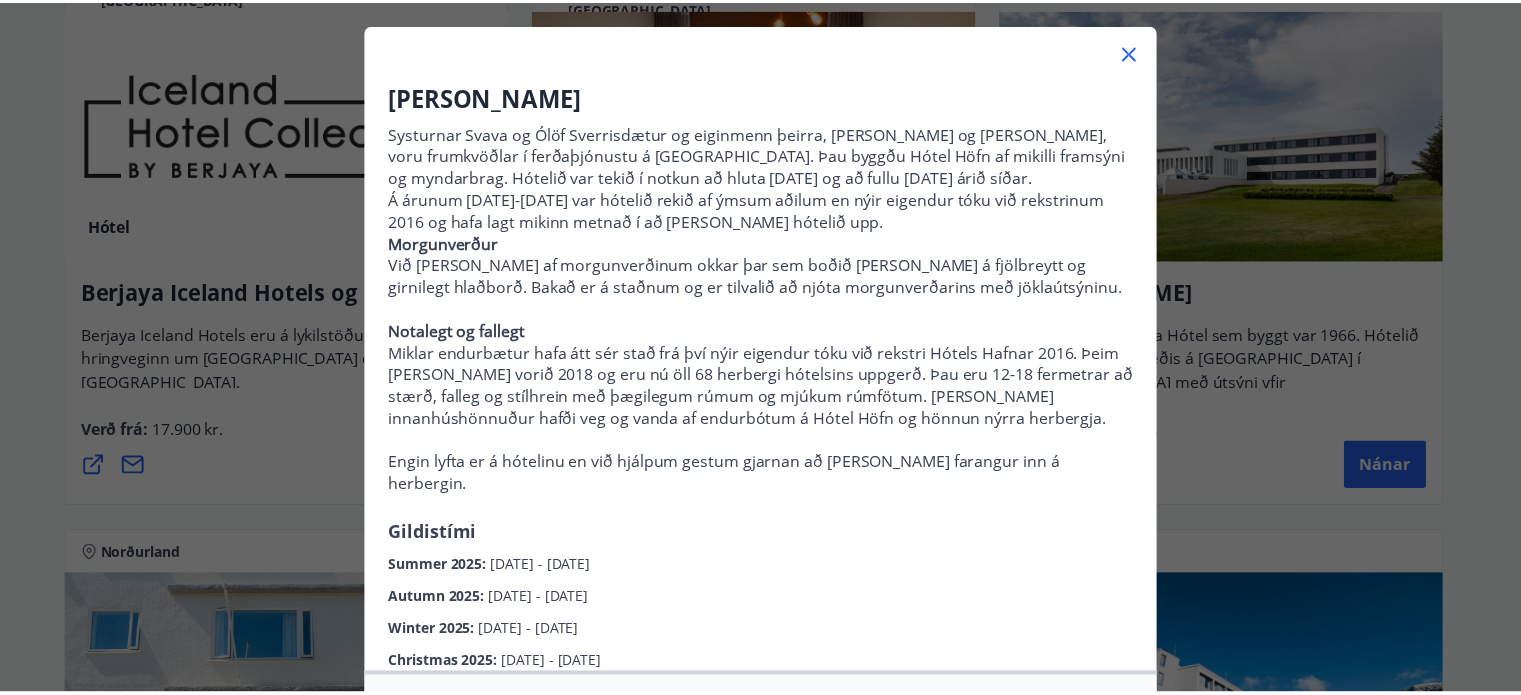 scroll, scrollTop: 100, scrollLeft: 0, axis: vertical 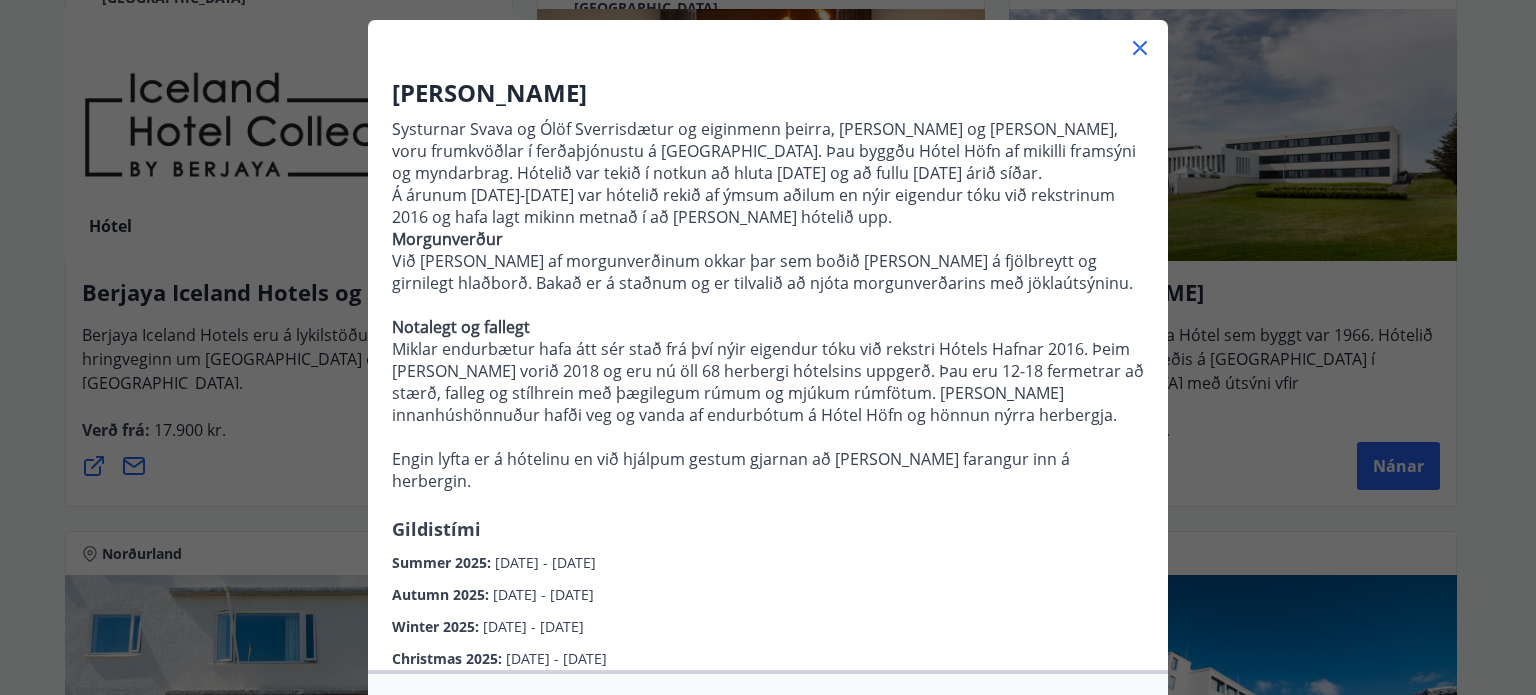 click on "Hótel Höfn Systurnar Svava og Ólöf Sverrisdætur og eiginmenn þeirra, [PERSON_NAME] og [PERSON_NAME], voru frumkvöðlar í ferðaþjónustu á [GEOGRAPHIC_DATA]. Þau byggðu Hótel Höfn af mikilli framsýni og myndarbrag. Hótelið var tekið í notkun að hluta [DATE] og að fullu [DATE] árið síðar. Á árunum [DATE]-[DATE] var hótelið rekið af ýmsum aðilum en nýir eigendur tóku við rekstrinum 2016 og hafa lagt mikinn metnað í að [PERSON_NAME] hótelið upp.
Morgunverður Við [PERSON_NAME] af morgunverðinum okkar þar sem boðið [PERSON_NAME] á fjölbreytt og girnilegt hlaðborð. Bakað er á staðnum og er tilvalið að njóta morgunverðarins með jöklaútsýninu.  Notalegt og fallegt [PERSON_NAME] lyfta er á hótelinu en við hjálpum gestum gjarnan að [PERSON_NAME] farangur inn á herbergin.
Gildistími Summer 2025 : [DATE] - [DATE] Autumn 2025 : [DATE] - [DATE] Winter 2025 : [DATE] - [DATE] Christmas 2025 : [DATE] - [DATE] Hótel Höfn Austurland" at bounding box center (768, 247) 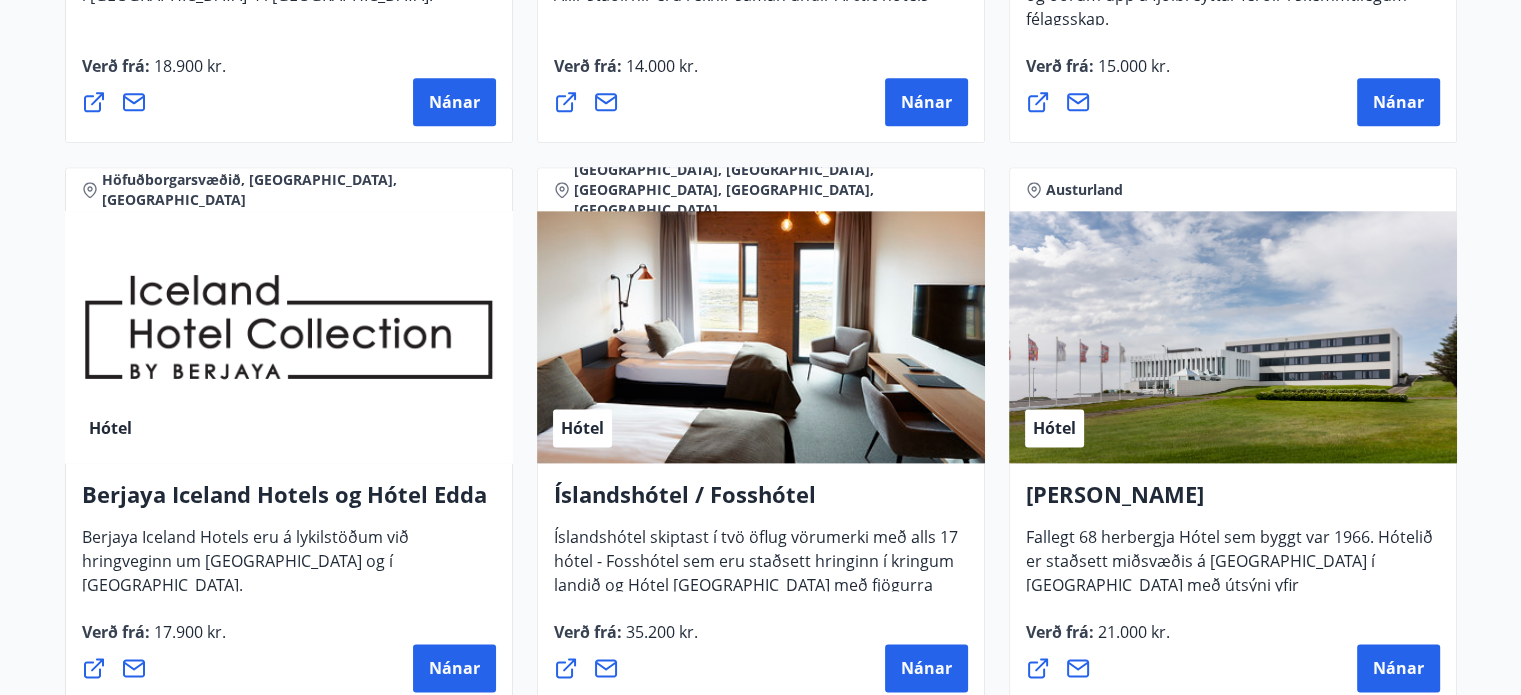 scroll, scrollTop: 2485, scrollLeft: 0, axis: vertical 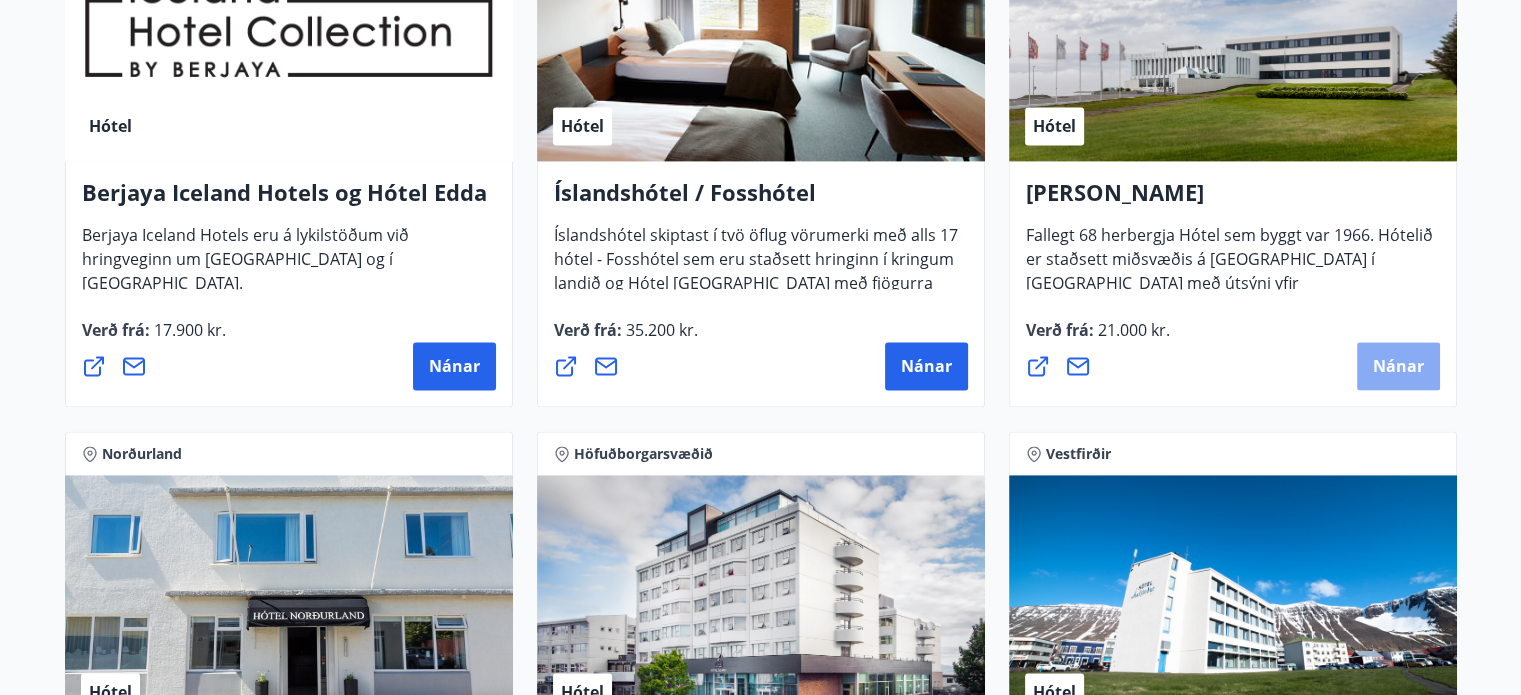 click on "Nánar" at bounding box center (1398, 366) 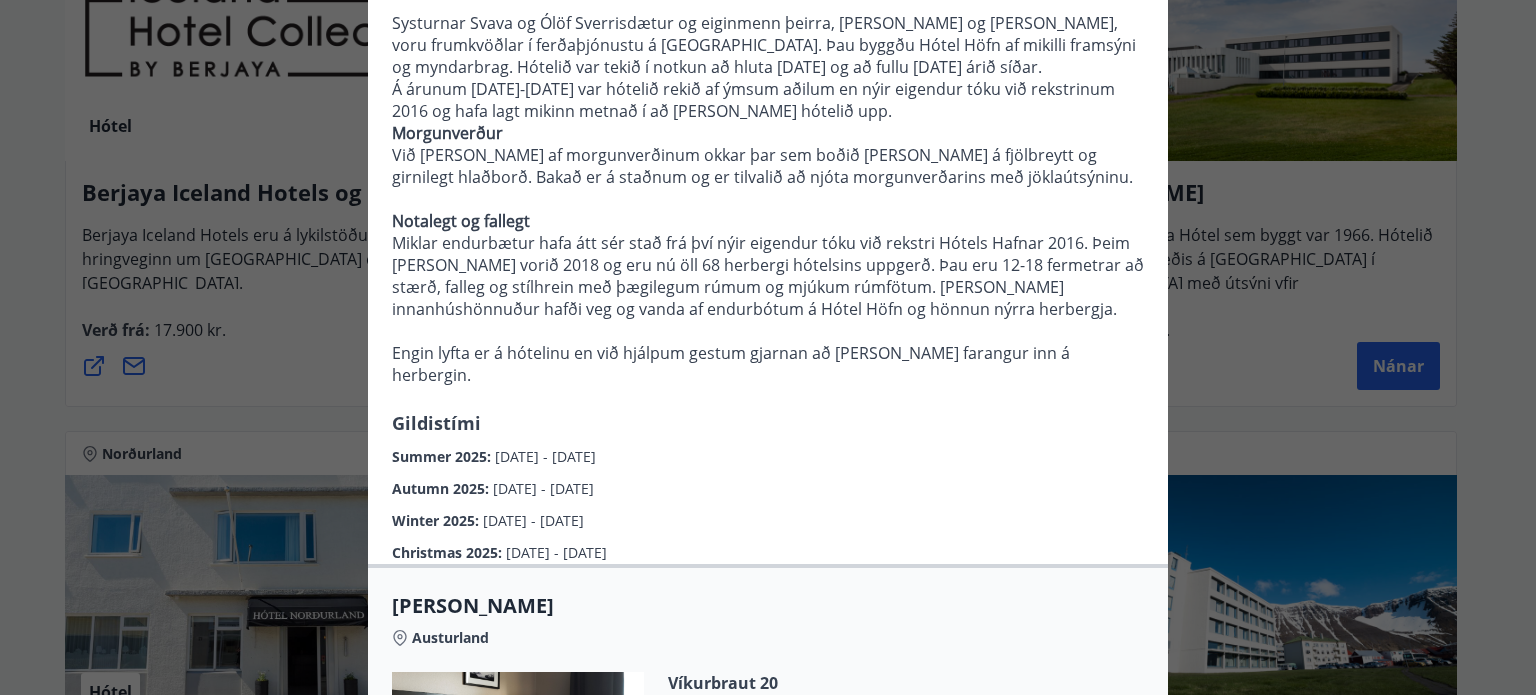 scroll, scrollTop: 200, scrollLeft: 0, axis: vertical 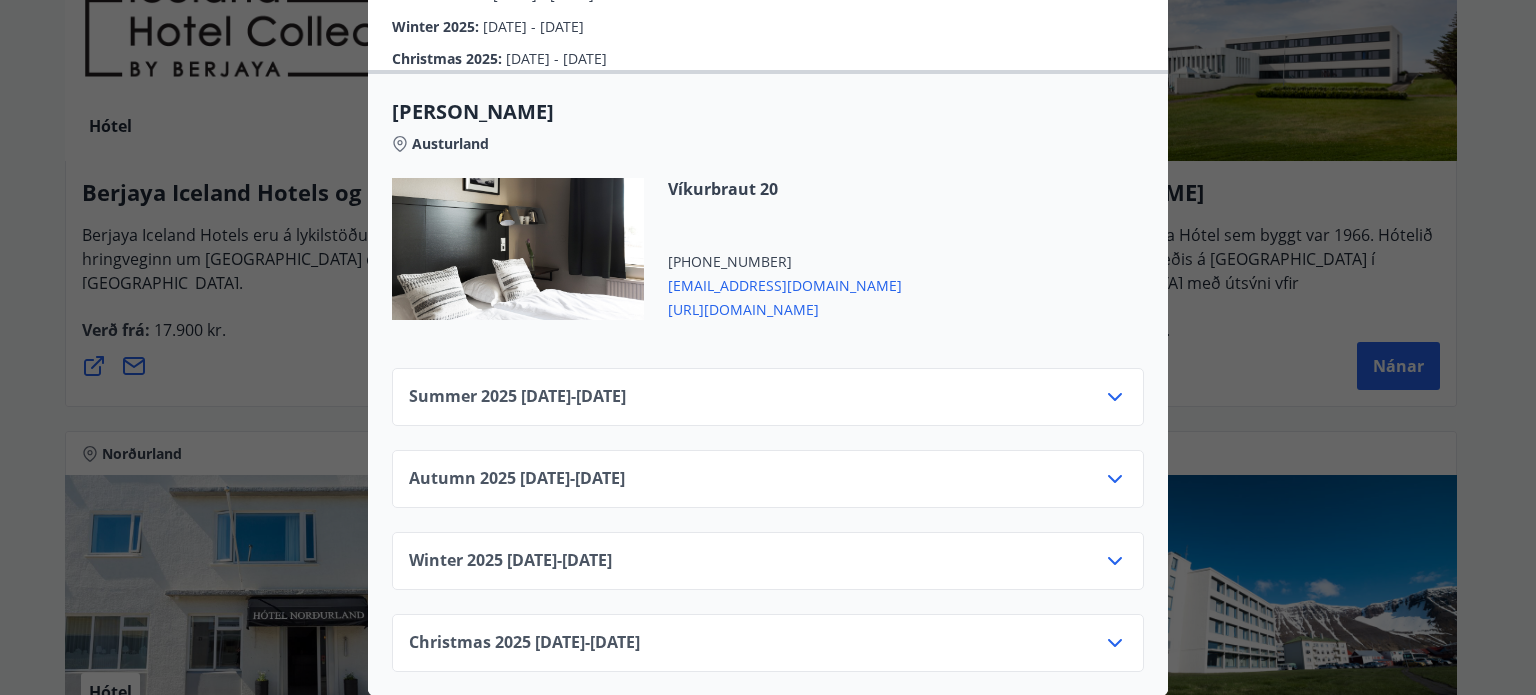 click 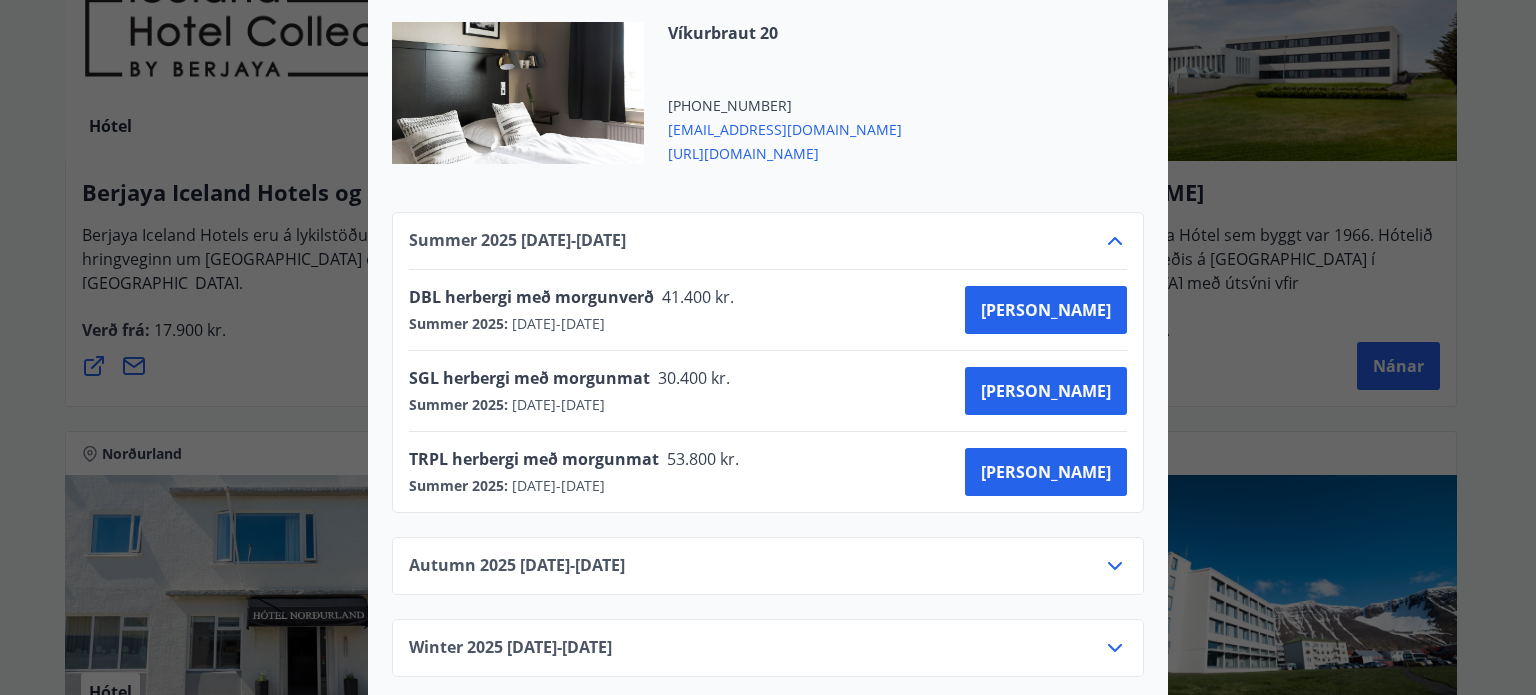 scroll, scrollTop: 800, scrollLeft: 0, axis: vertical 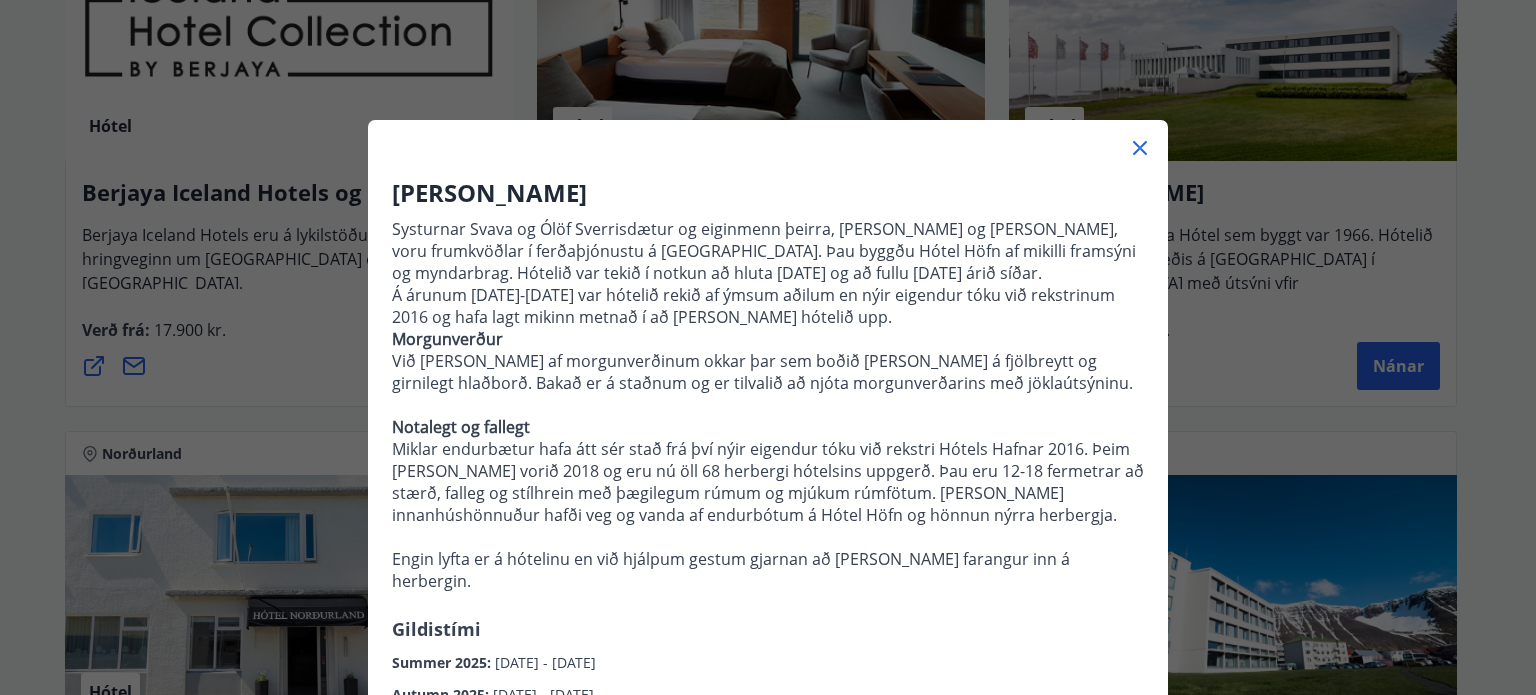 click 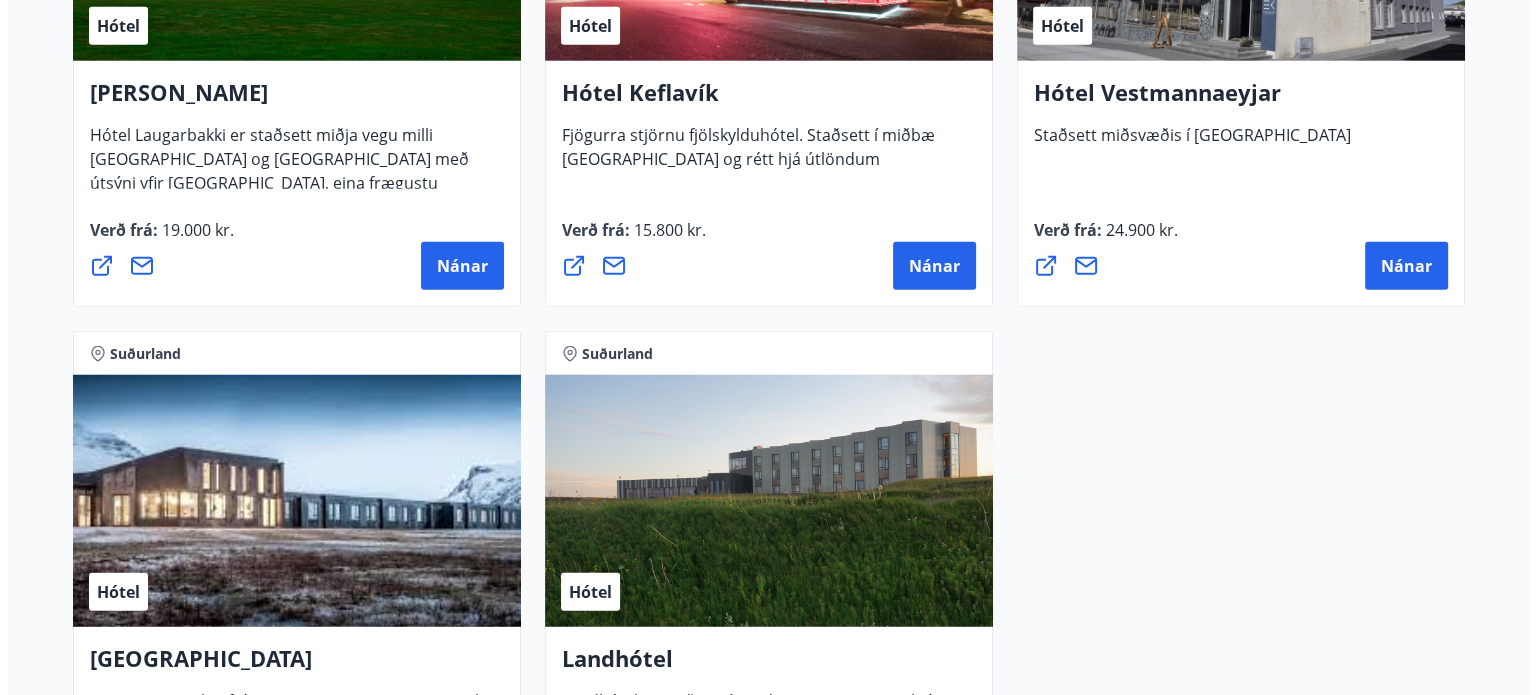 scroll, scrollTop: 4885, scrollLeft: 0, axis: vertical 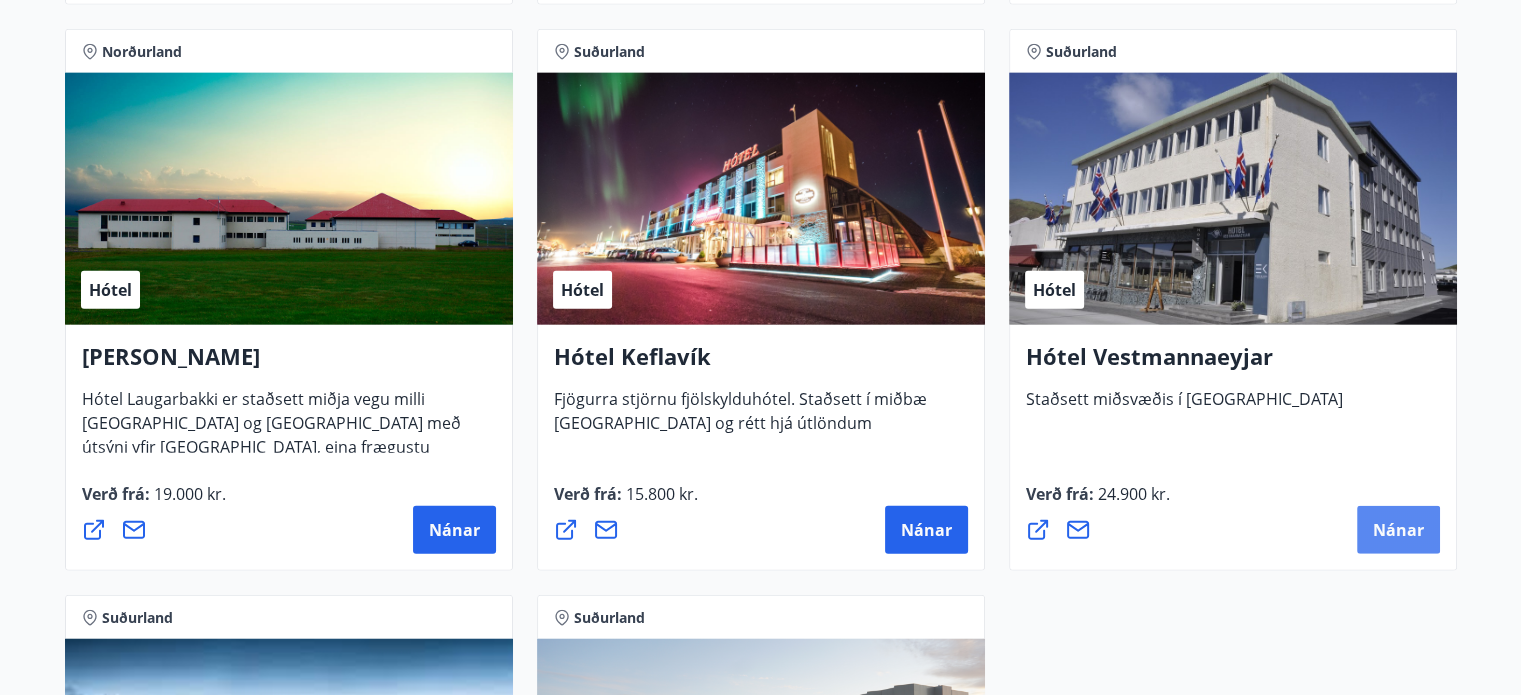 click on "Nánar" at bounding box center (1398, 530) 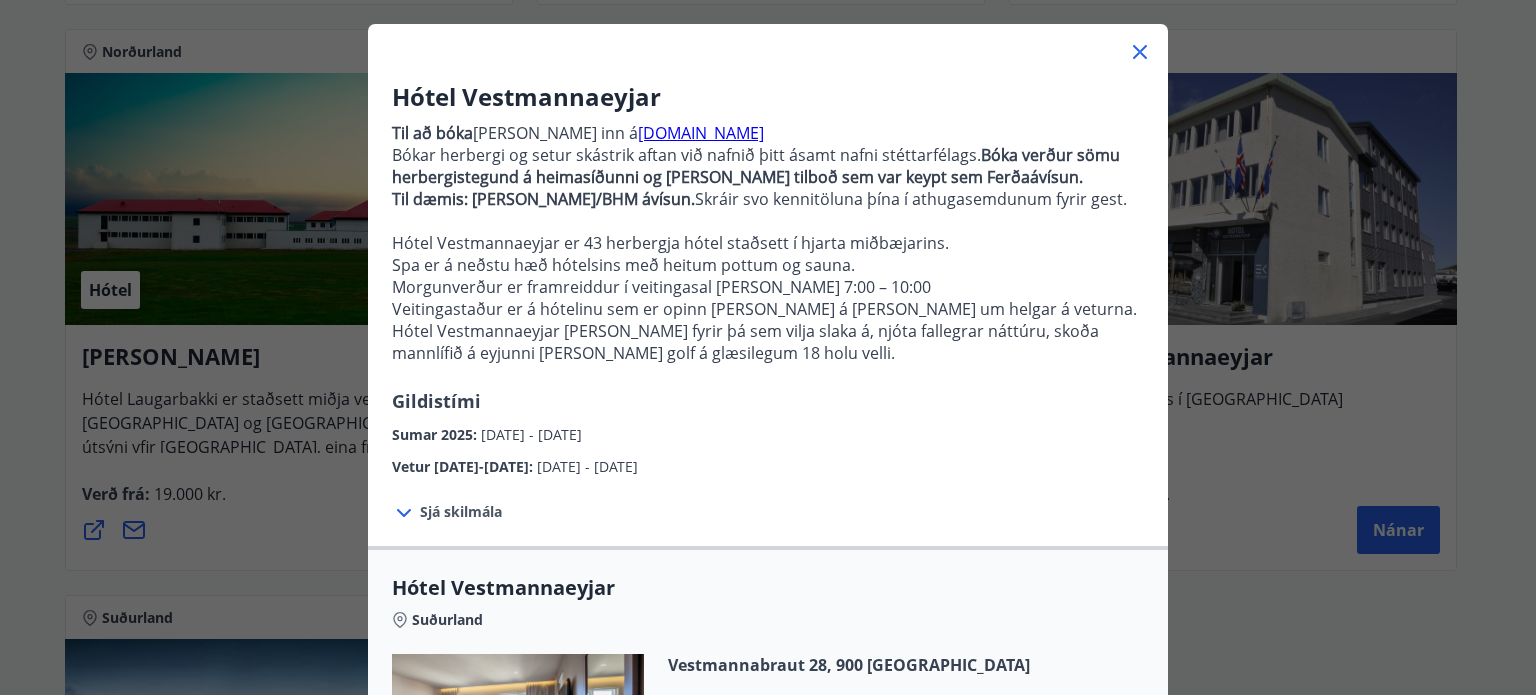 scroll, scrollTop: 100, scrollLeft: 0, axis: vertical 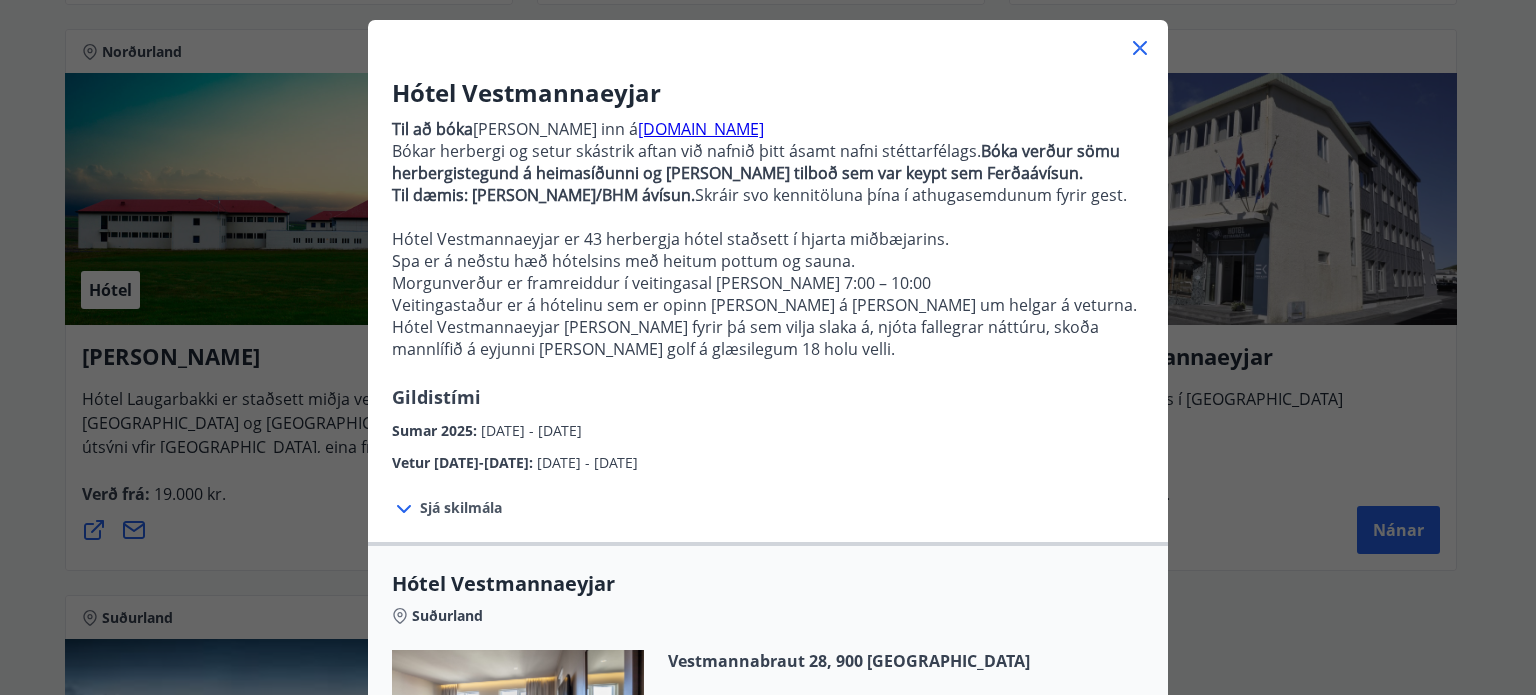 click 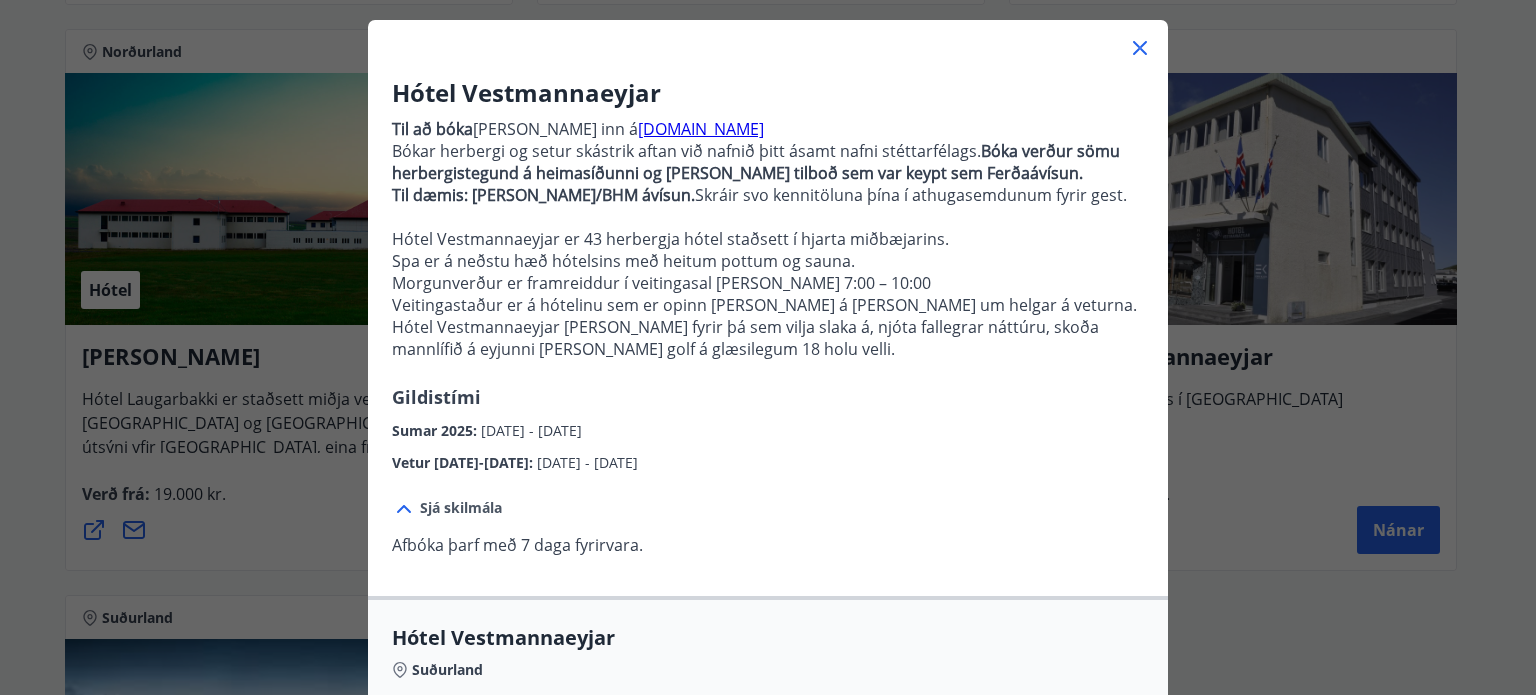 click on "Hótel Vestmannaeyjar Til að [PERSON_NAME] [PERSON_NAME] inn á  [DOMAIN_NAME]
Bókar herbergi og setur skástrik aftan við nafnið þitt ásamt nafni stéttarfélags.  Bóka verður sömu herbergistegund á heimasíðunni og [PERSON_NAME] tilboð sem var keypt sem Ferðaávísun.
Til dæmis: [PERSON_NAME]/BHM ávísun.  Skráir svo kennitöluna þína í athugasemdunum fyrir gest.
Hótel Vestmannaeyjar er 43 herbergja hótel staðsett í hjarta miðbæjarins.
Spa er á neðstu hæð hótelsins með heitum pottum og sauna.
Morgunverður er framreiddur í veitingasal [PERSON_NAME] 7:00 – 10:00
Veitingastaður er á hótelinu sem er opinn [PERSON_NAME] á [PERSON_NAME] um helgar á veturna.
Hótel Vestmannaeyjar [PERSON_NAME] fyrir þá sem vilja slaka á, njóta fallegrar náttúru, skoða mannlífið á eyjunni [PERSON_NAME] golf á glæsilegum 18 holu velli.
Gildistími Sumar 2025 : [DATE] - [DATE] Vetur [DATE]-[DATE] : [DATE] - [DATE] Sjá skilmála
Hótel Vestmannaeyjar" at bounding box center (768, 247) 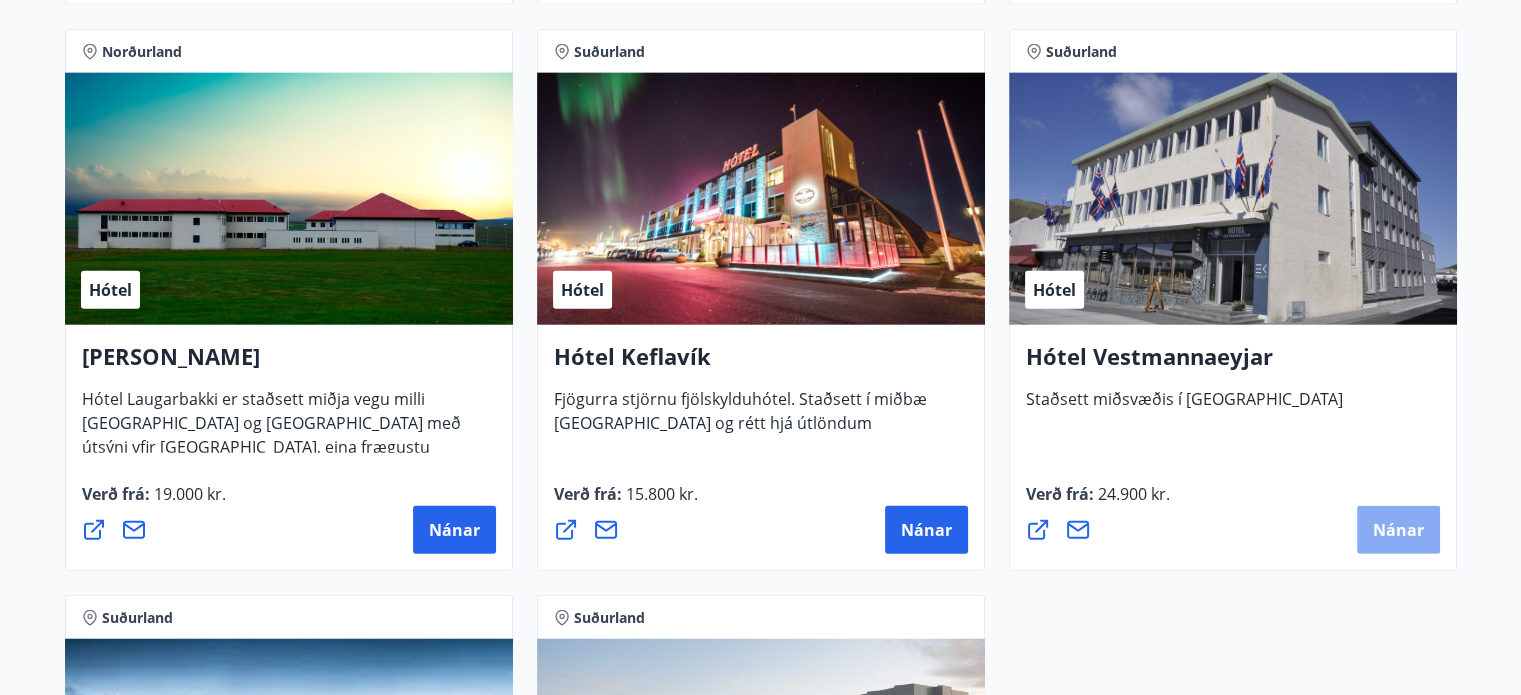 click on "Nánar" at bounding box center [1398, 530] 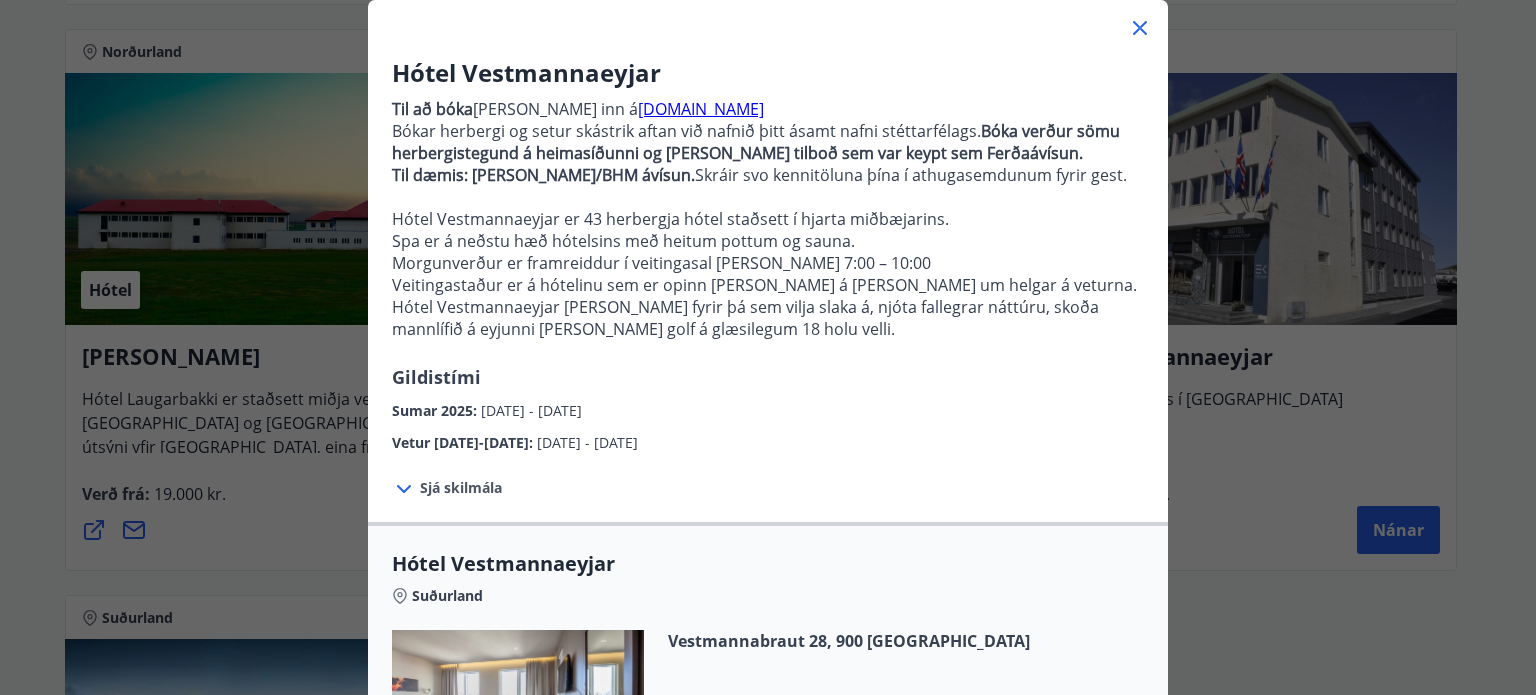 scroll, scrollTop: 200, scrollLeft: 0, axis: vertical 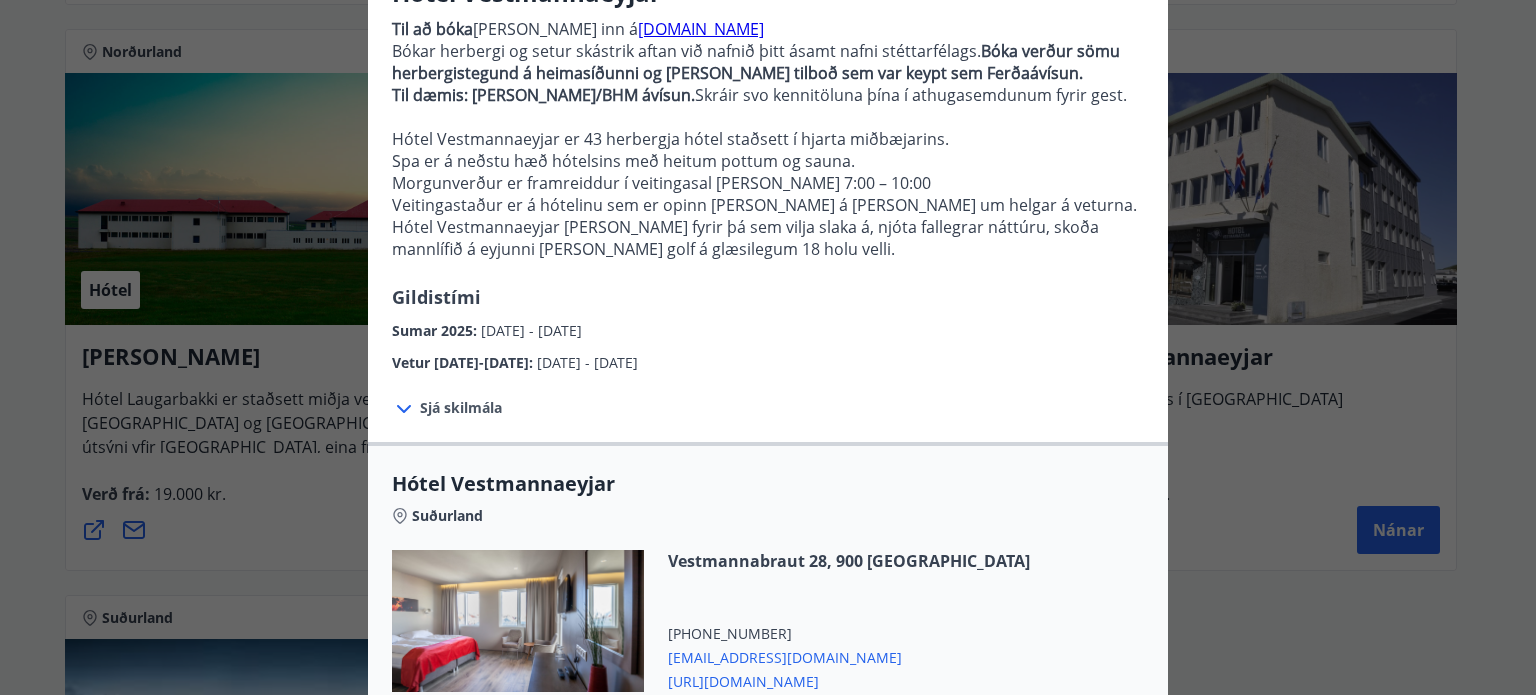 click 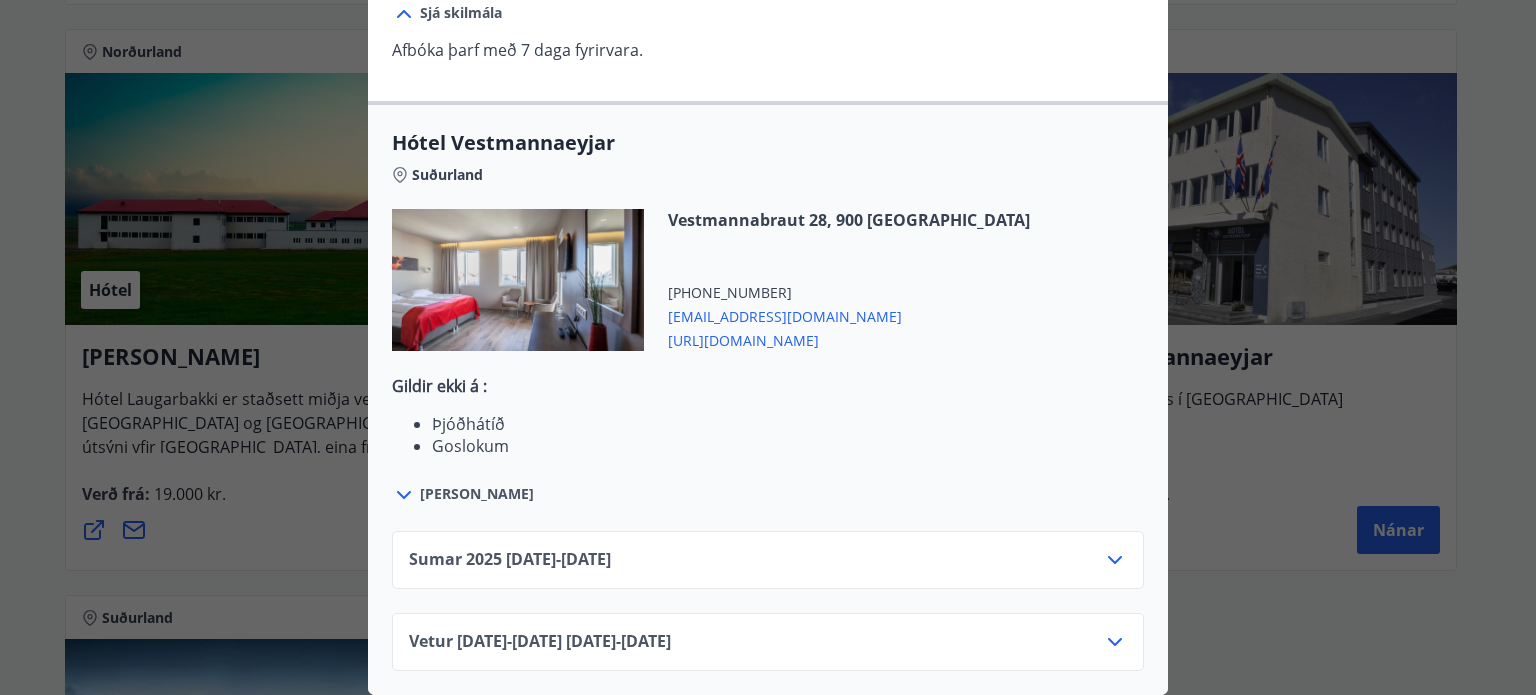 scroll, scrollTop: 608, scrollLeft: 0, axis: vertical 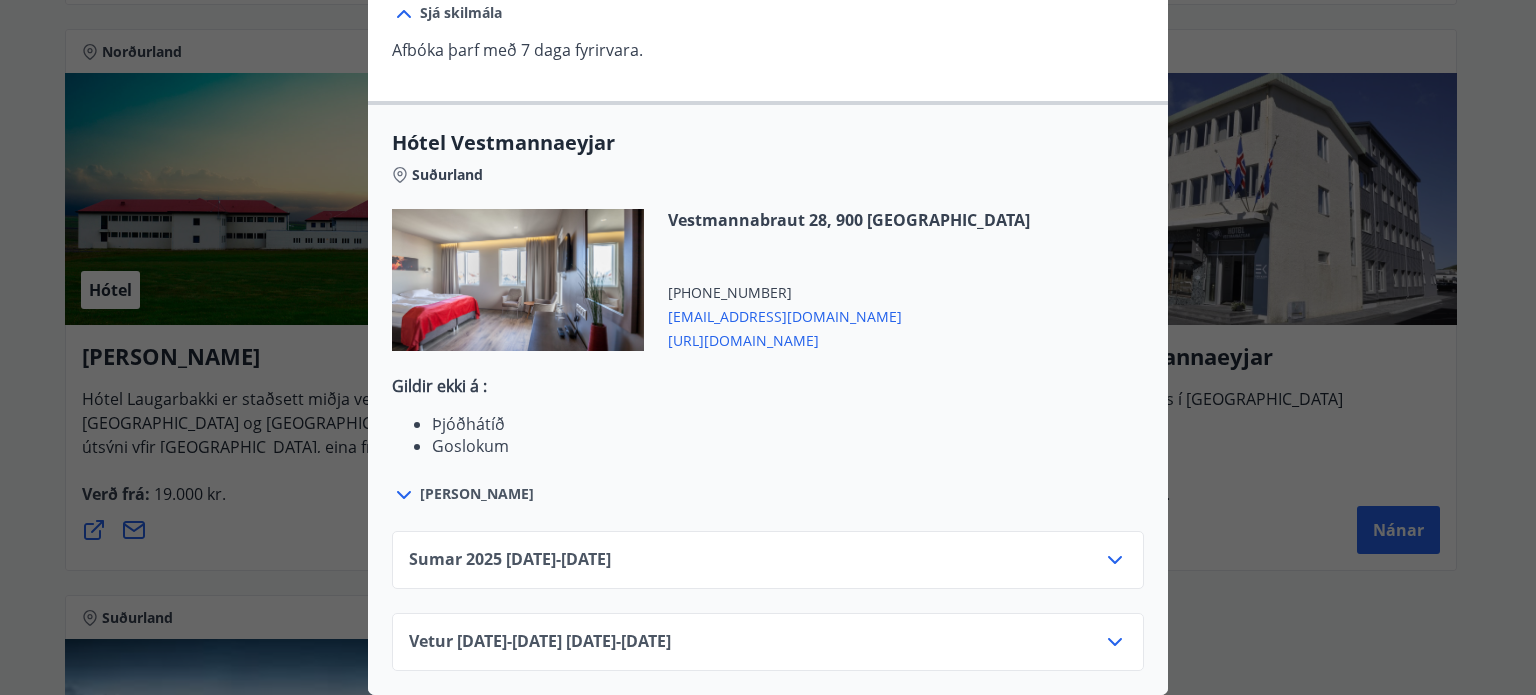 click 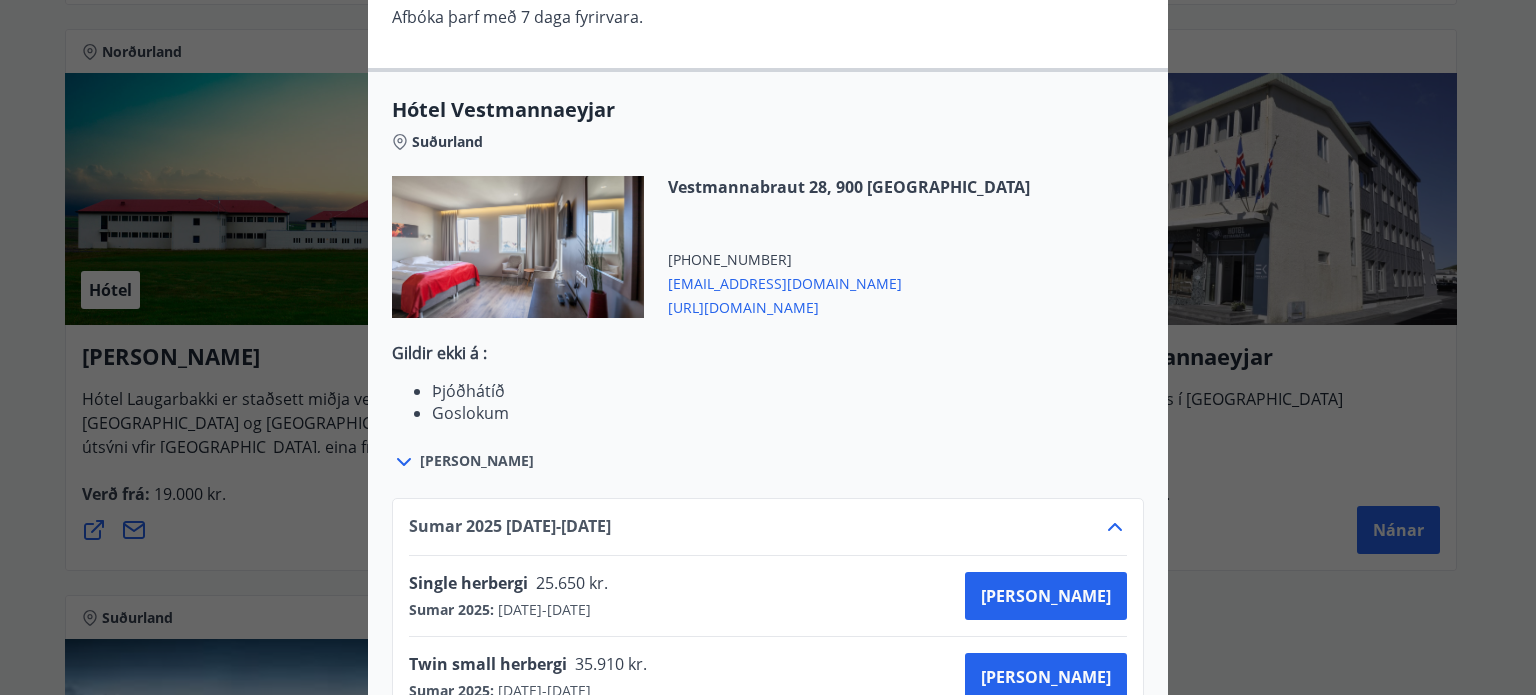 scroll, scrollTop: 551, scrollLeft: 0, axis: vertical 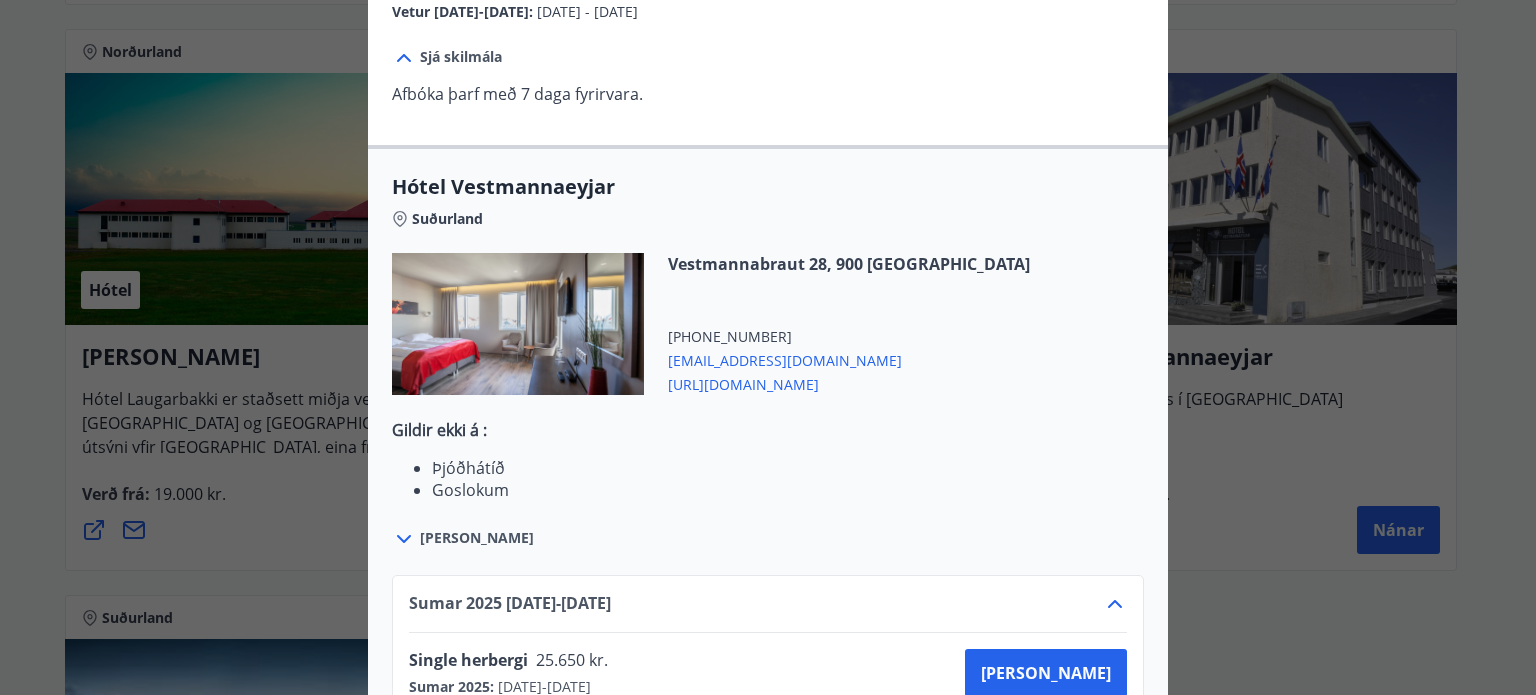 click 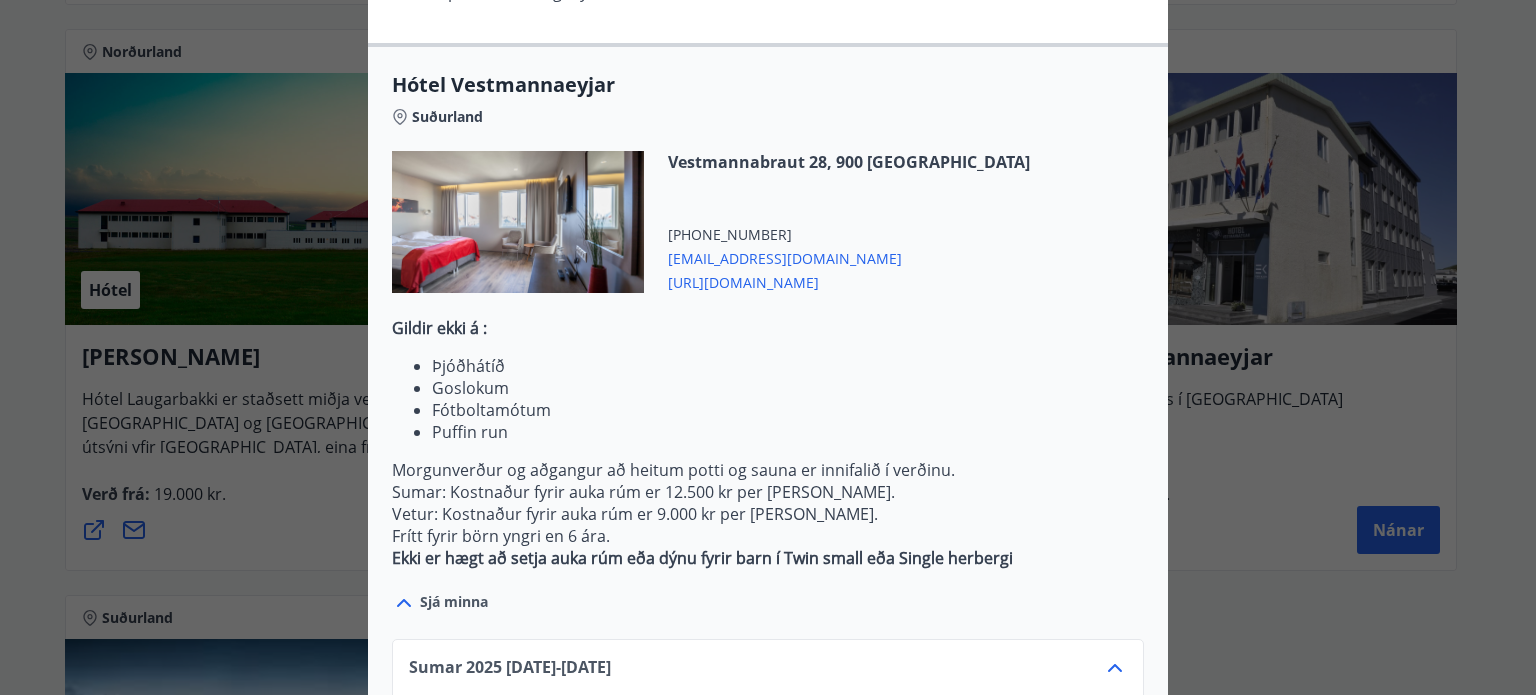scroll, scrollTop: 651, scrollLeft: 0, axis: vertical 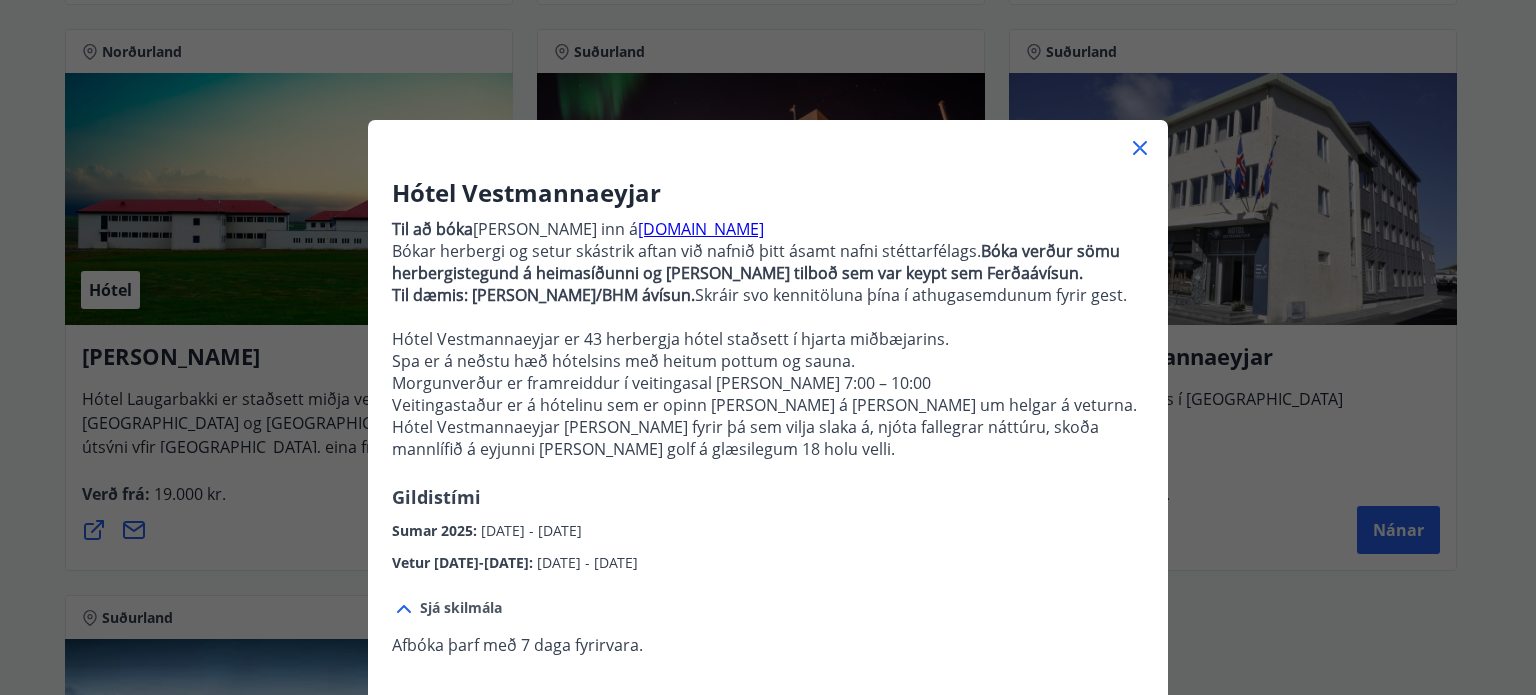 click 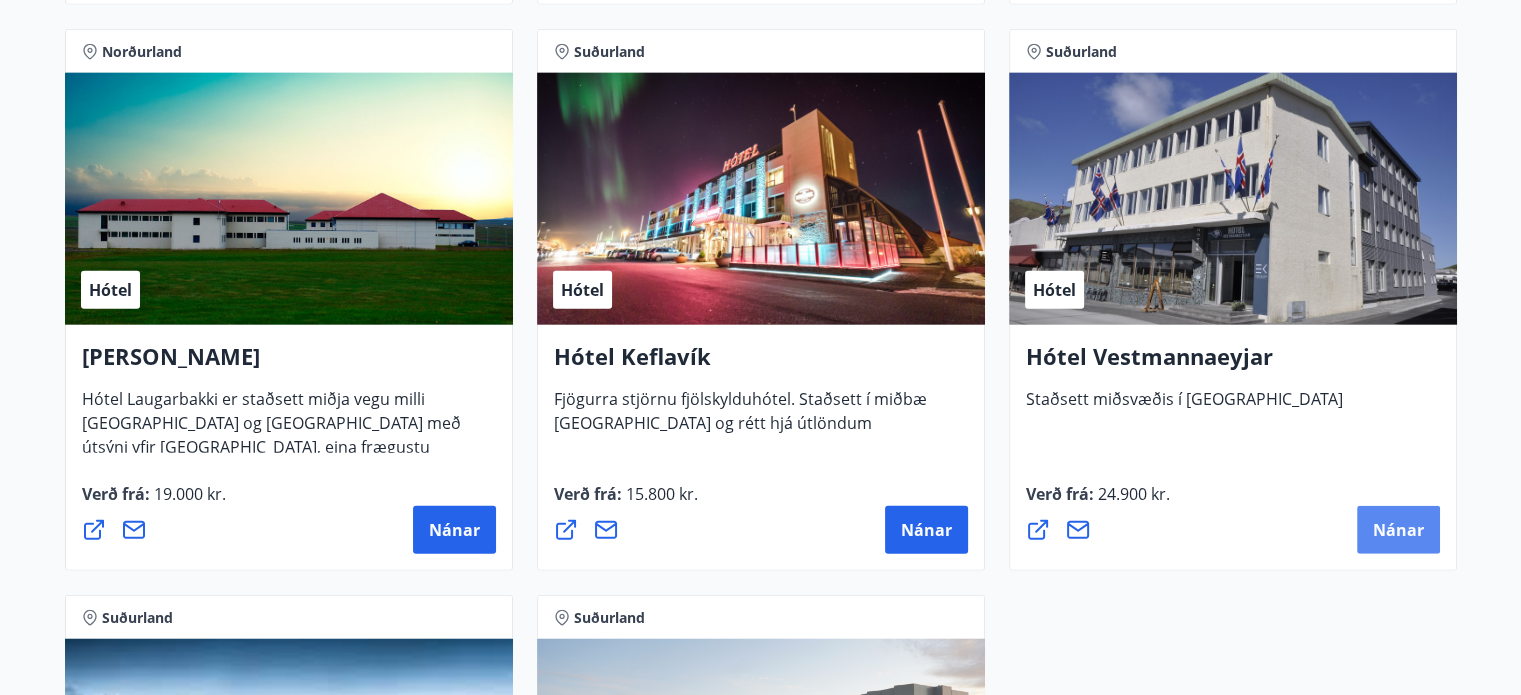 click on "Nánar" at bounding box center (1398, 530) 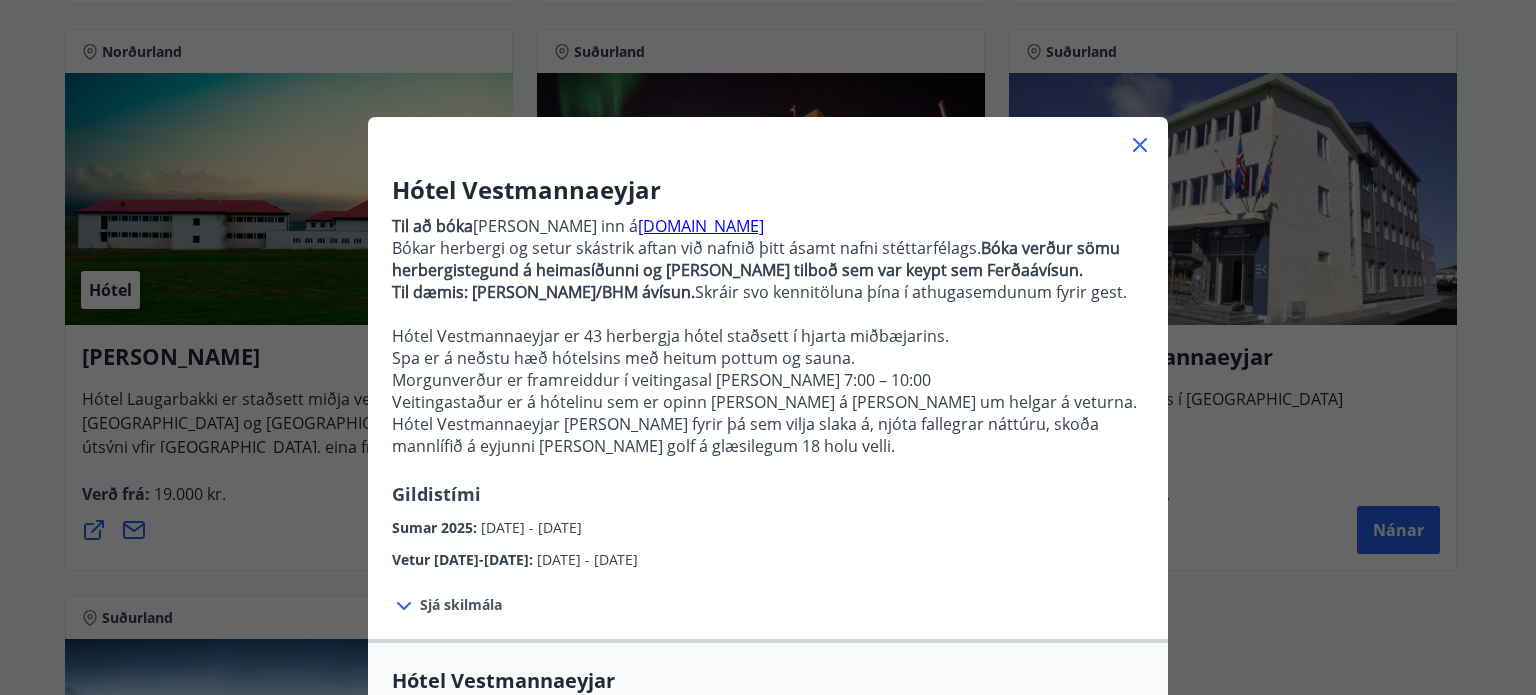scroll, scrollTop: 0, scrollLeft: 0, axis: both 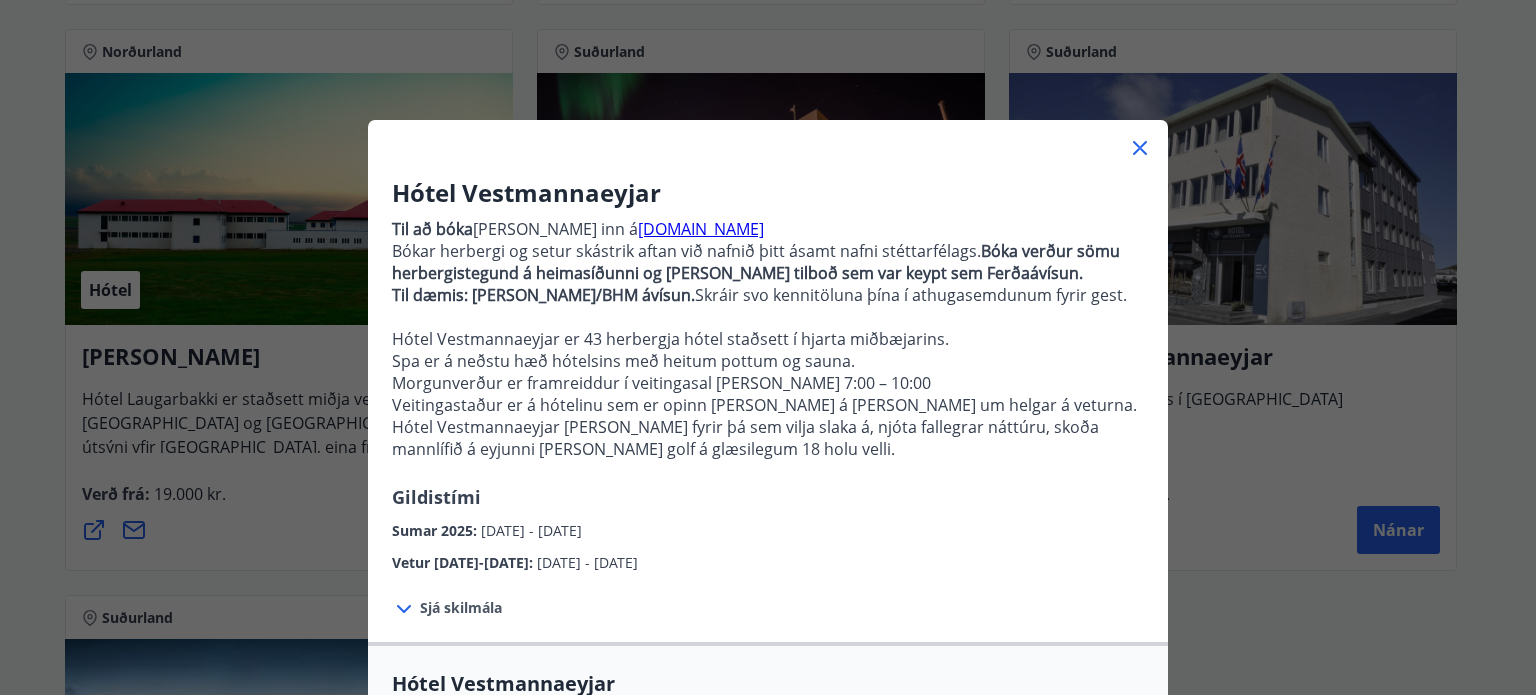 click 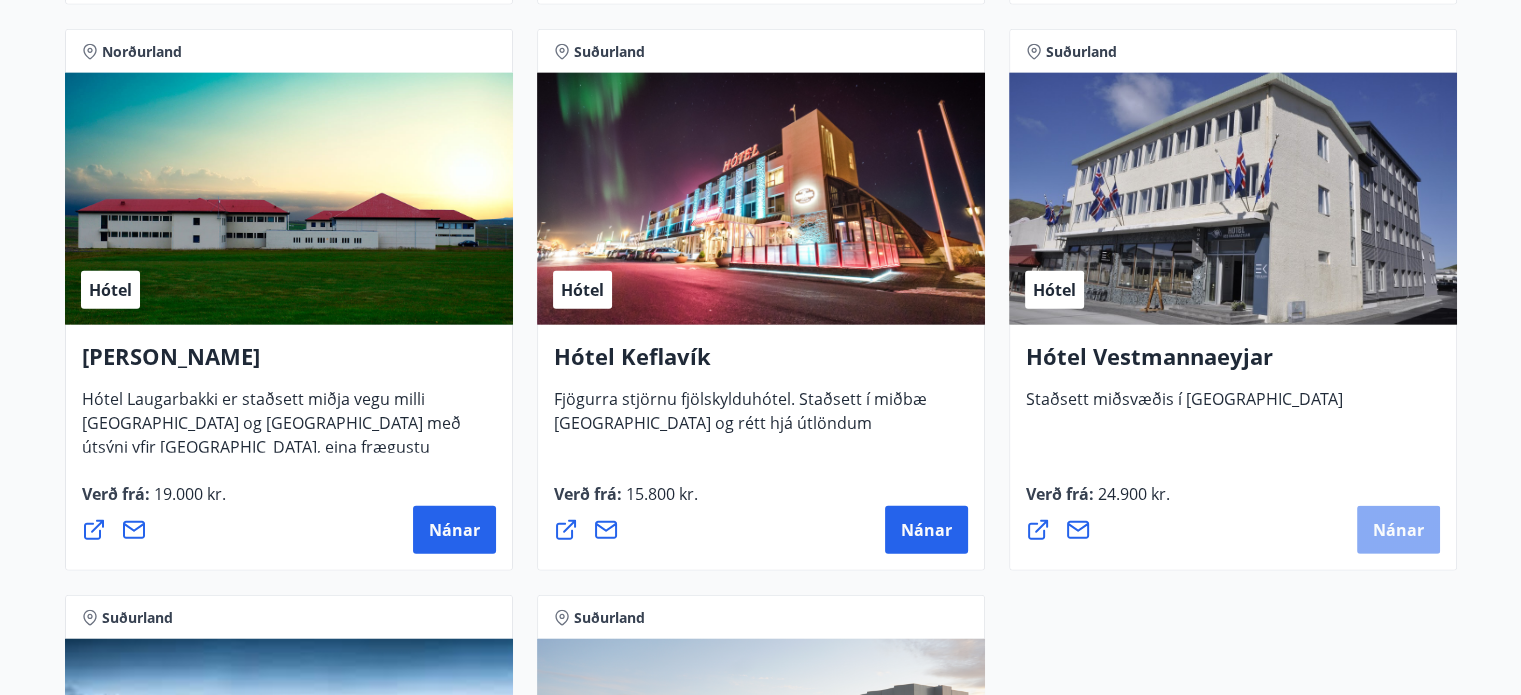 click on "Nánar" at bounding box center [1398, 530] 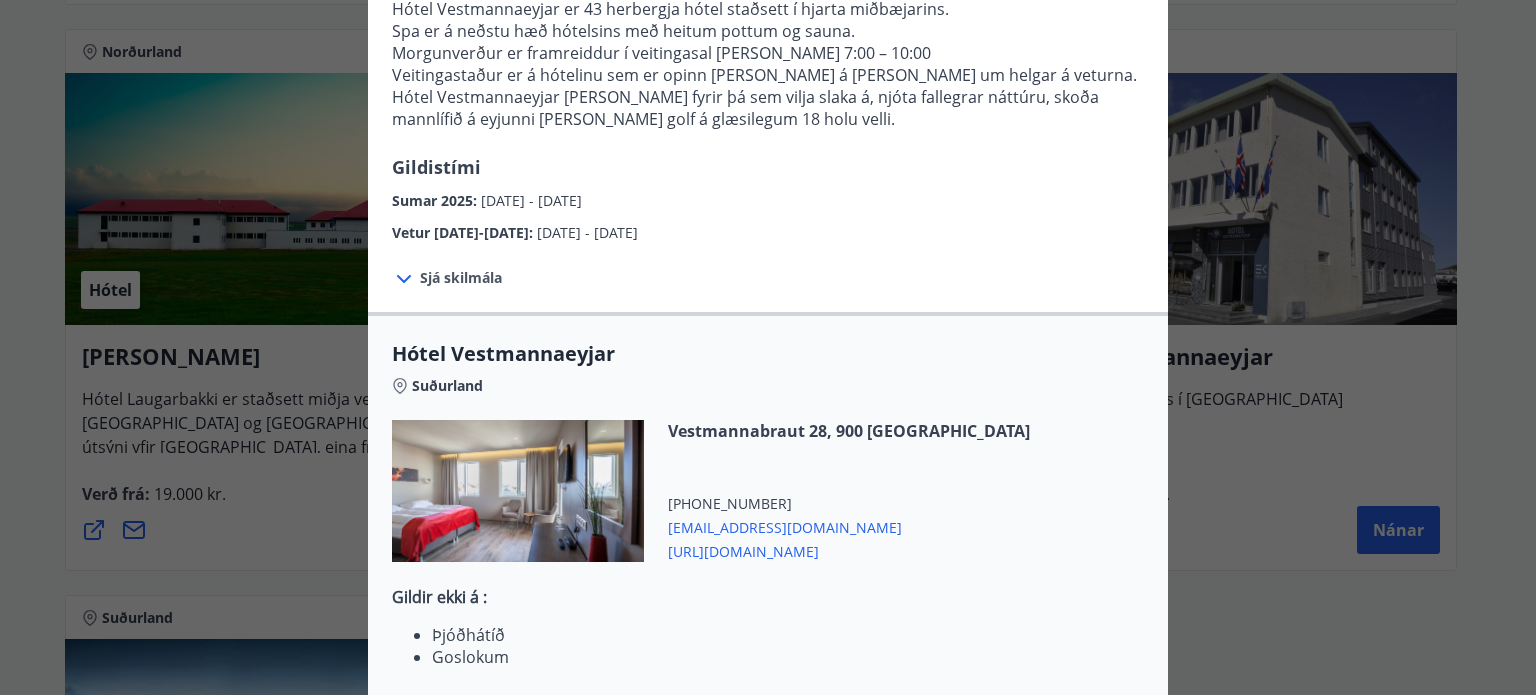scroll, scrollTop: 254, scrollLeft: 0, axis: vertical 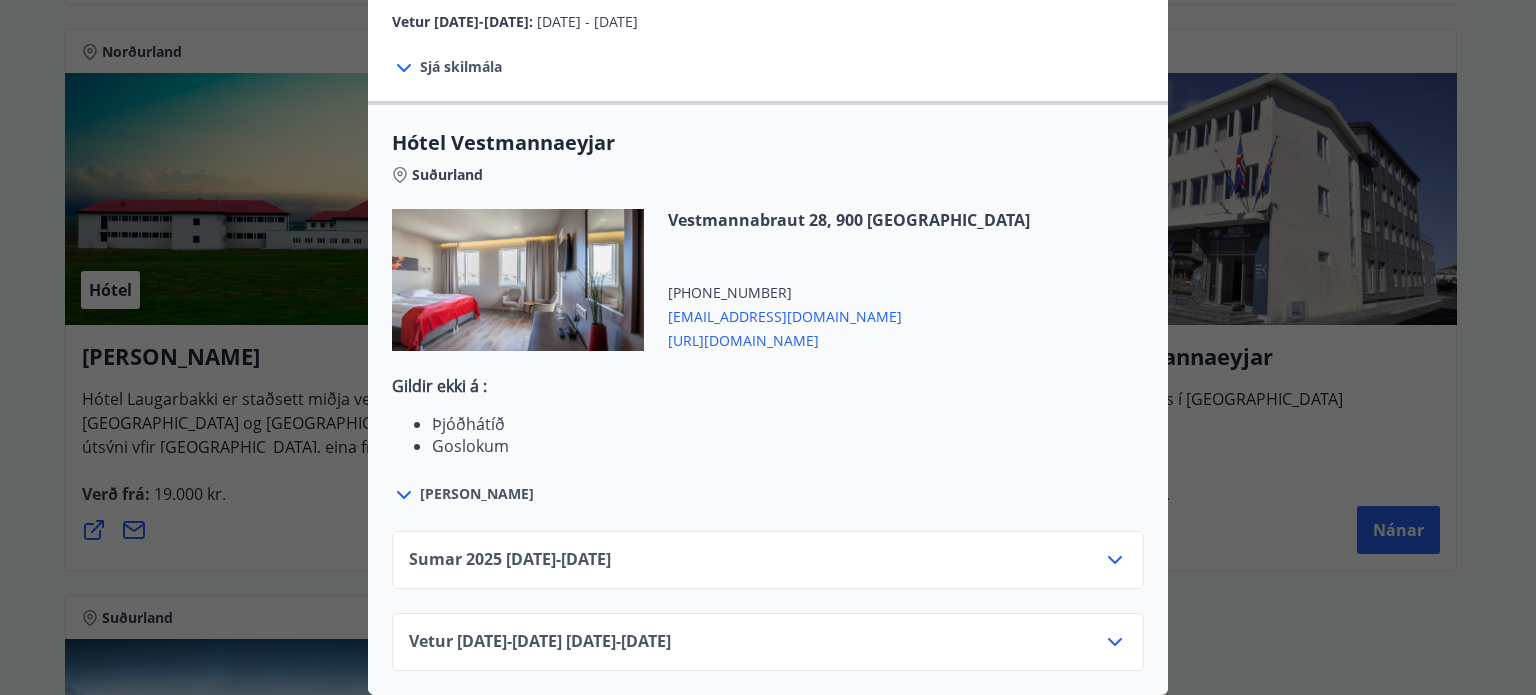 click 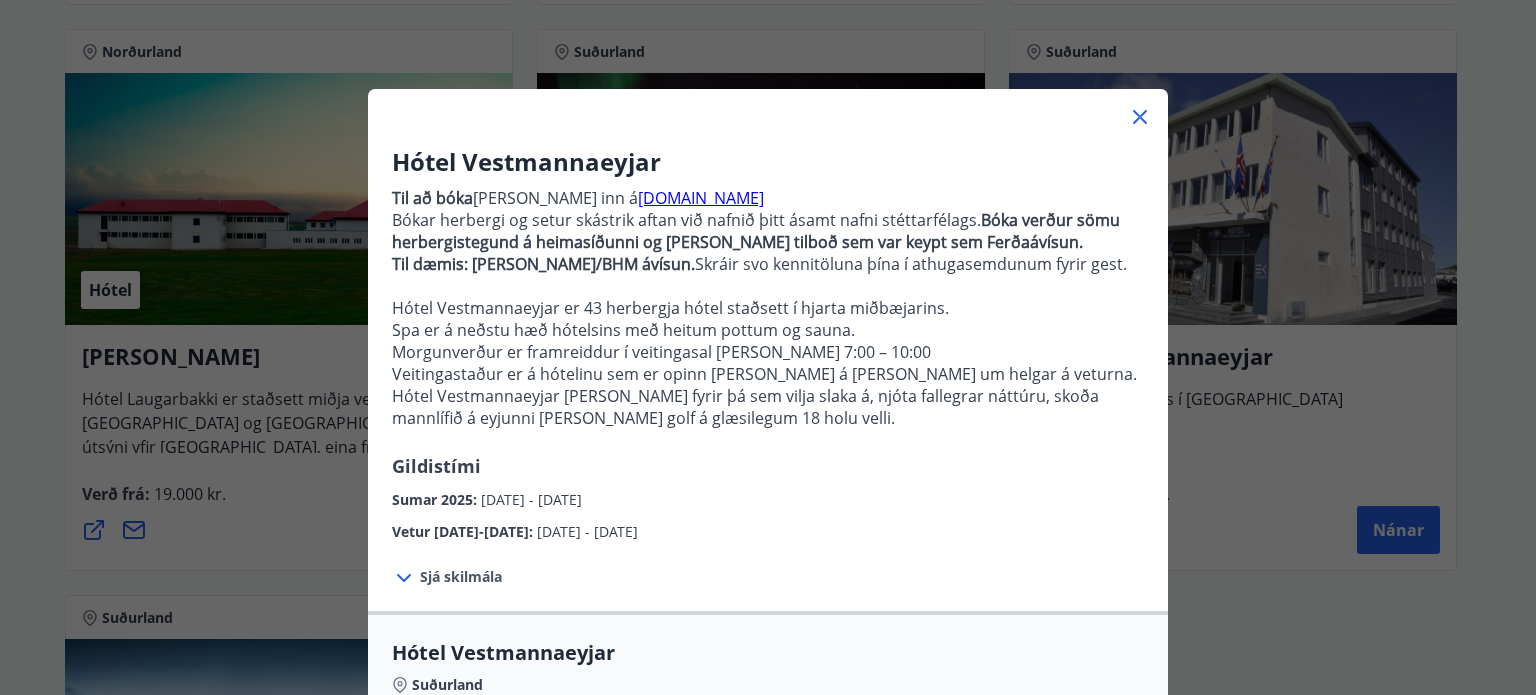 scroll, scrollTop: 0, scrollLeft: 0, axis: both 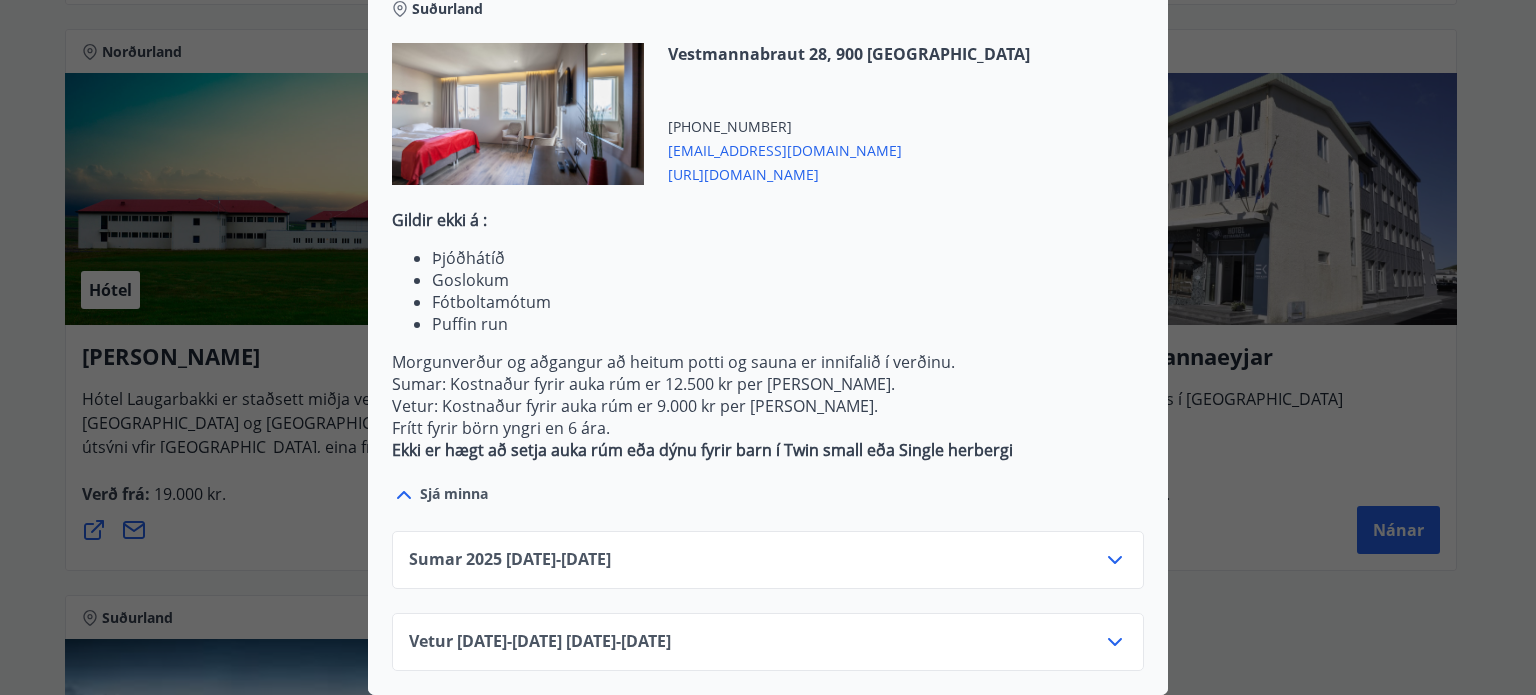 click 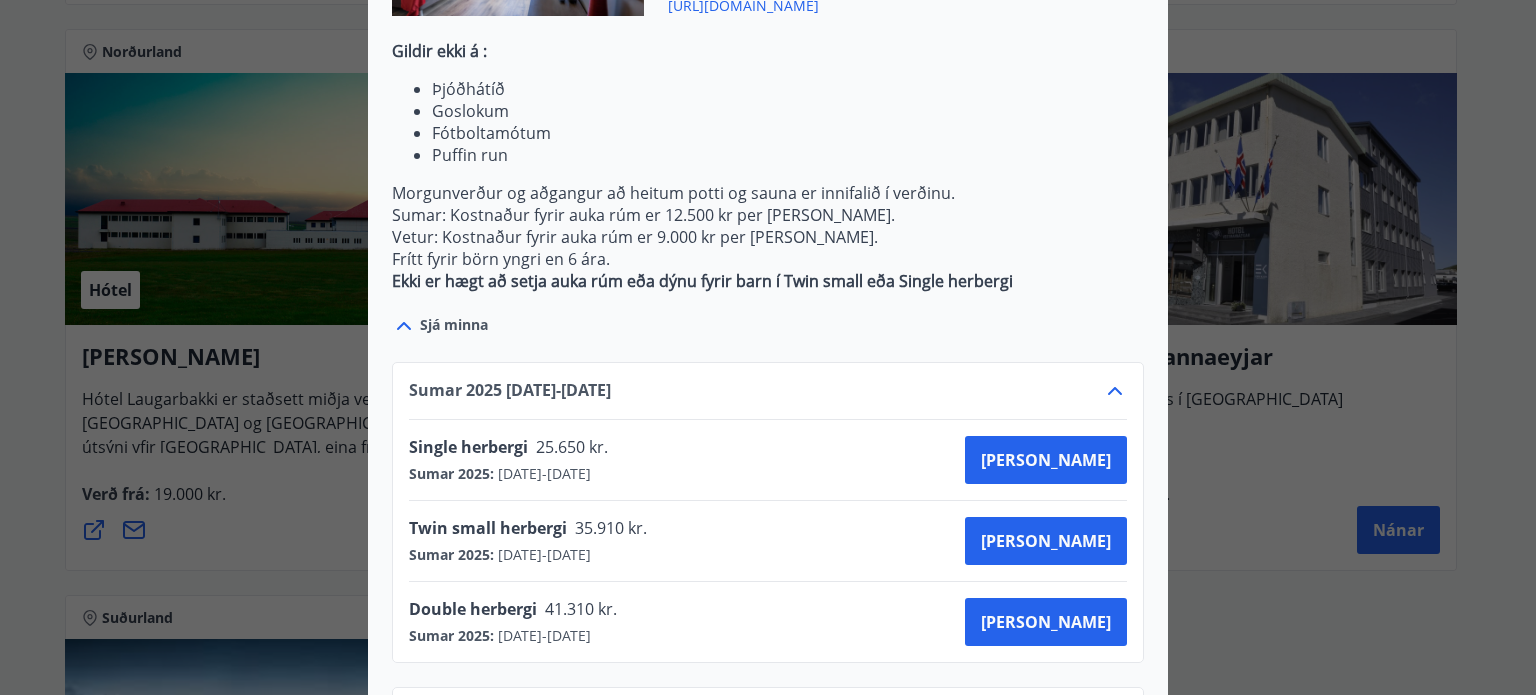 scroll, scrollTop: 963, scrollLeft: 0, axis: vertical 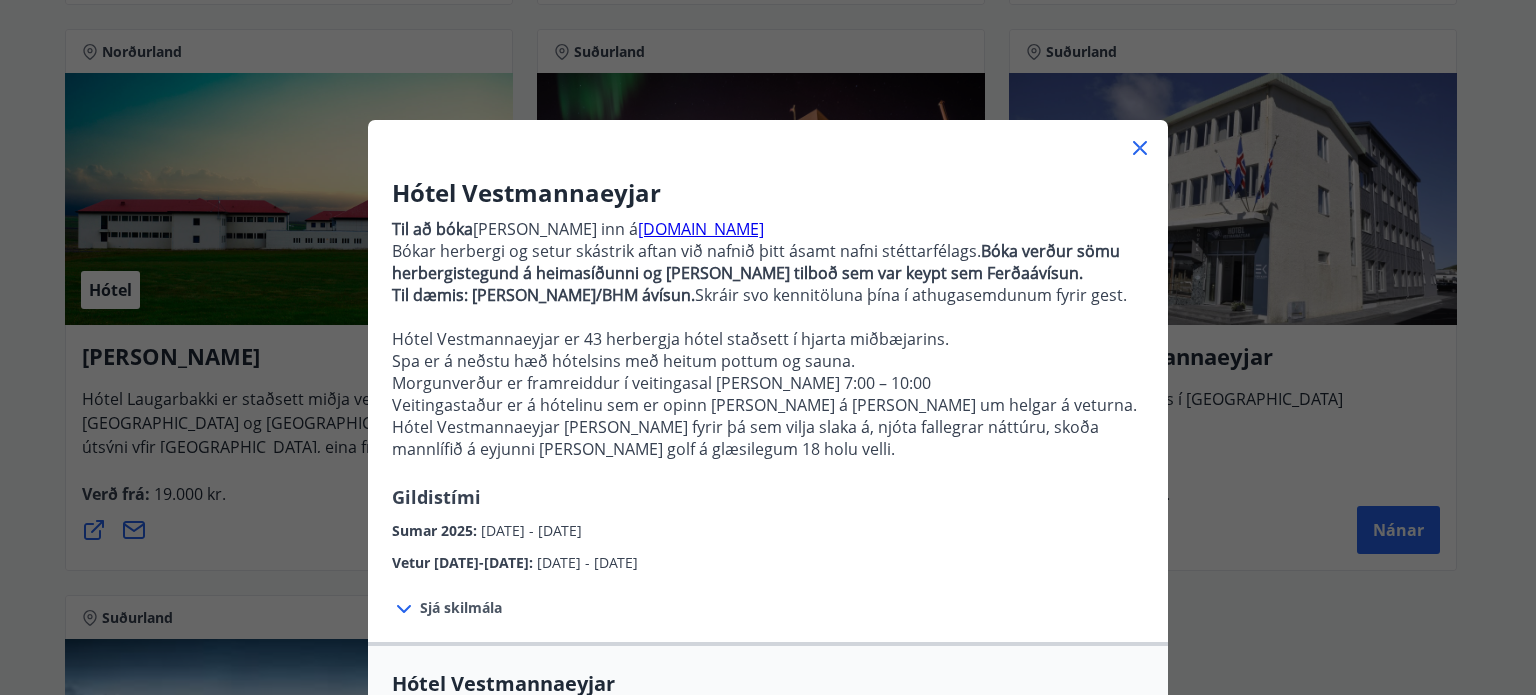 click 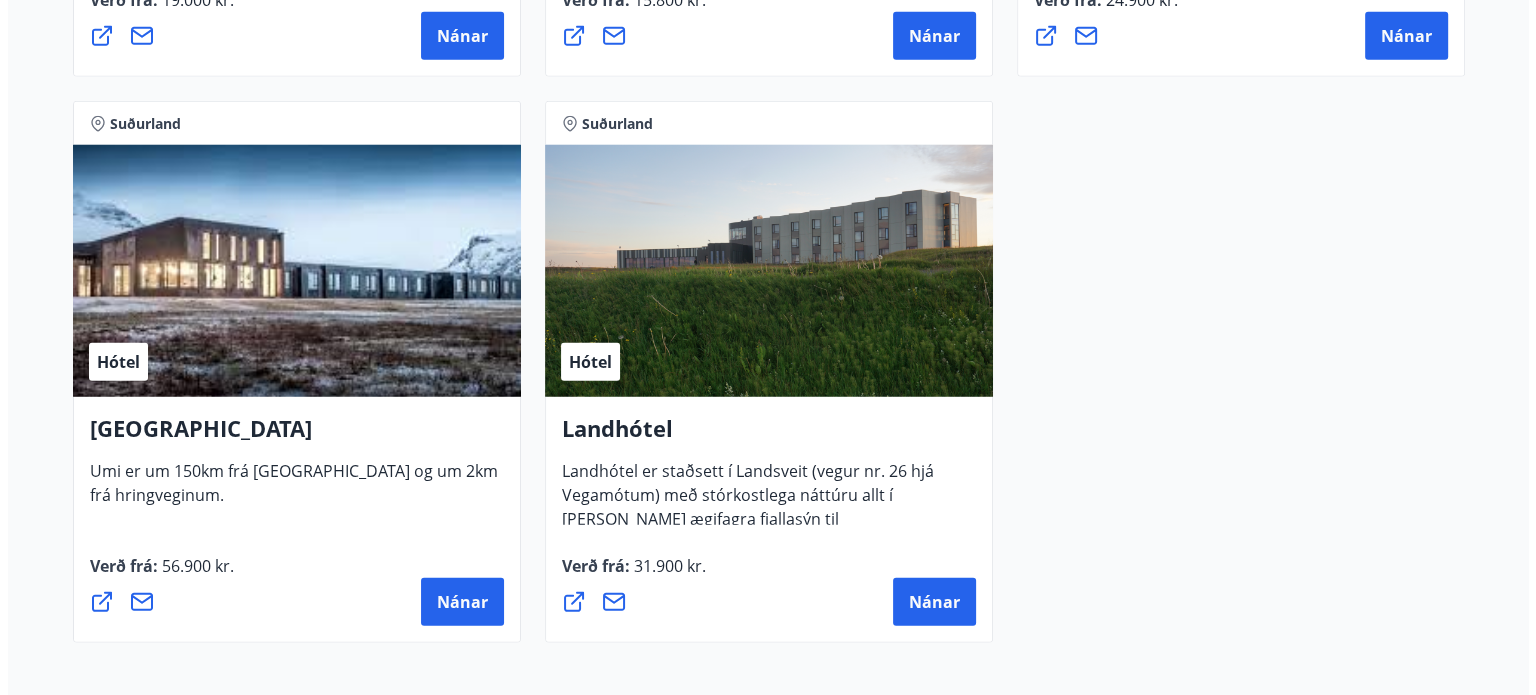 scroll, scrollTop: 5385, scrollLeft: 0, axis: vertical 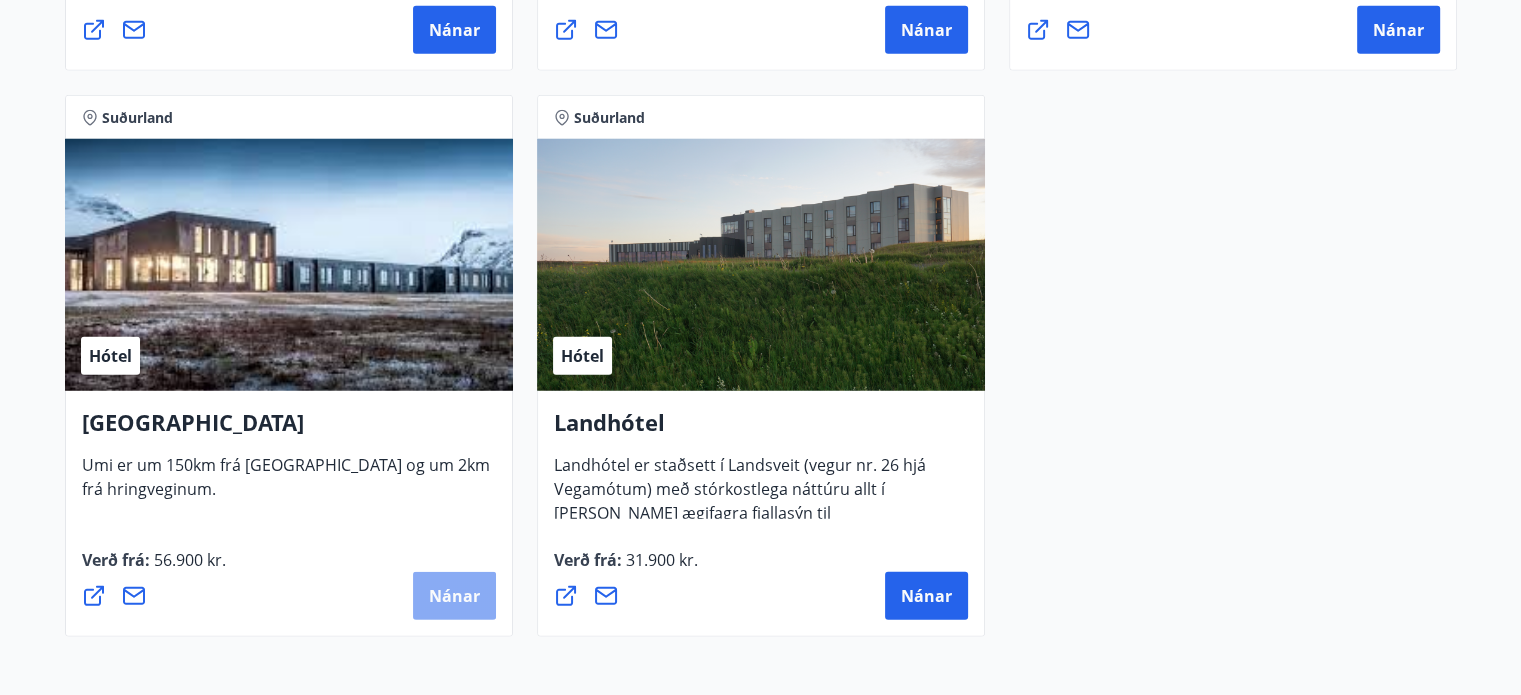 click on "Nánar" at bounding box center (454, 596) 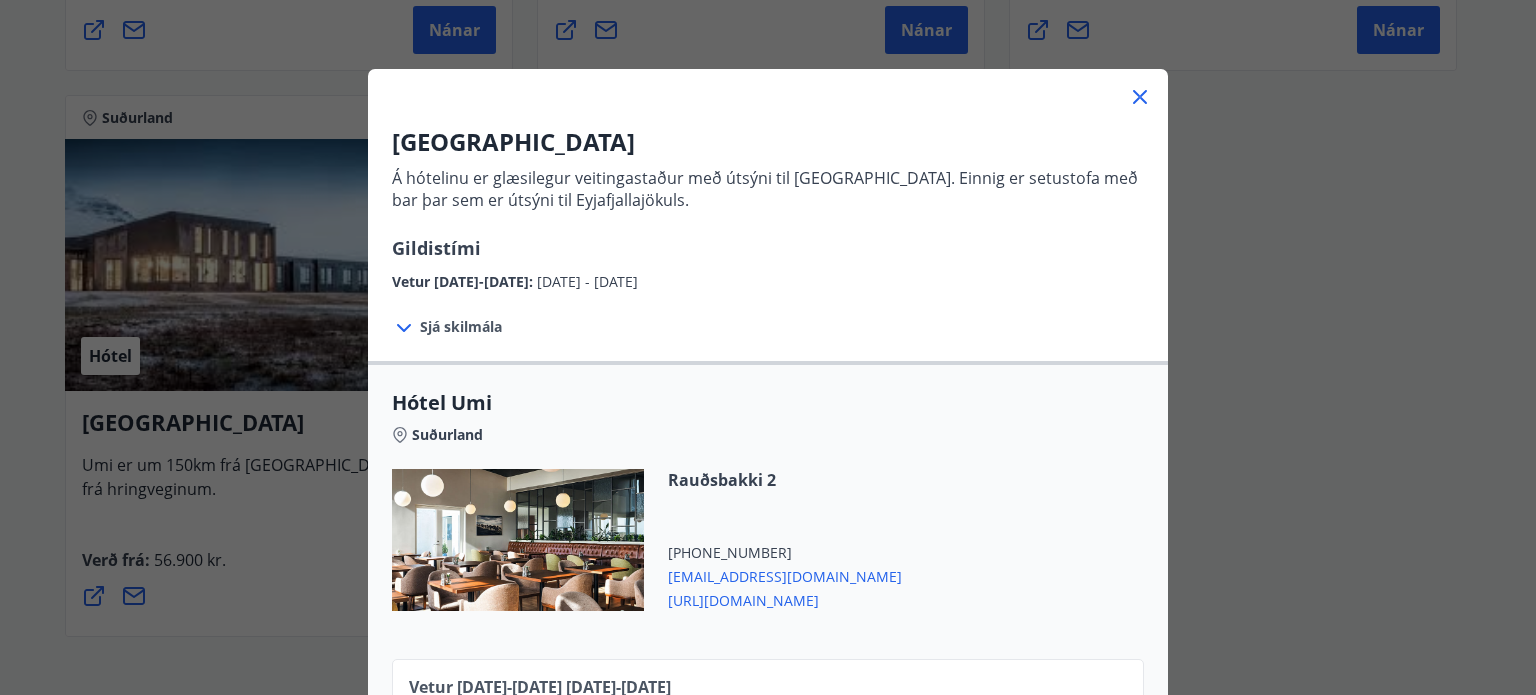 scroll, scrollTop: 0, scrollLeft: 0, axis: both 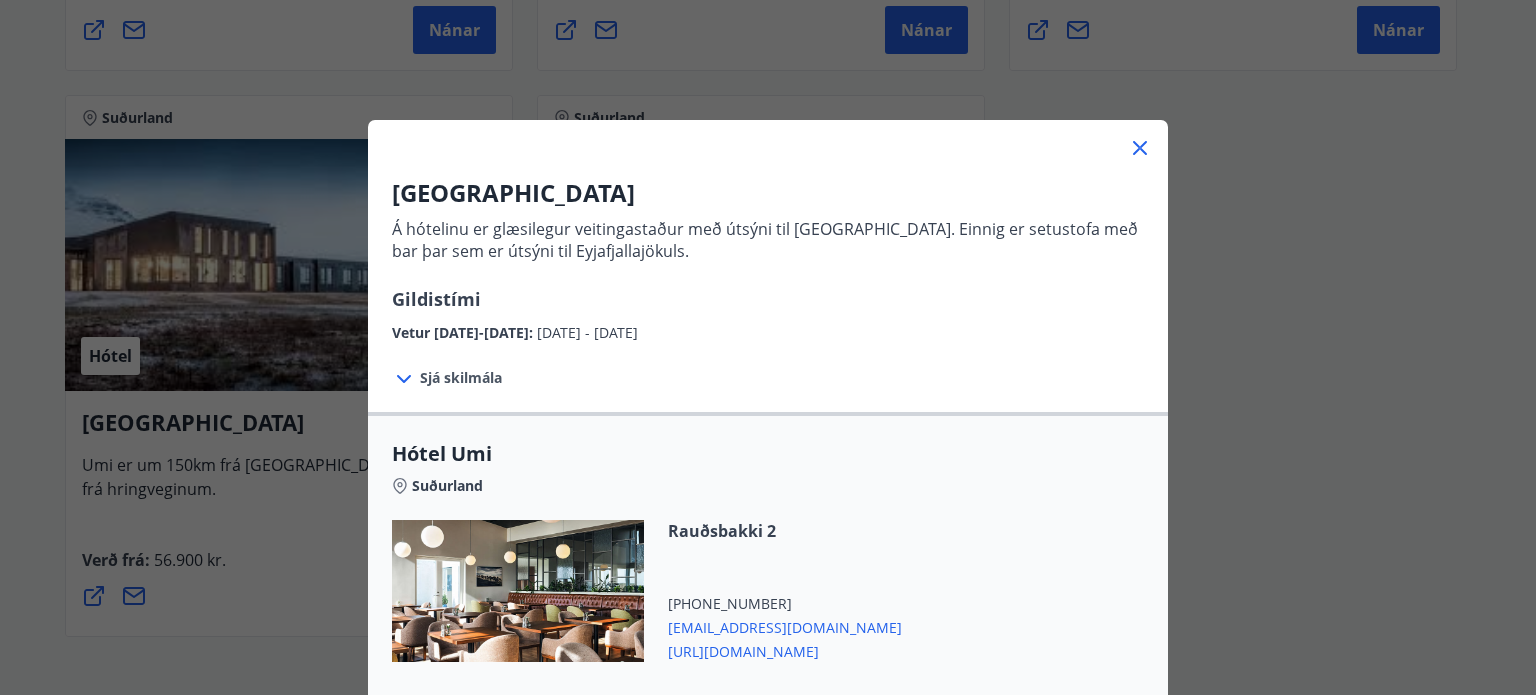 click 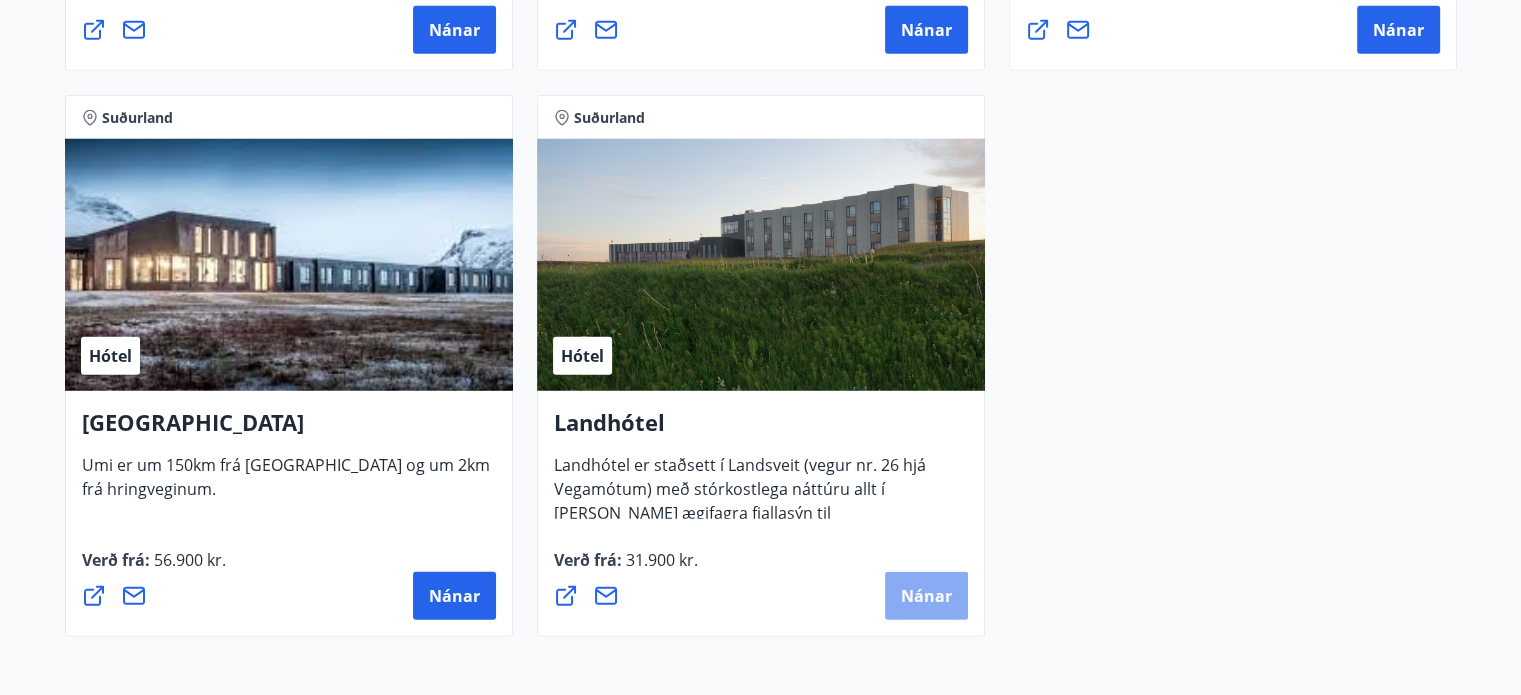 click on "Nánar" at bounding box center [926, 596] 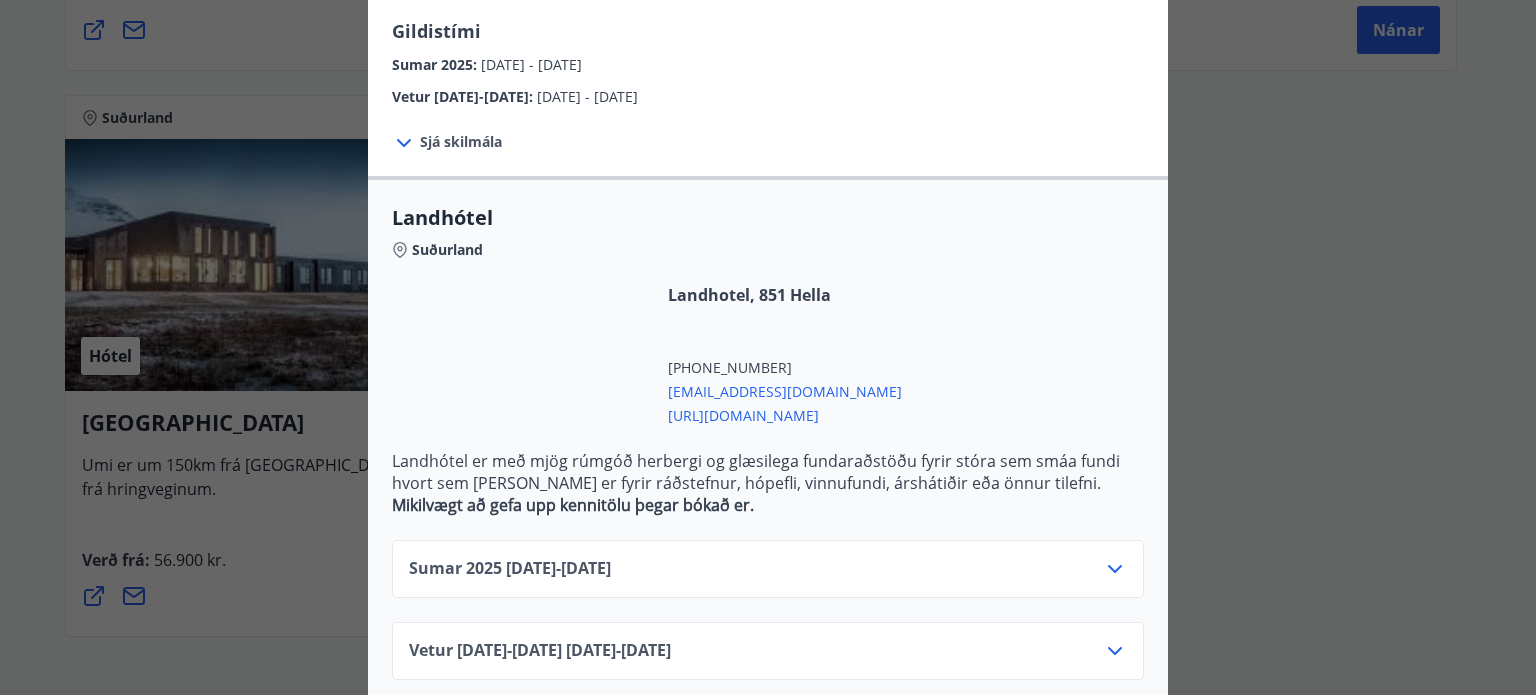 scroll, scrollTop: 357, scrollLeft: 0, axis: vertical 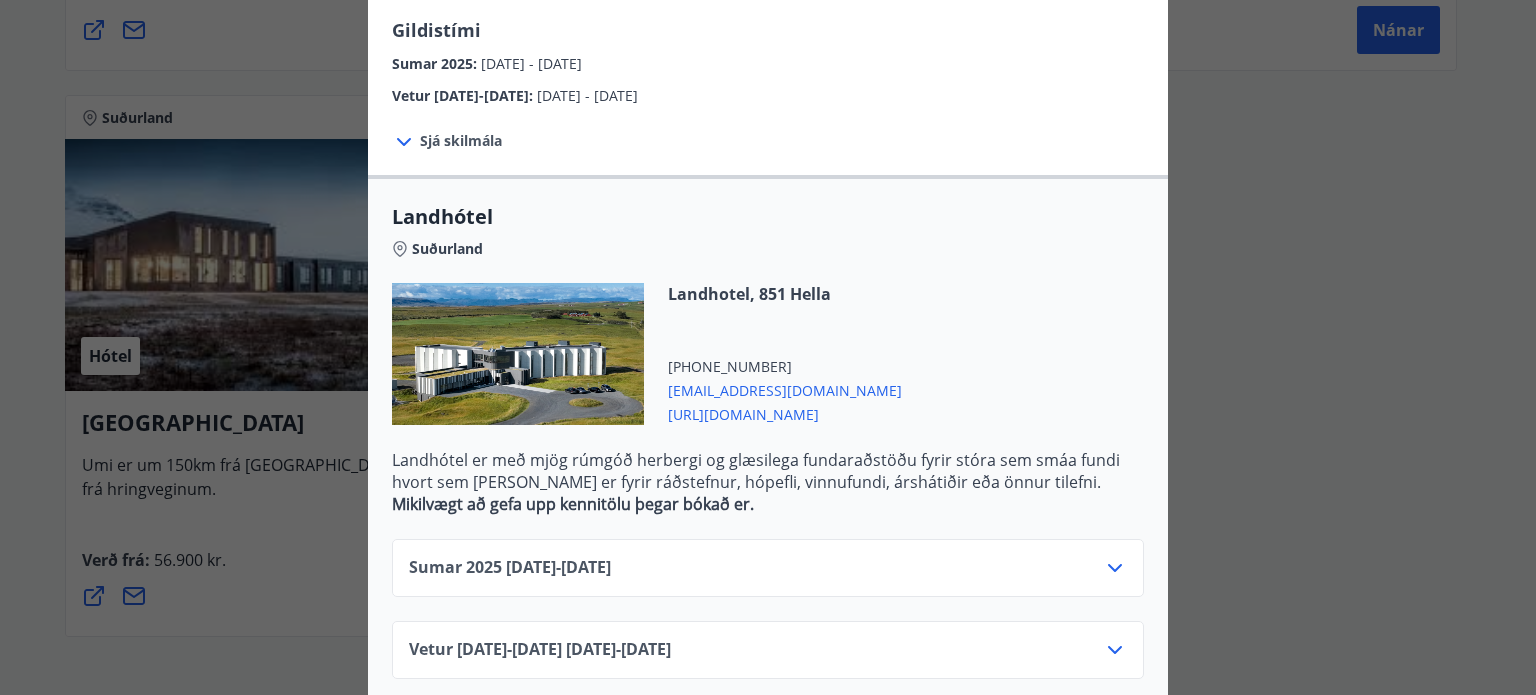 click 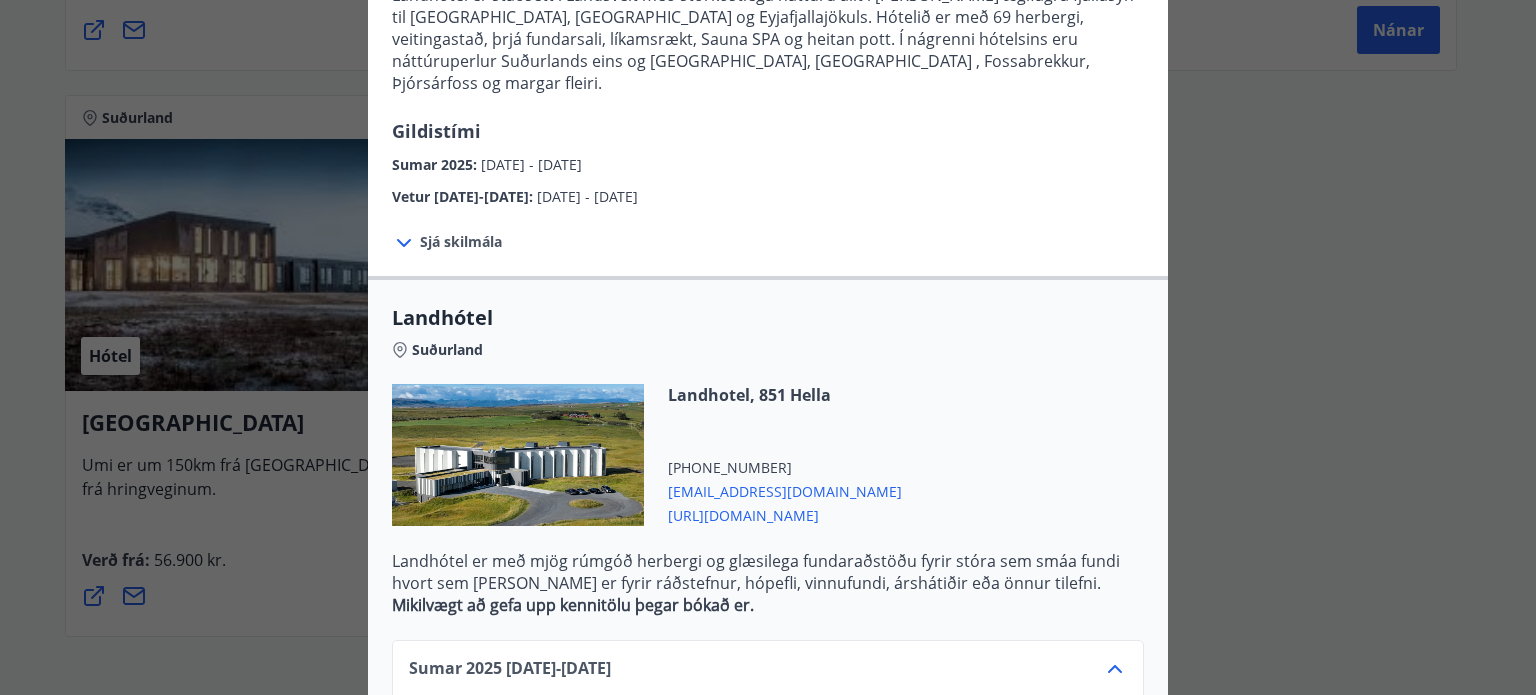 scroll, scrollTop: 400, scrollLeft: 0, axis: vertical 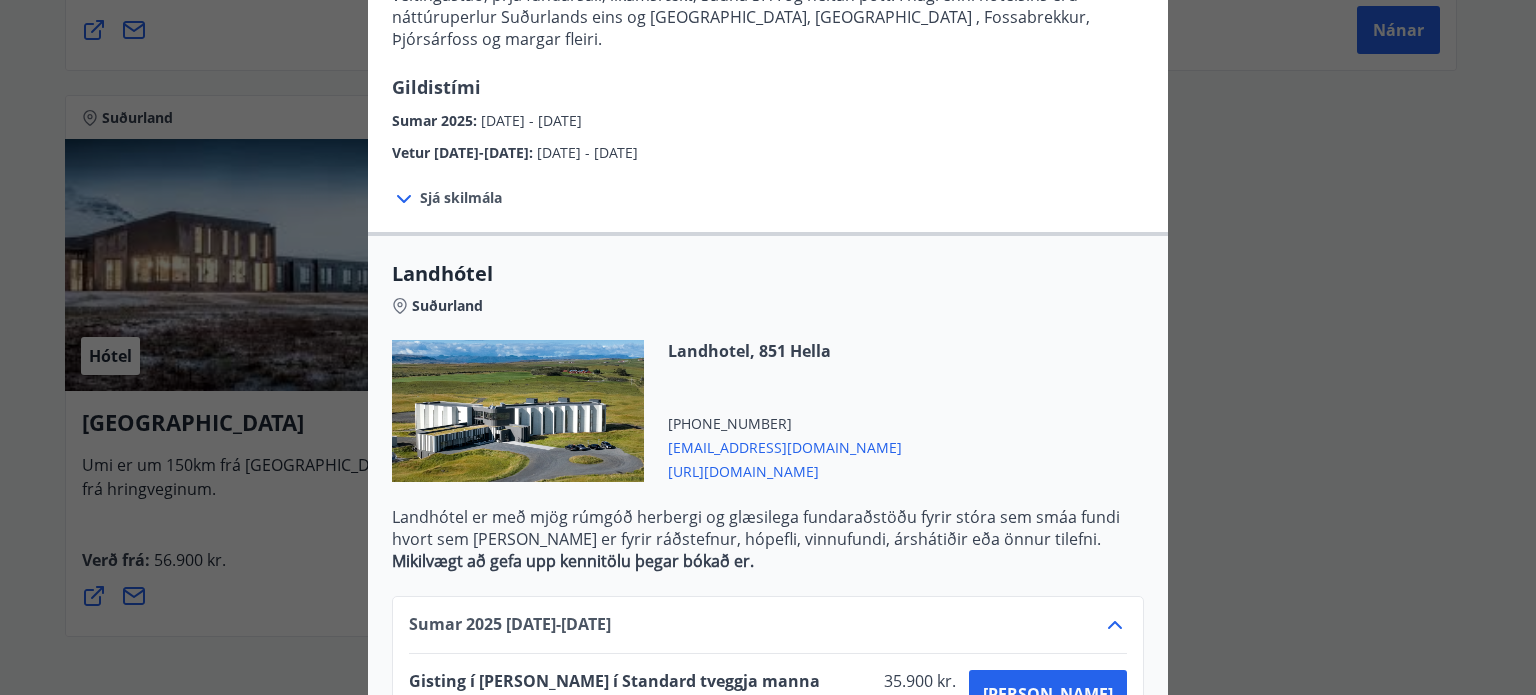 click 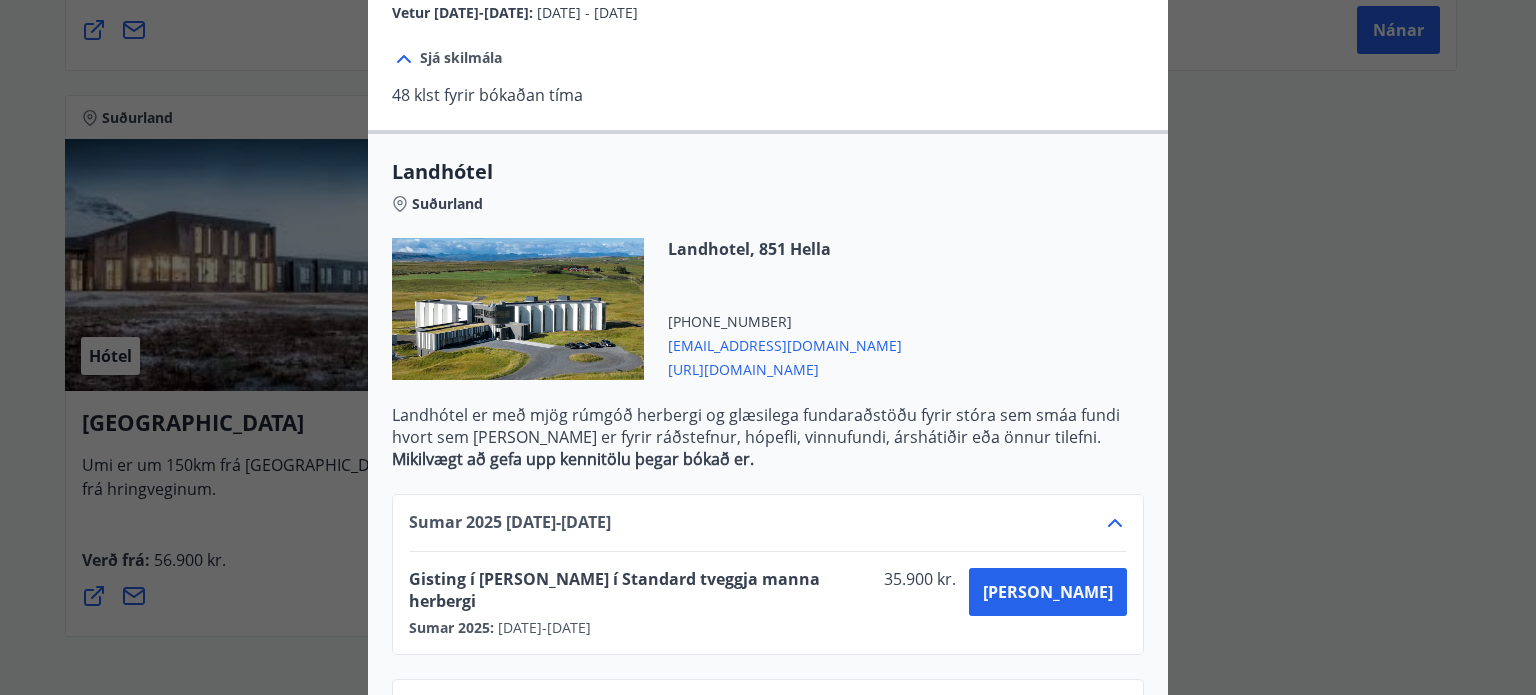 scroll, scrollTop: 476, scrollLeft: 0, axis: vertical 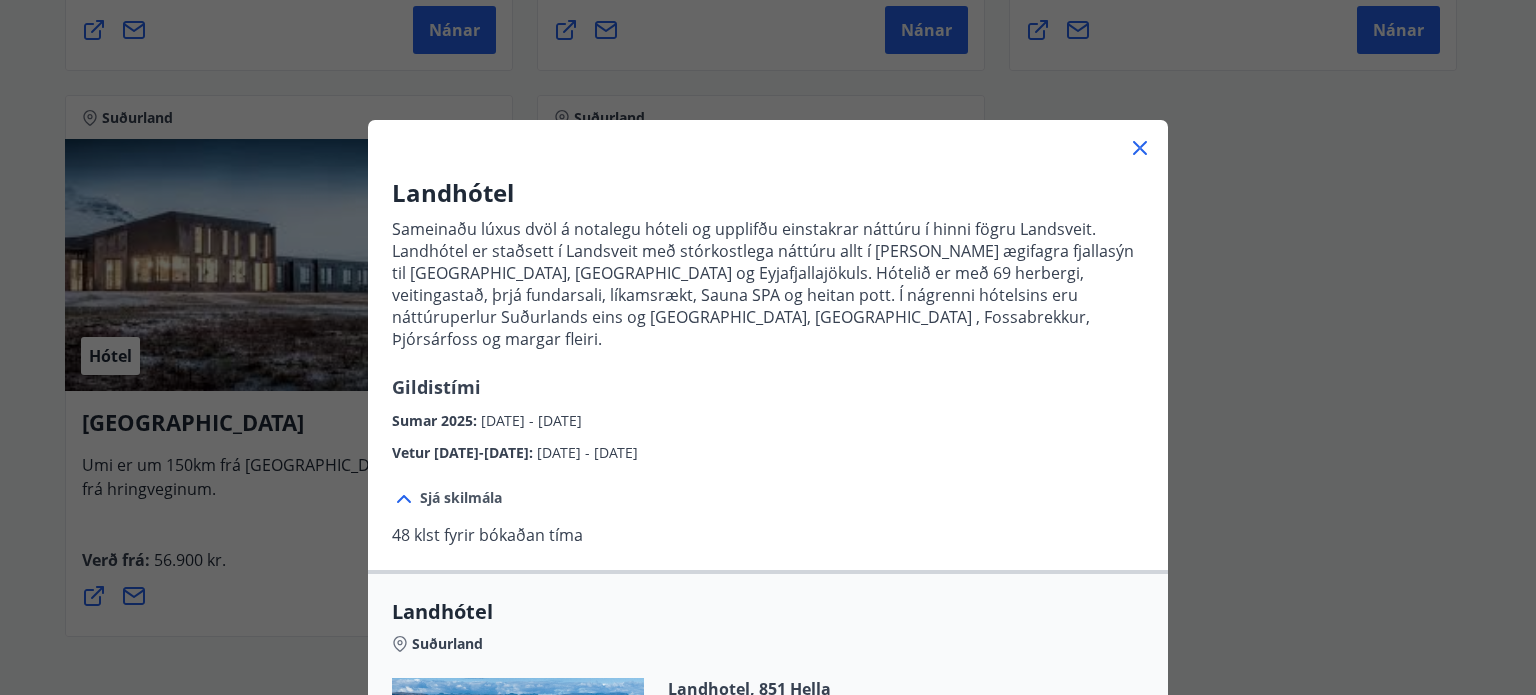 click 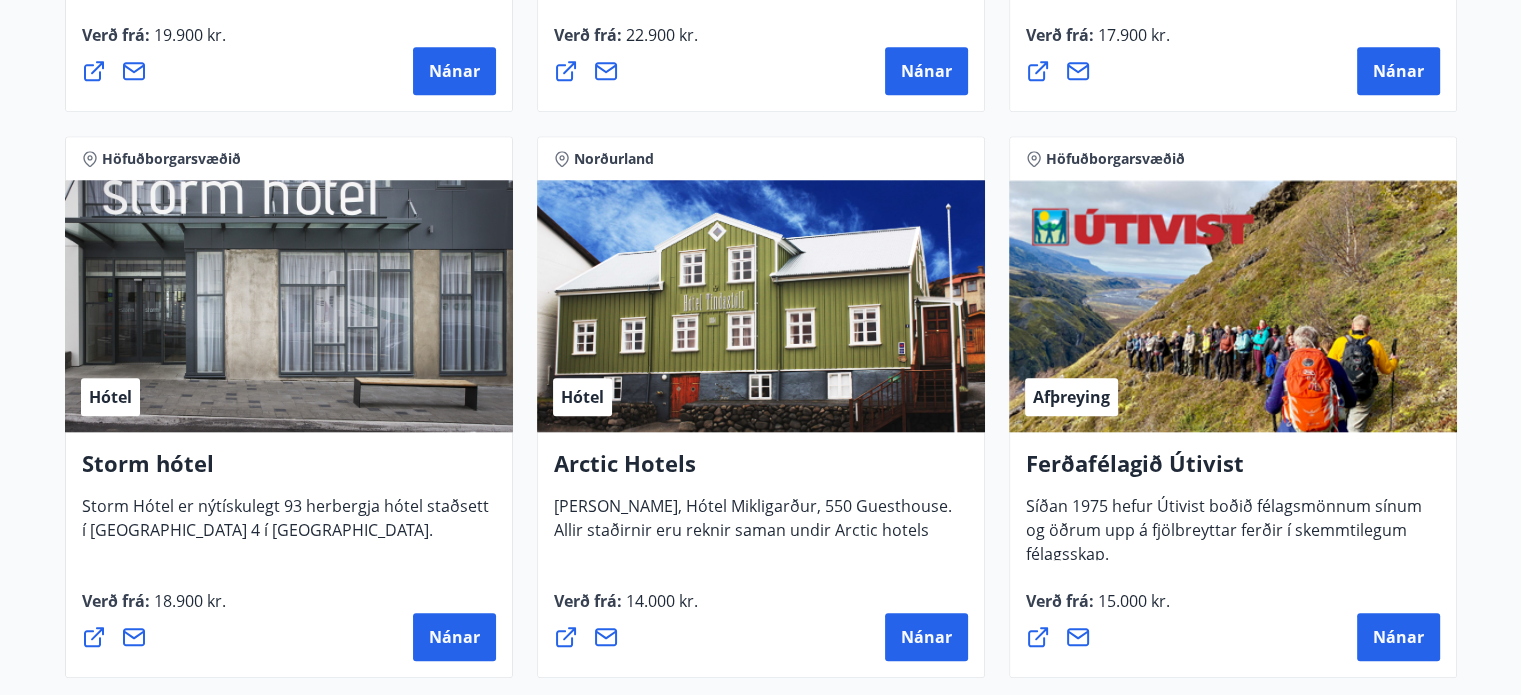 scroll, scrollTop: 1585, scrollLeft: 0, axis: vertical 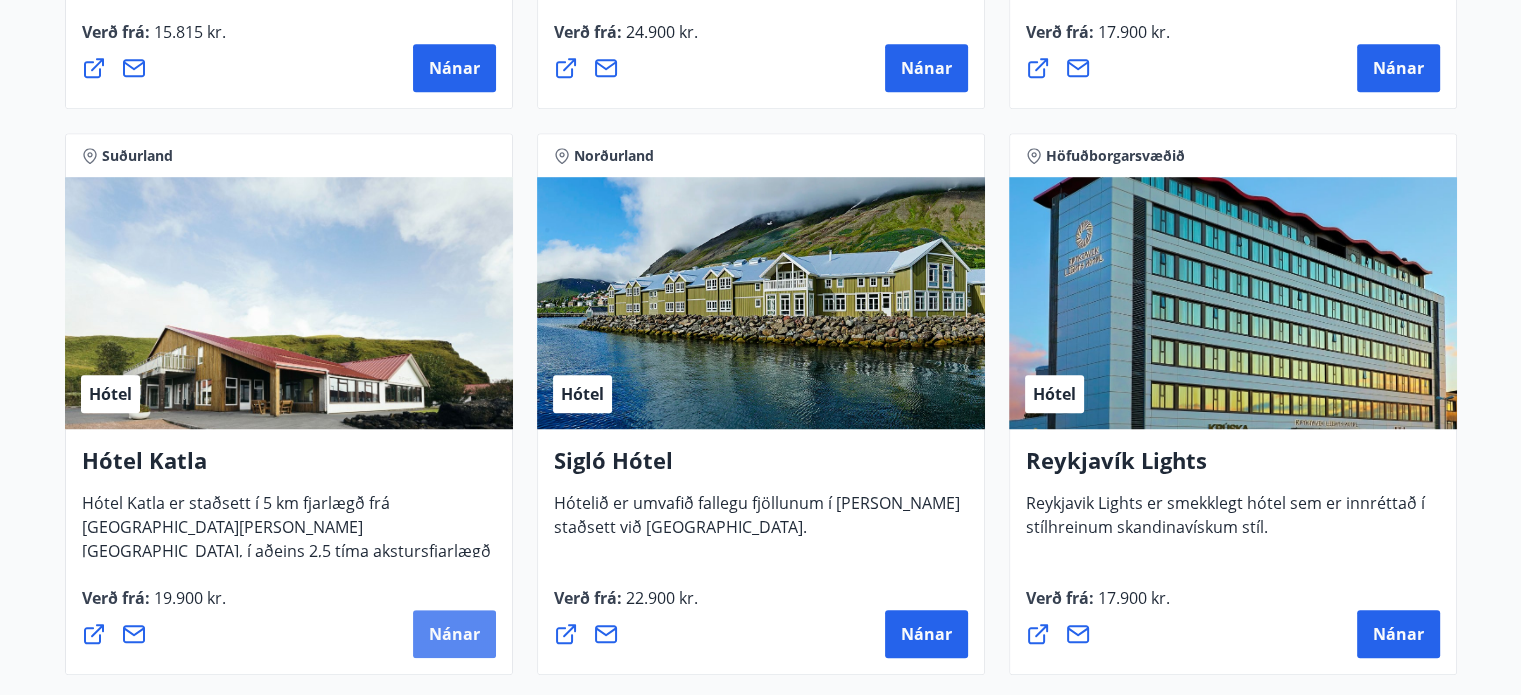 click on "Hótel Katla Hótel Katla er staðsett í 5 km fjarlægð frá [GEOGRAPHIC_DATA][PERSON_NAME][GEOGRAPHIC_DATA], í aðeins 2,5 tíma akstursfjarlægð frá [GEOGRAPHIC_DATA]. Verð frá : 19.900 kr. [GEOGRAPHIC_DATA]" at bounding box center [289, 552] 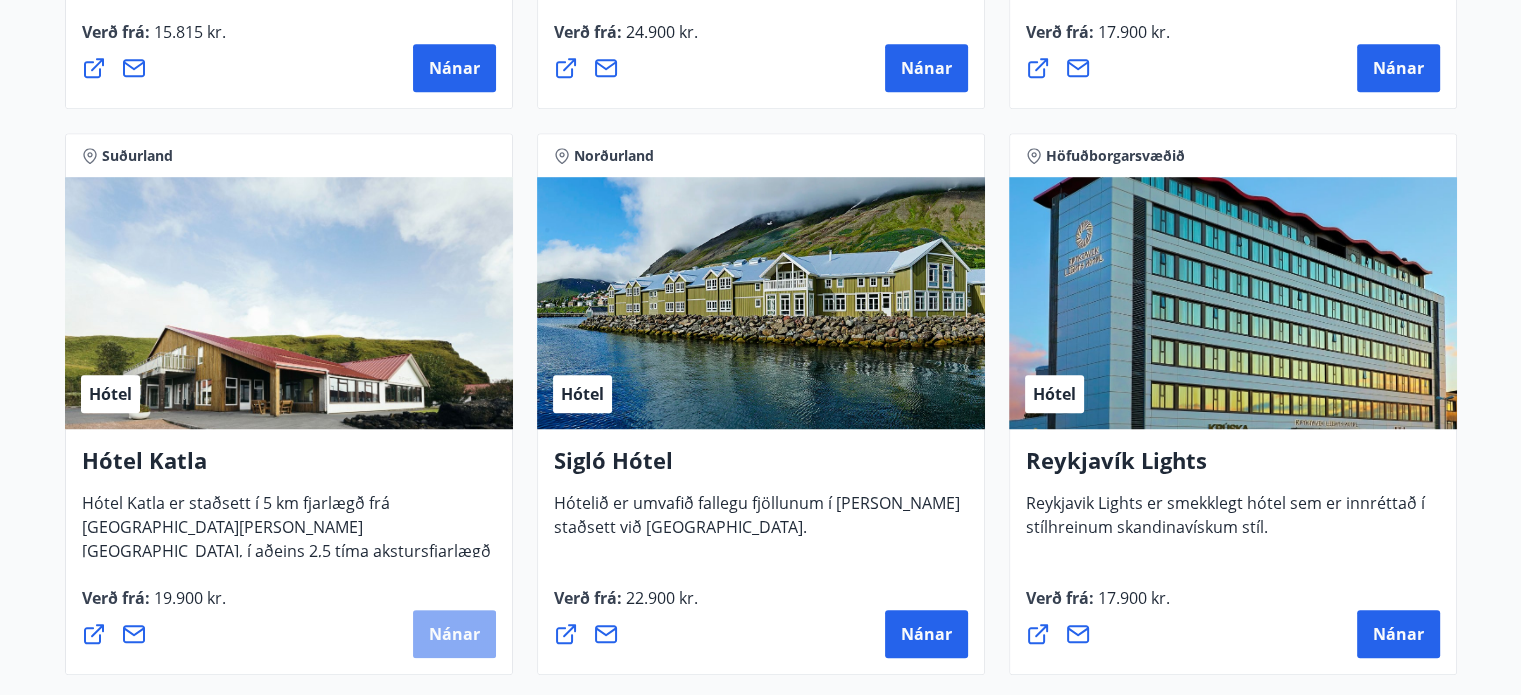 click on "Nánar" at bounding box center [454, 634] 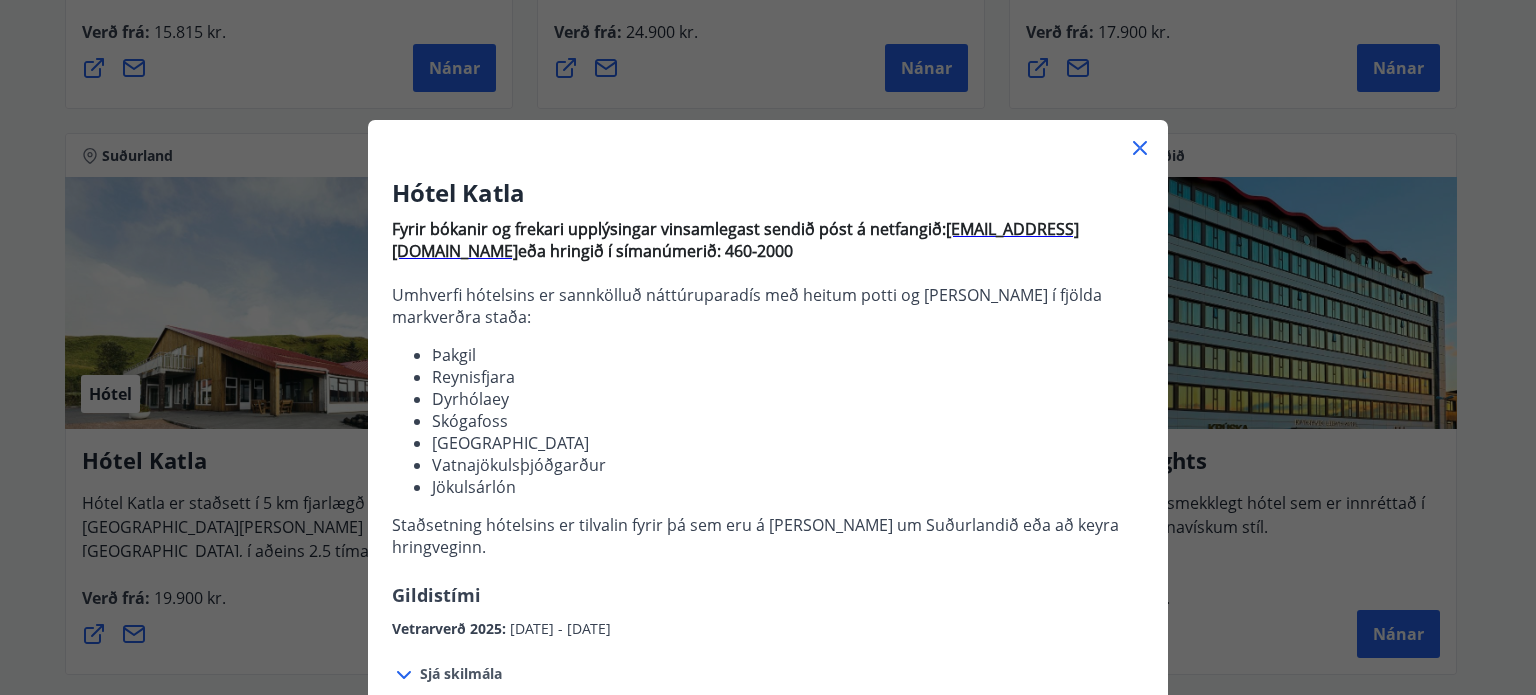 click 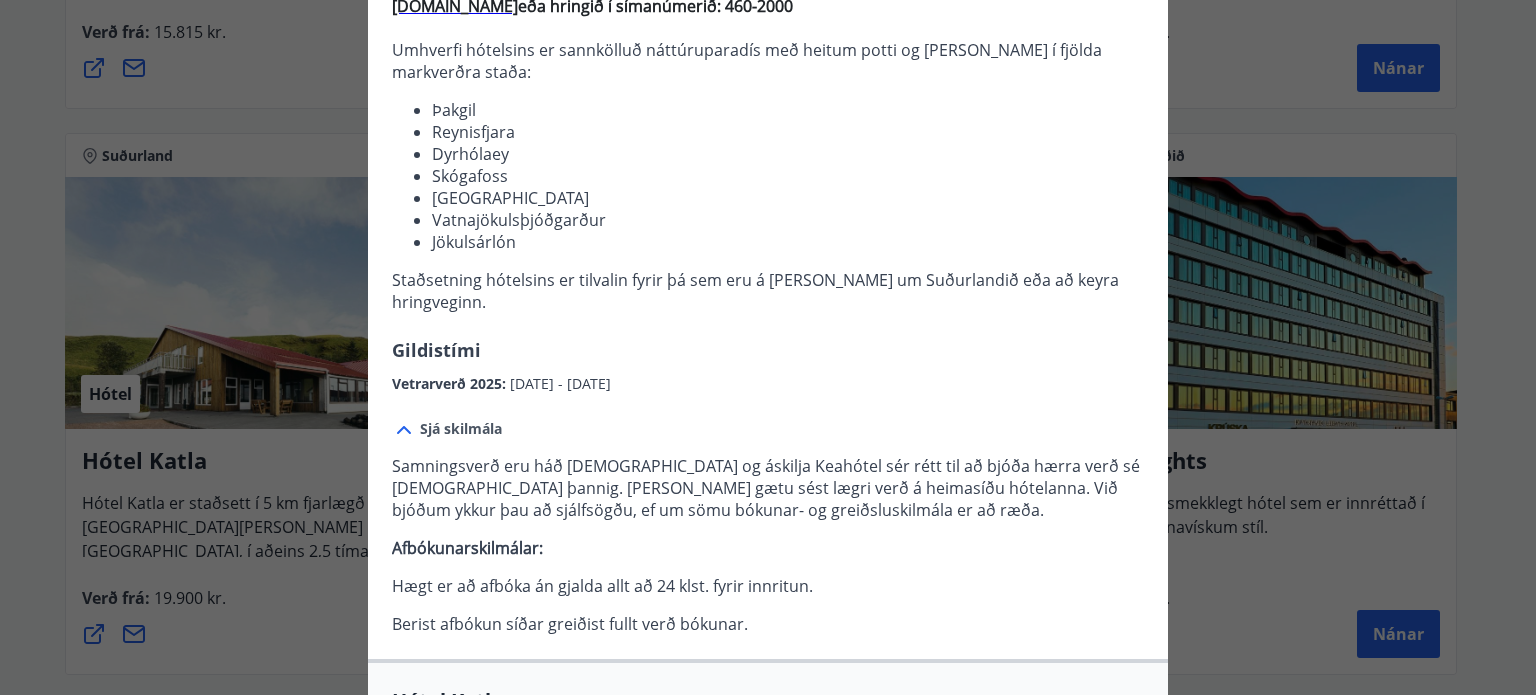 scroll, scrollTop: 200, scrollLeft: 0, axis: vertical 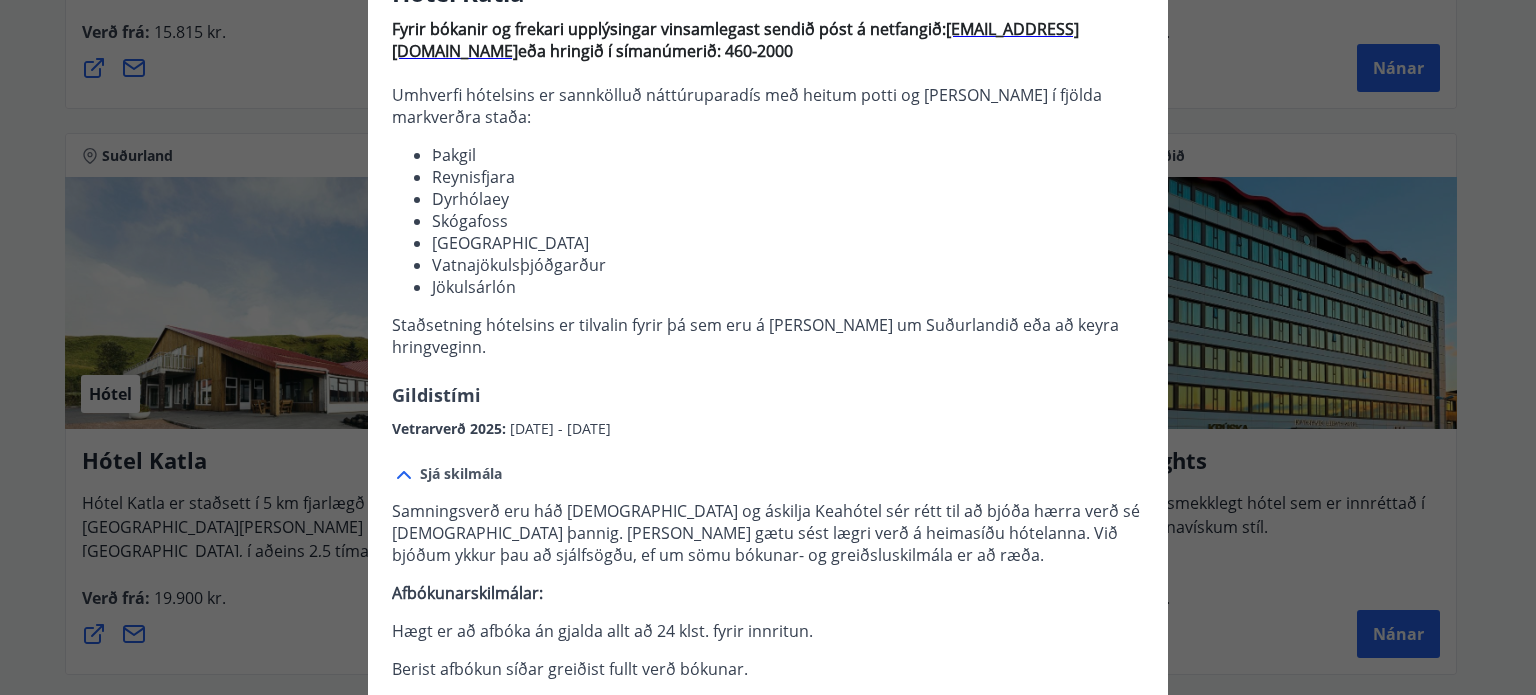 click 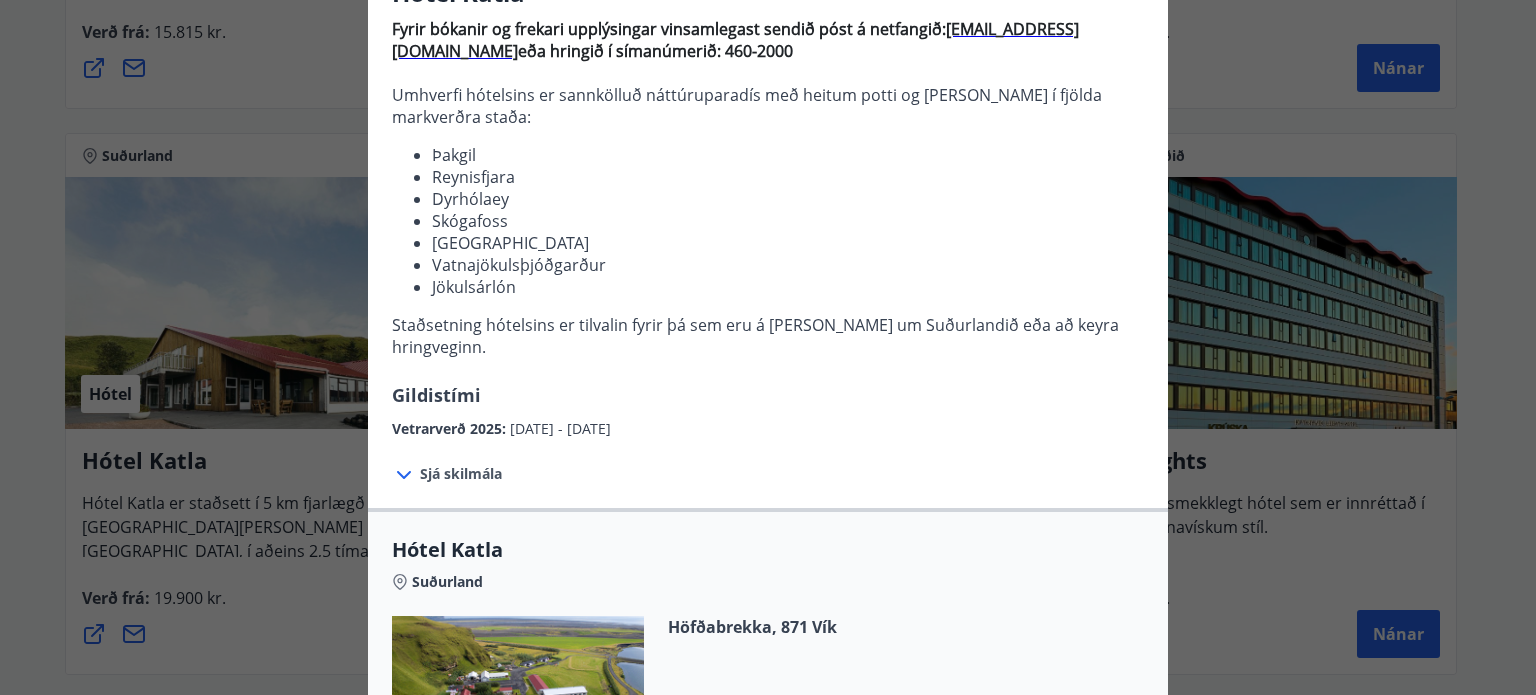 click 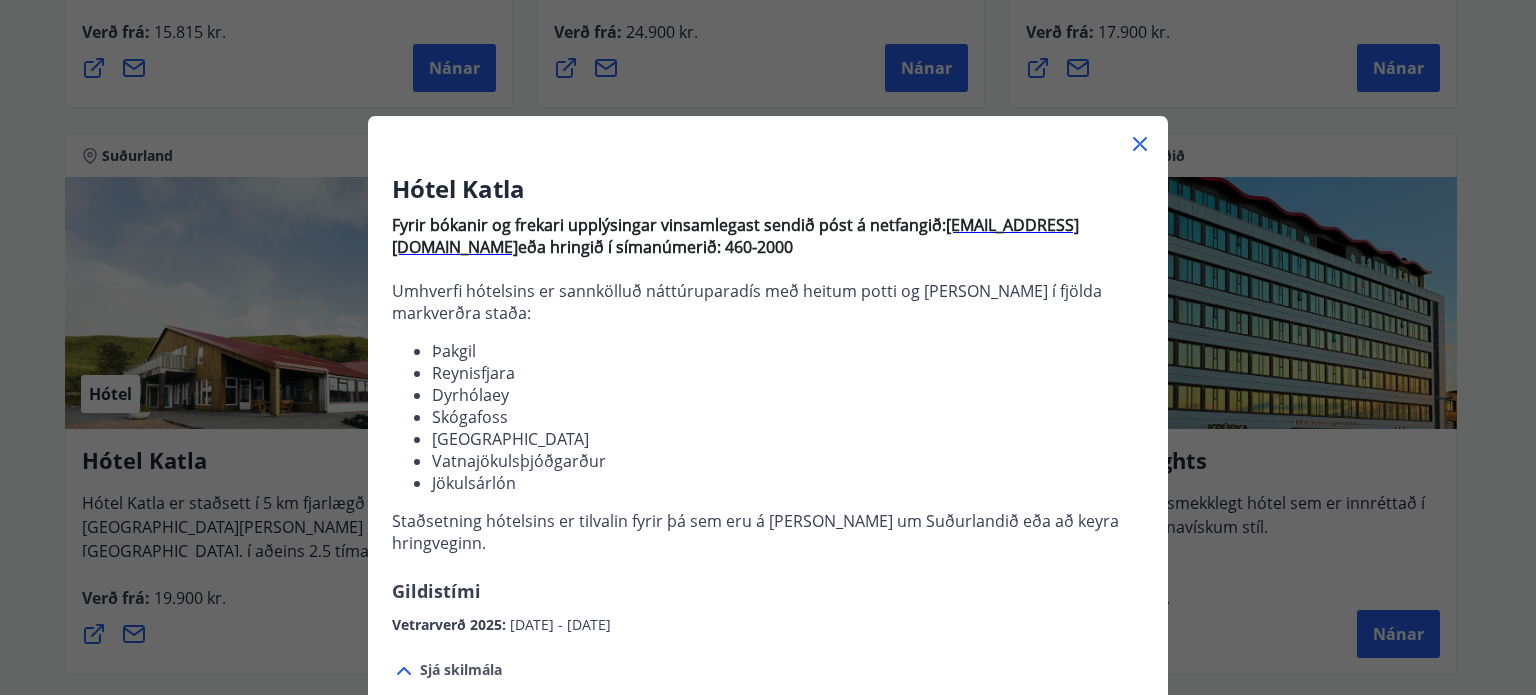 scroll, scrollTop: 0, scrollLeft: 0, axis: both 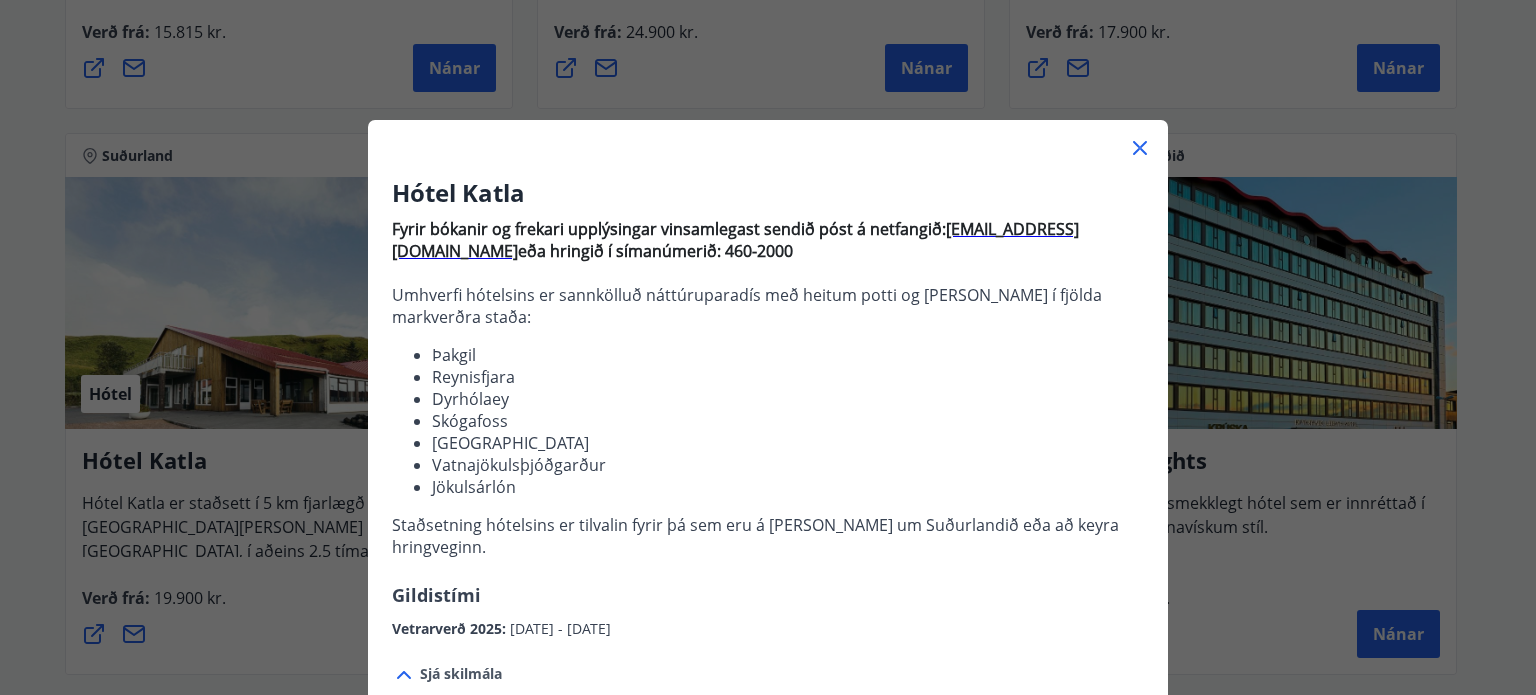 click 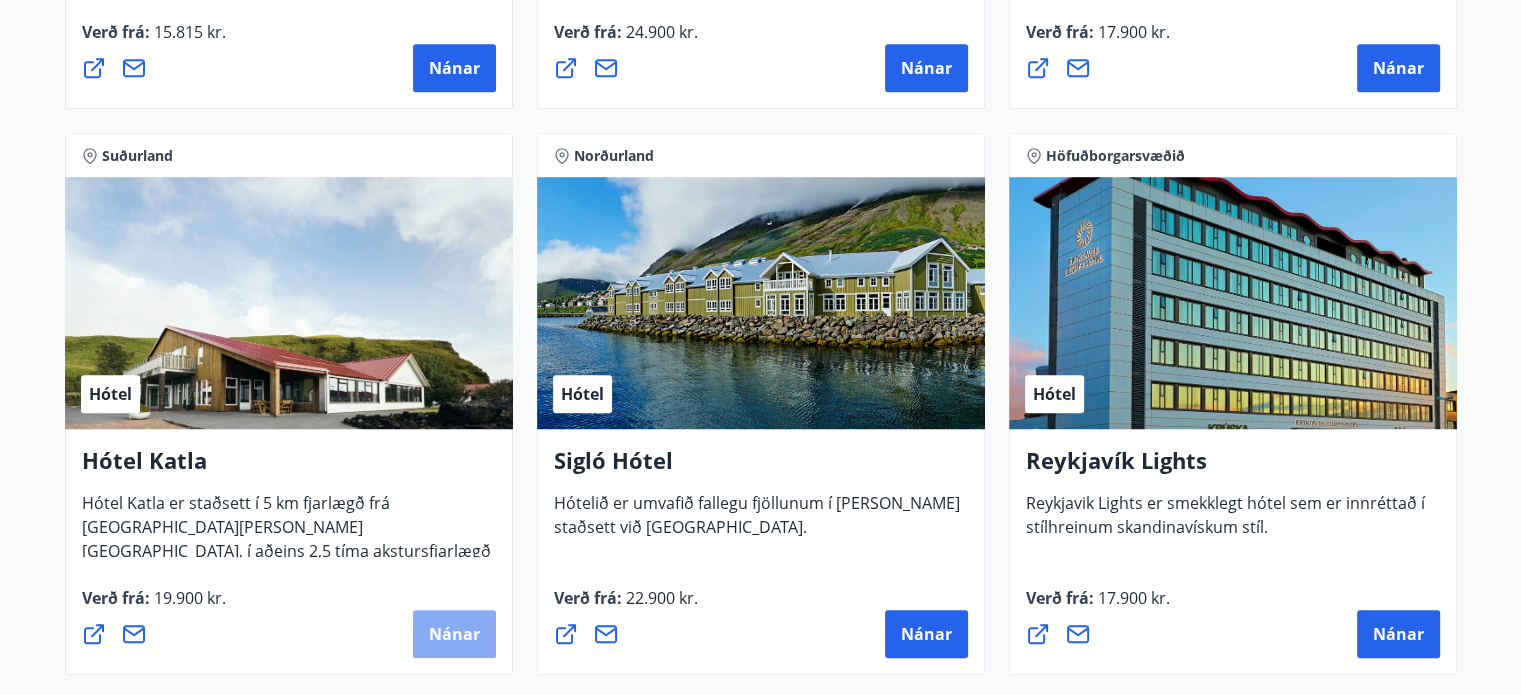 click on "Nánar" at bounding box center (454, 634) 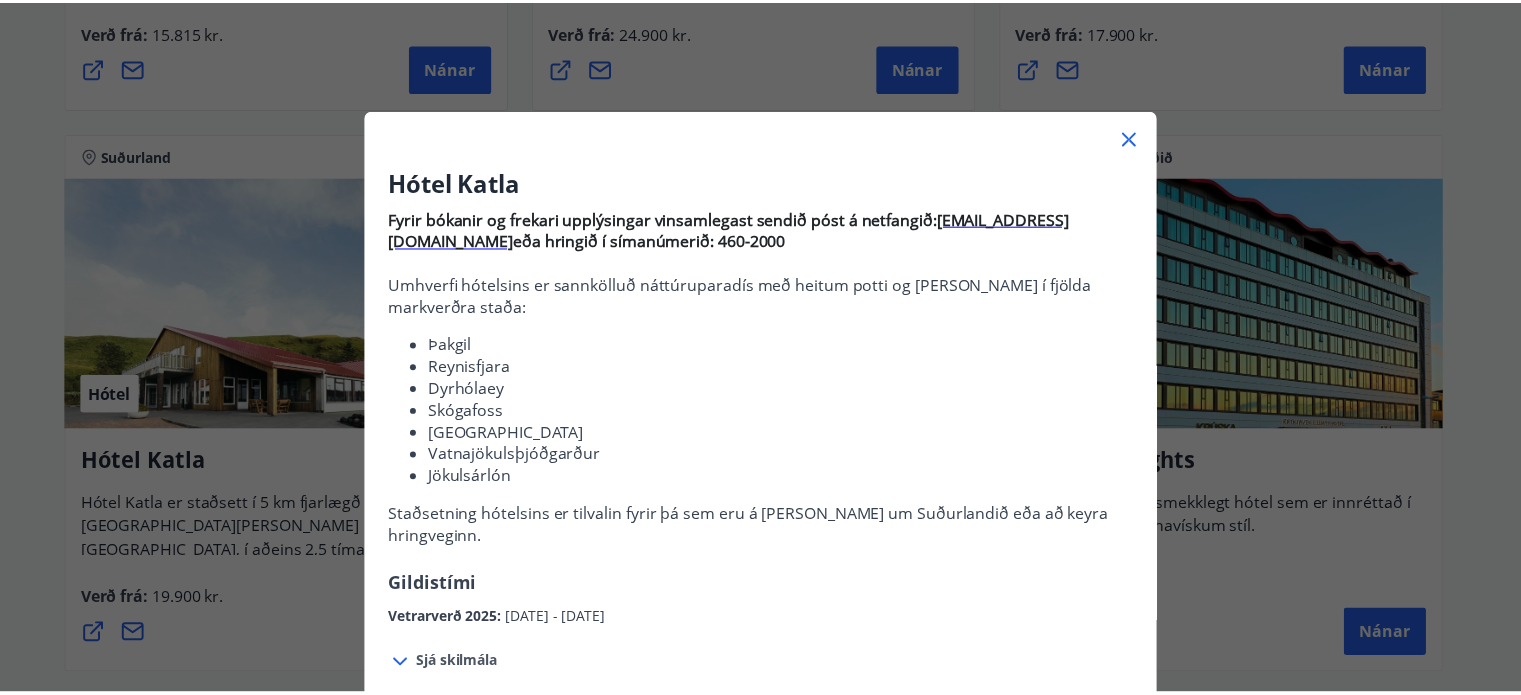 scroll, scrollTop: 0, scrollLeft: 0, axis: both 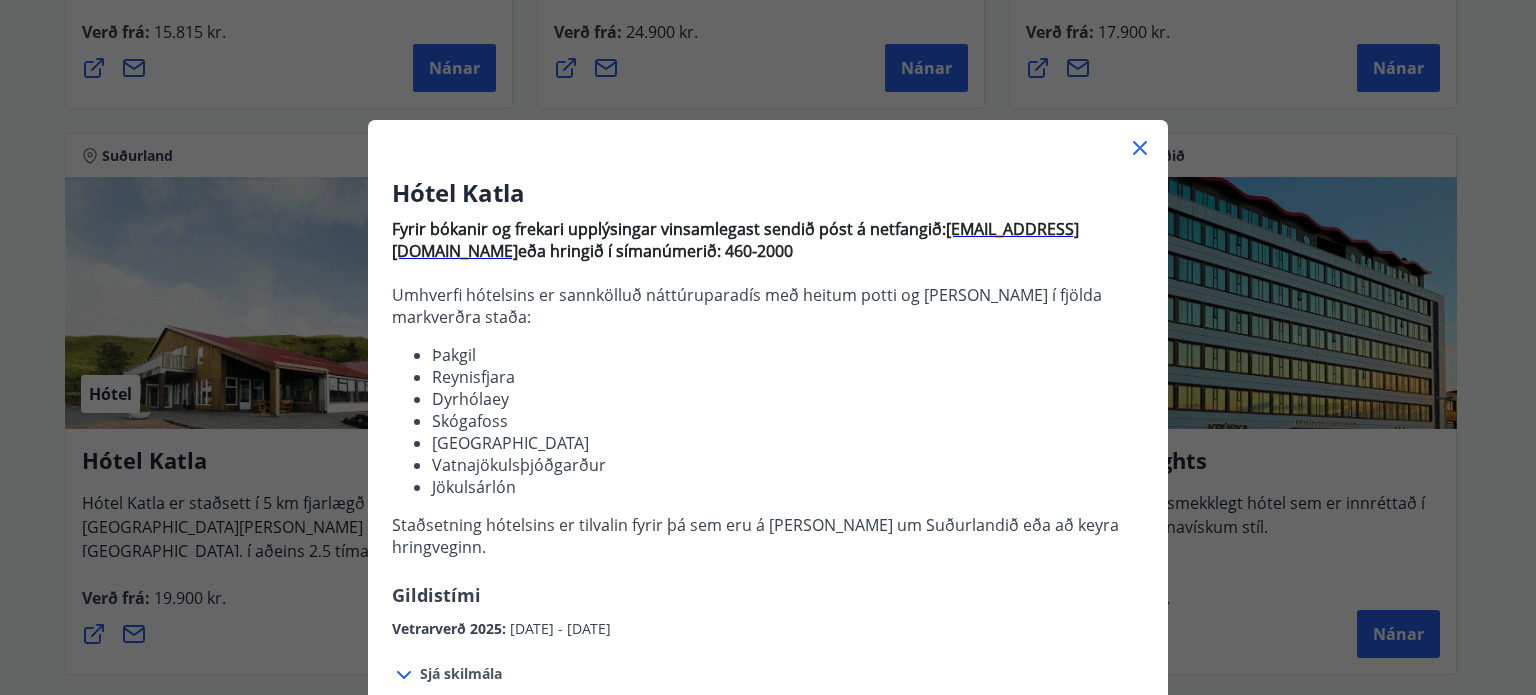 click 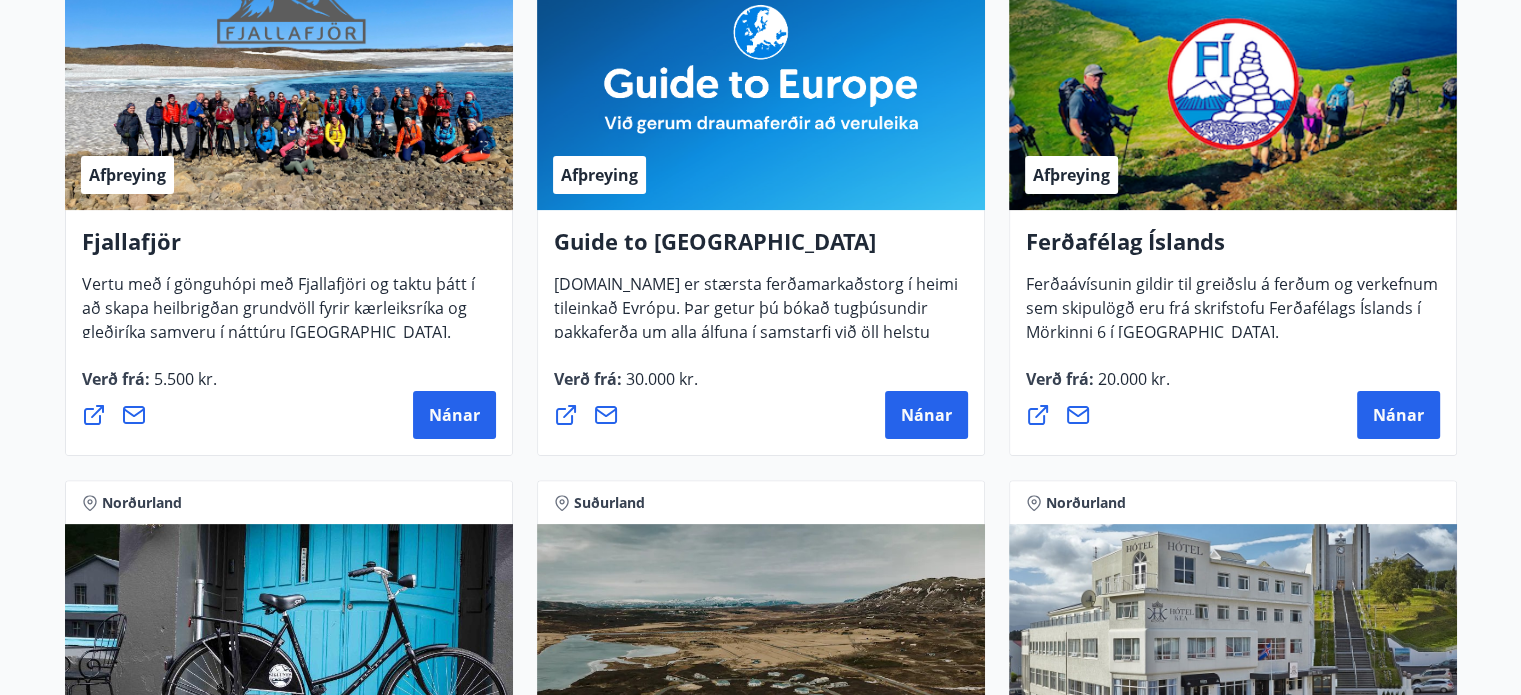 scroll, scrollTop: 0, scrollLeft: 0, axis: both 